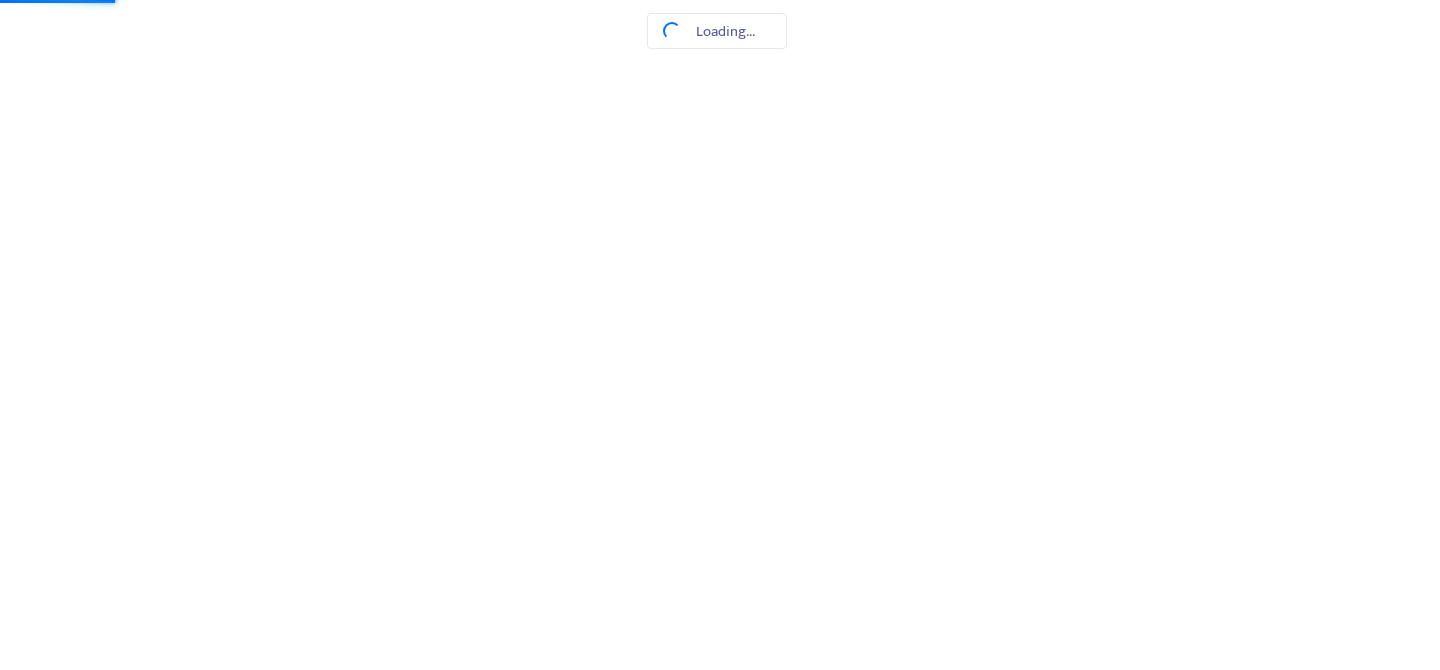 scroll, scrollTop: 0, scrollLeft: 0, axis: both 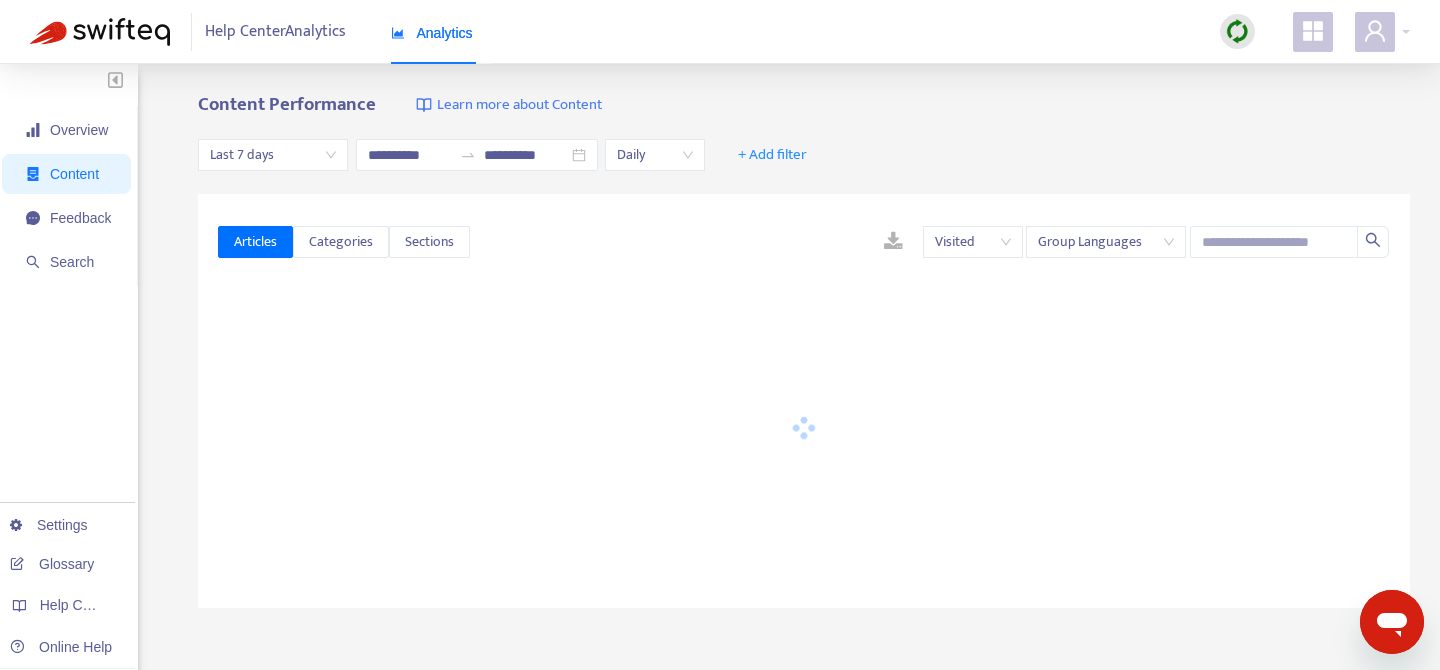 type on "**********" 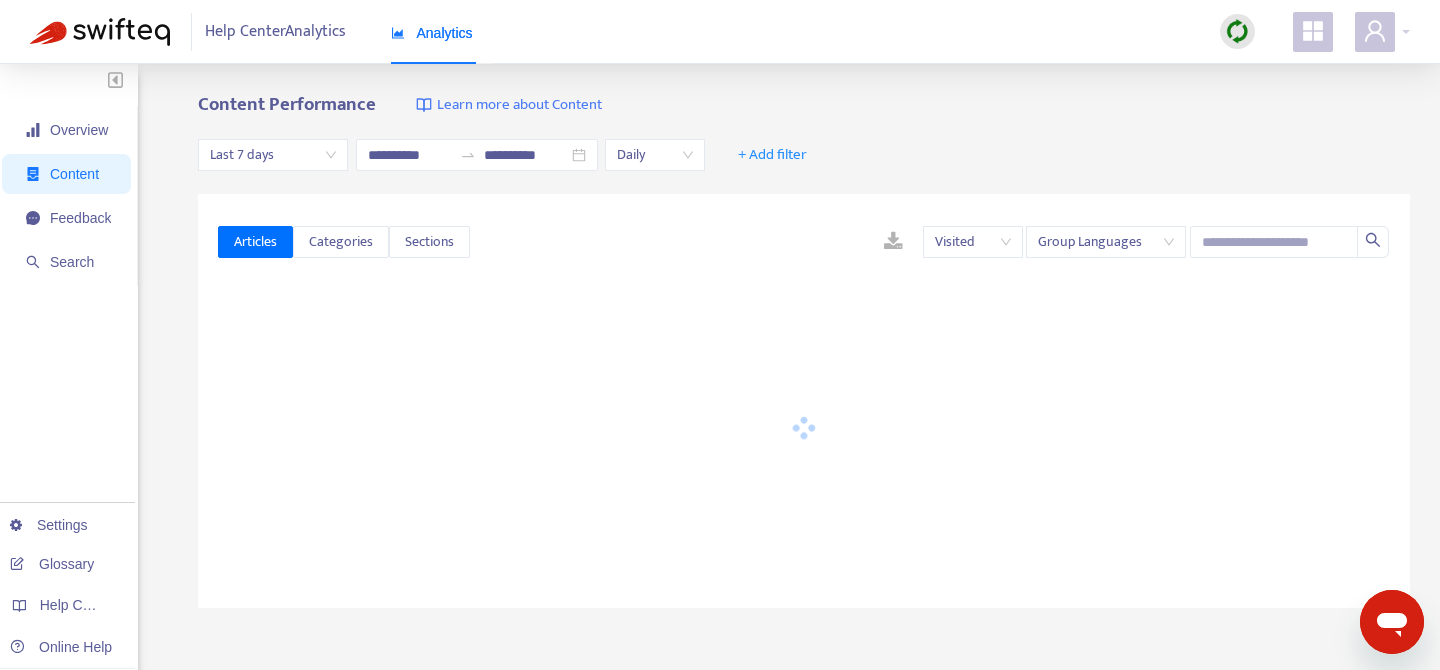 type on "**********" 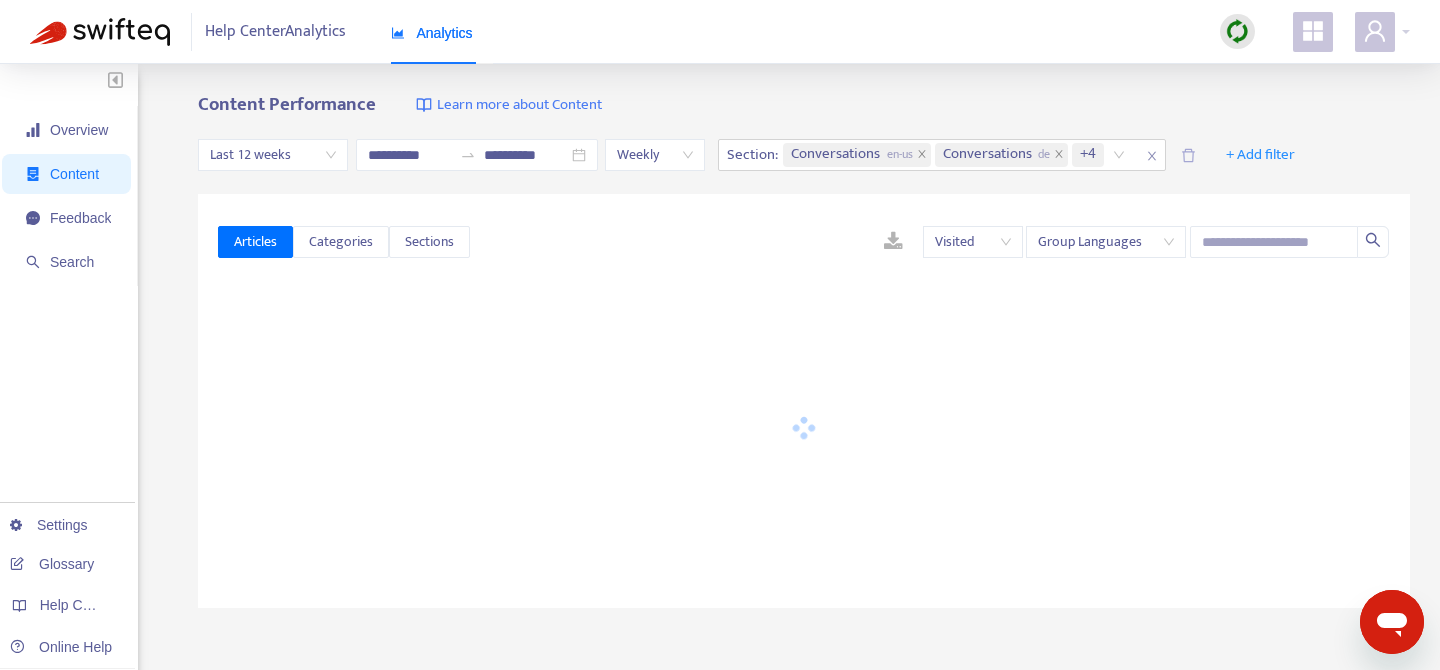 click 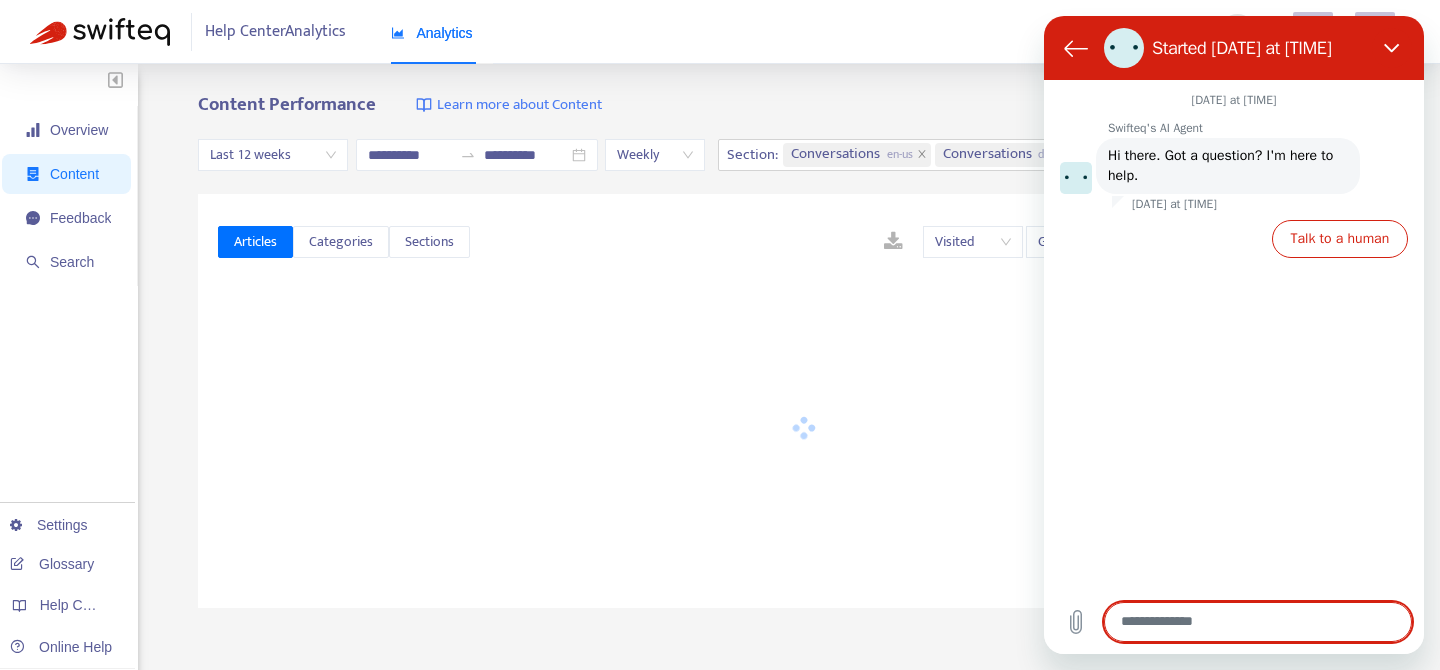 scroll, scrollTop: 0, scrollLeft: 0, axis: both 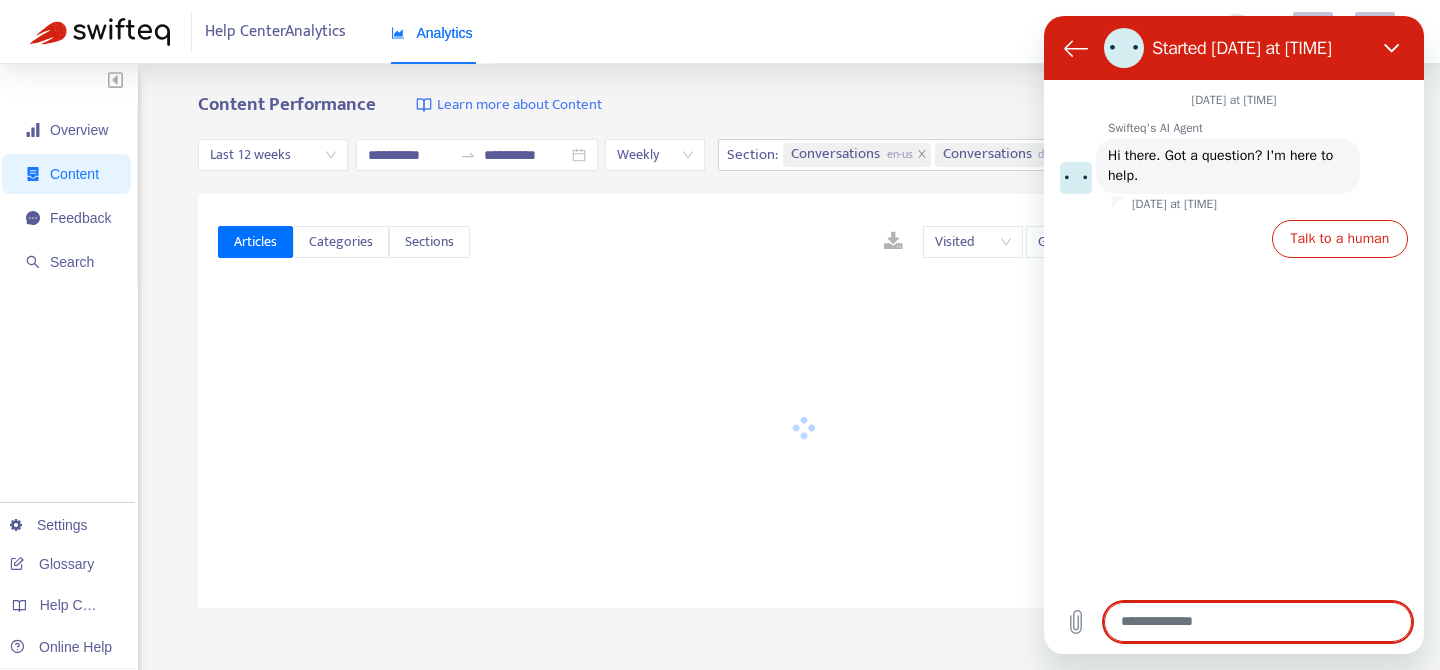 type on "*" 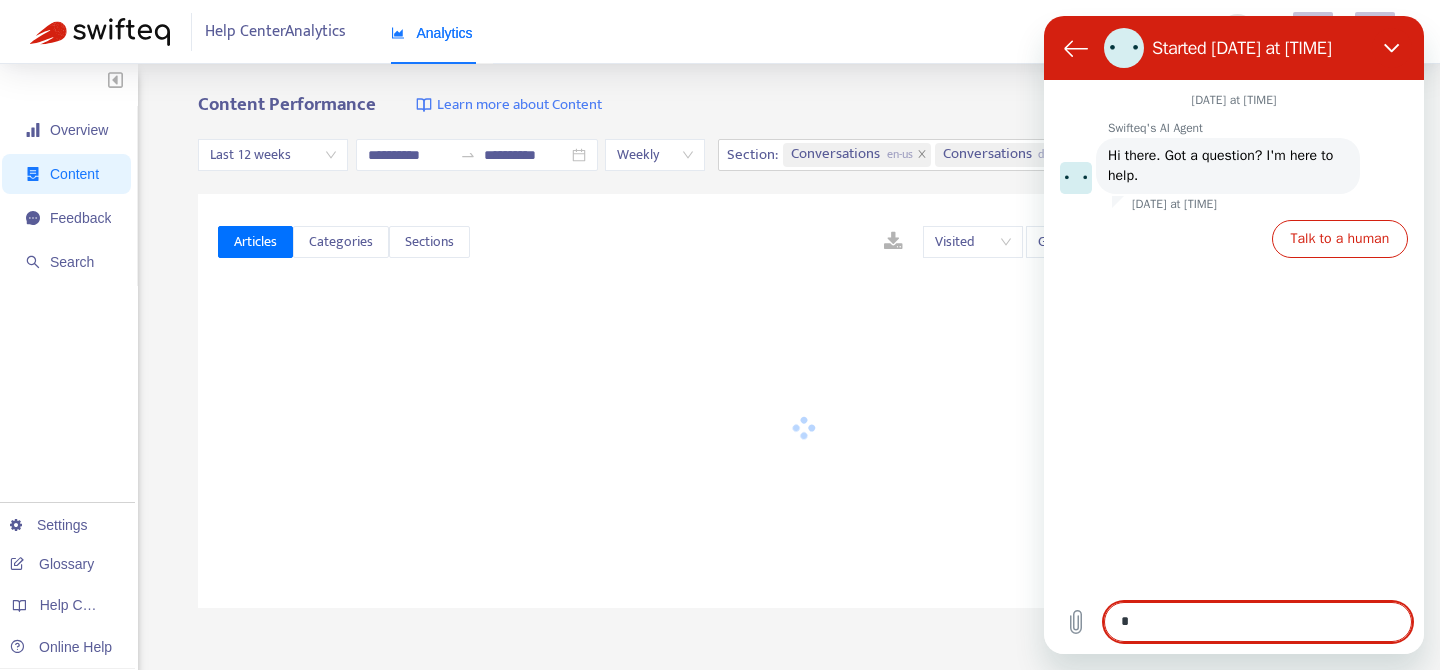 type on "*" 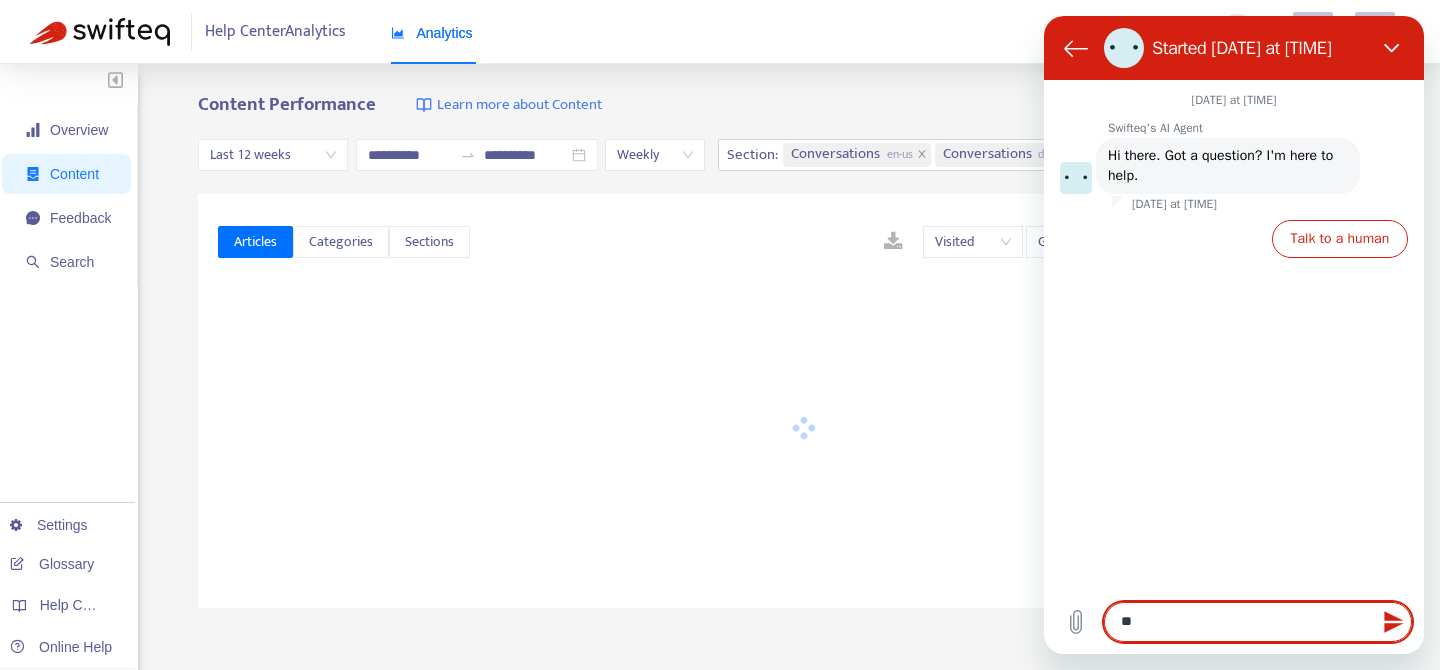 type on "***" 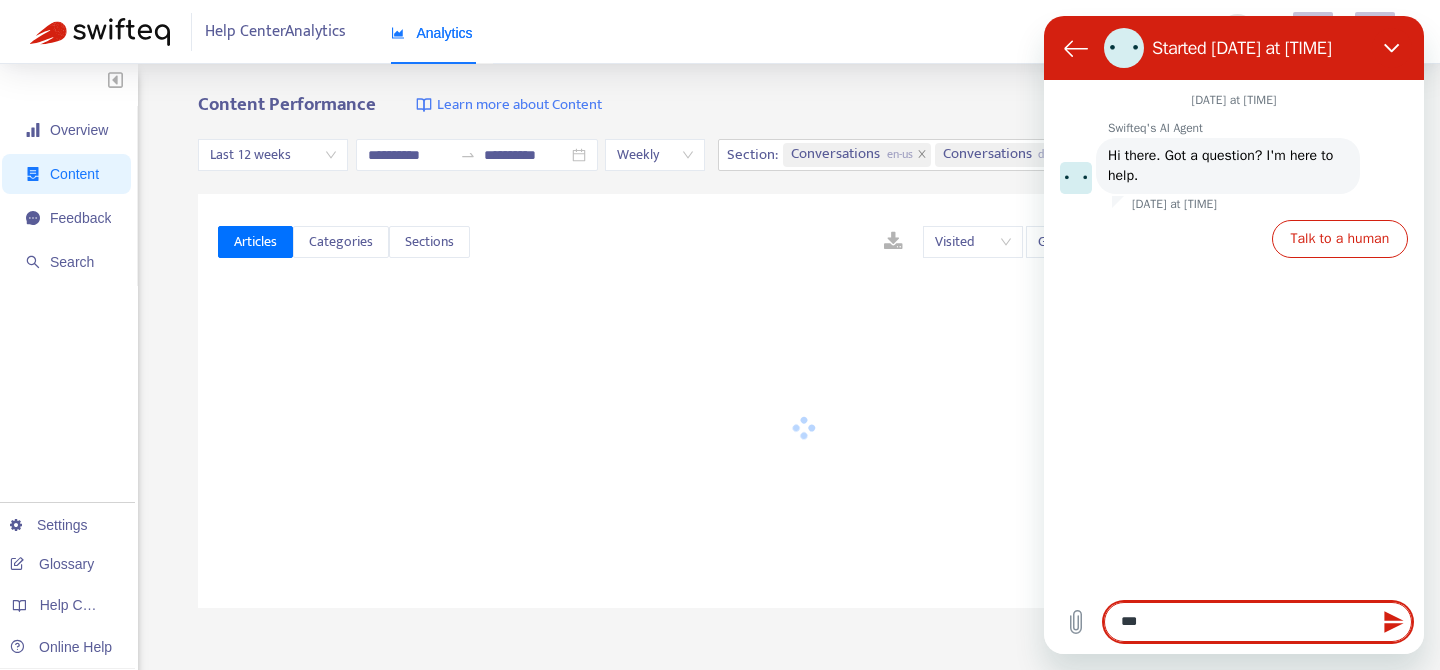 type on "***" 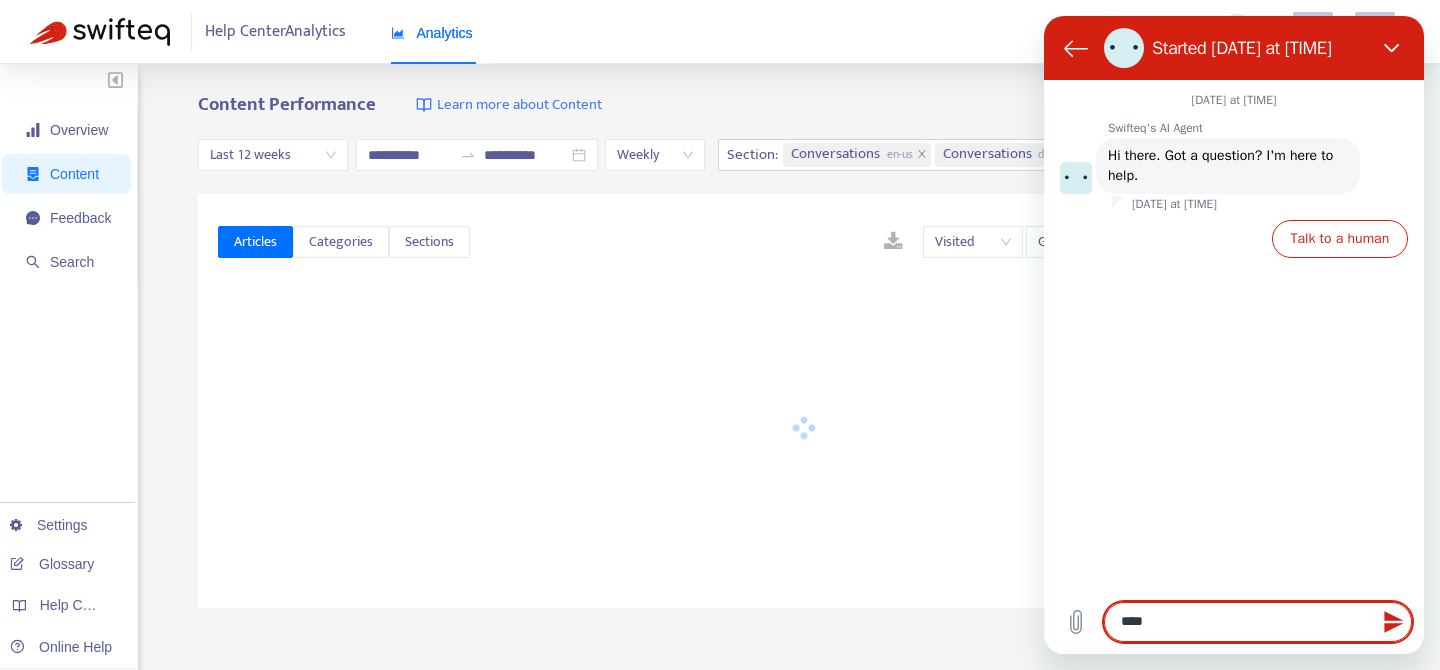 type on "*****" 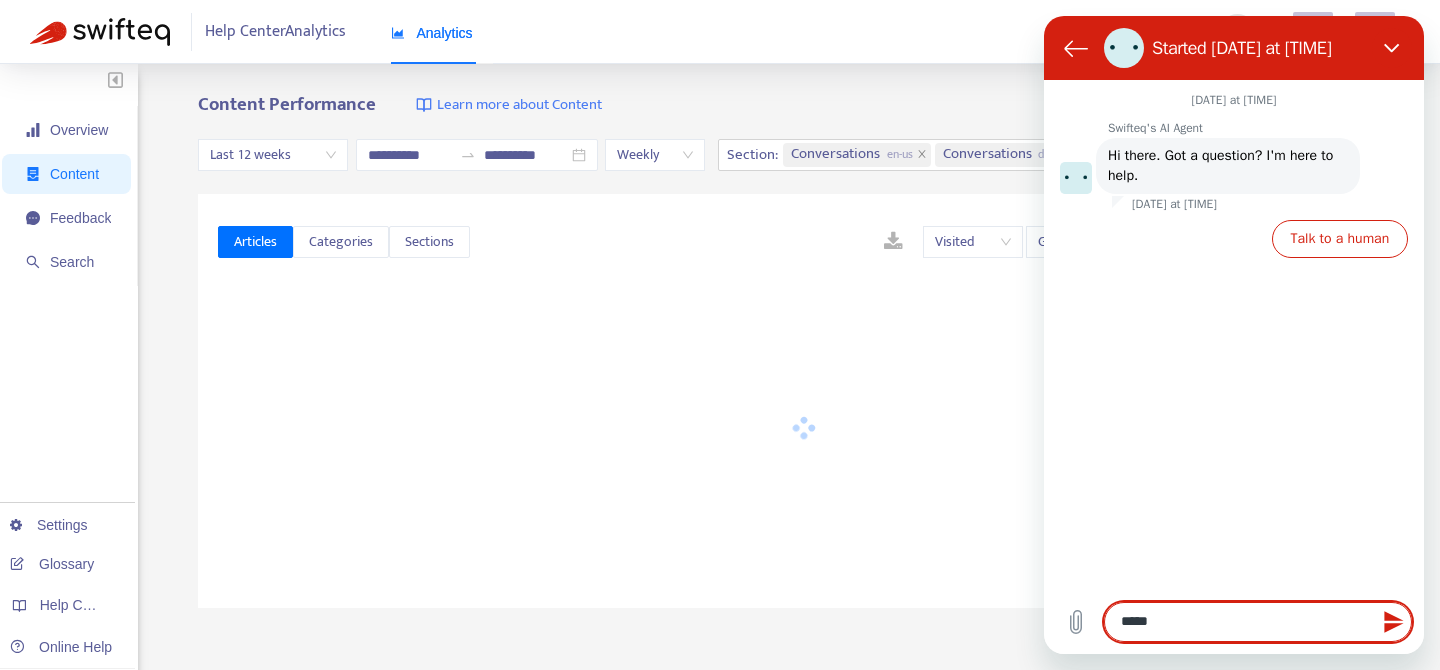 type on "******" 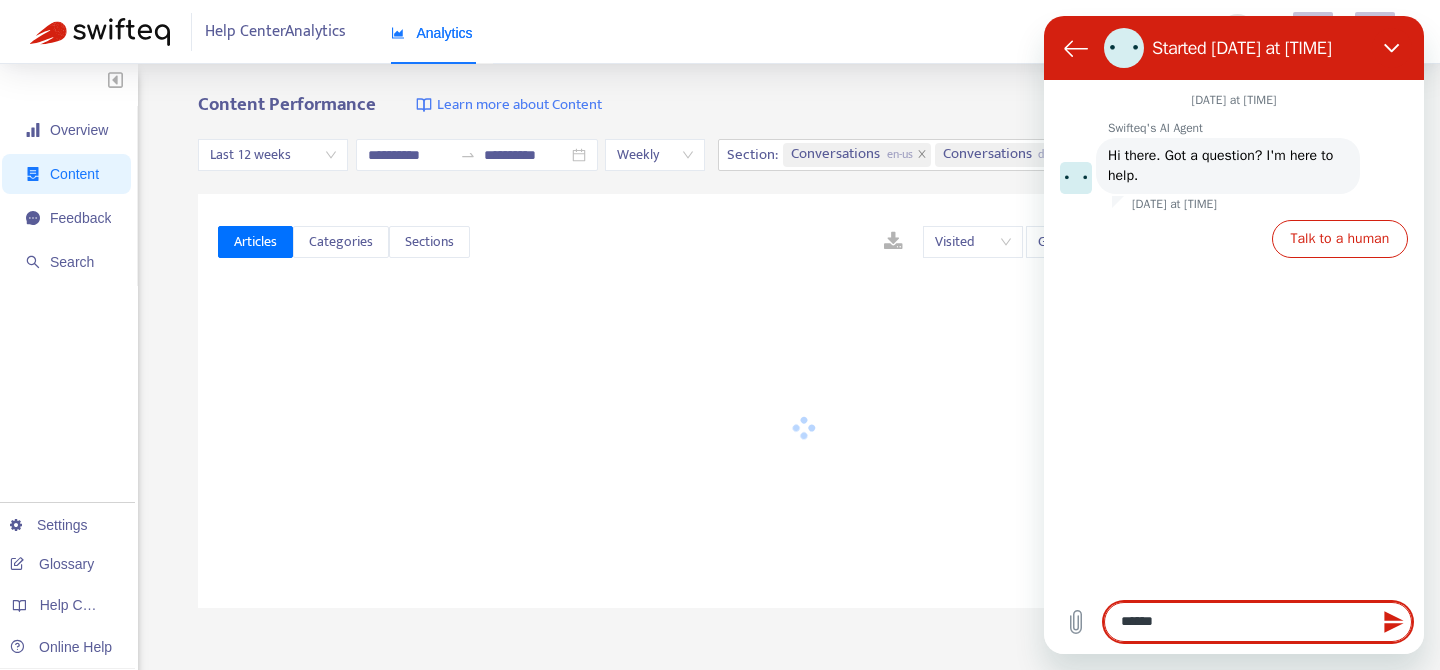 type on "*******" 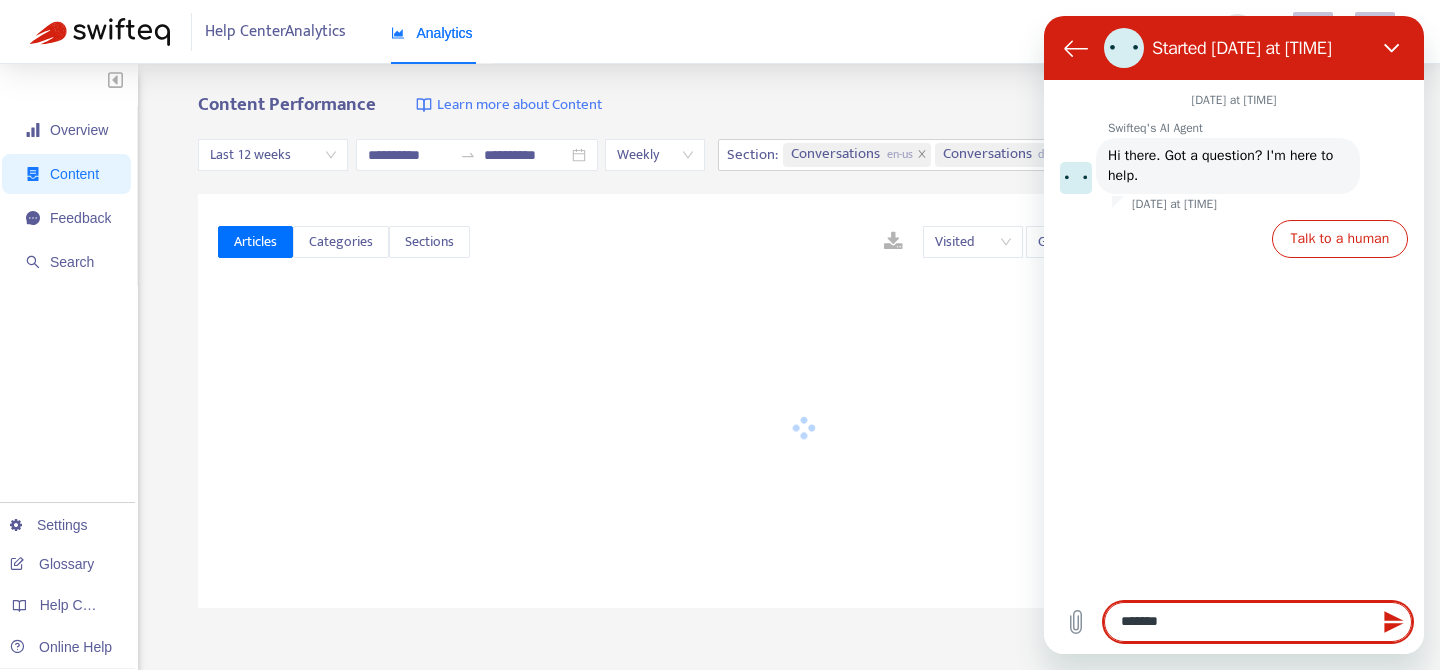 type on "*******" 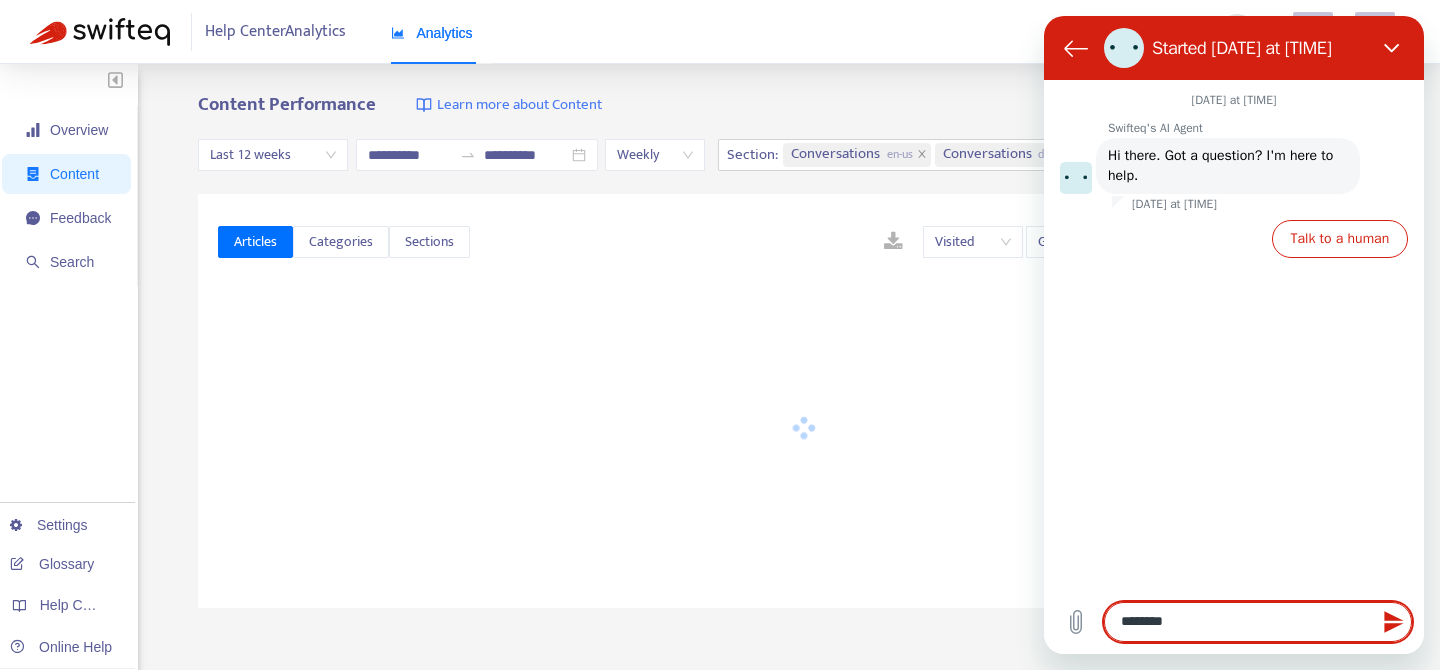type on "*********" 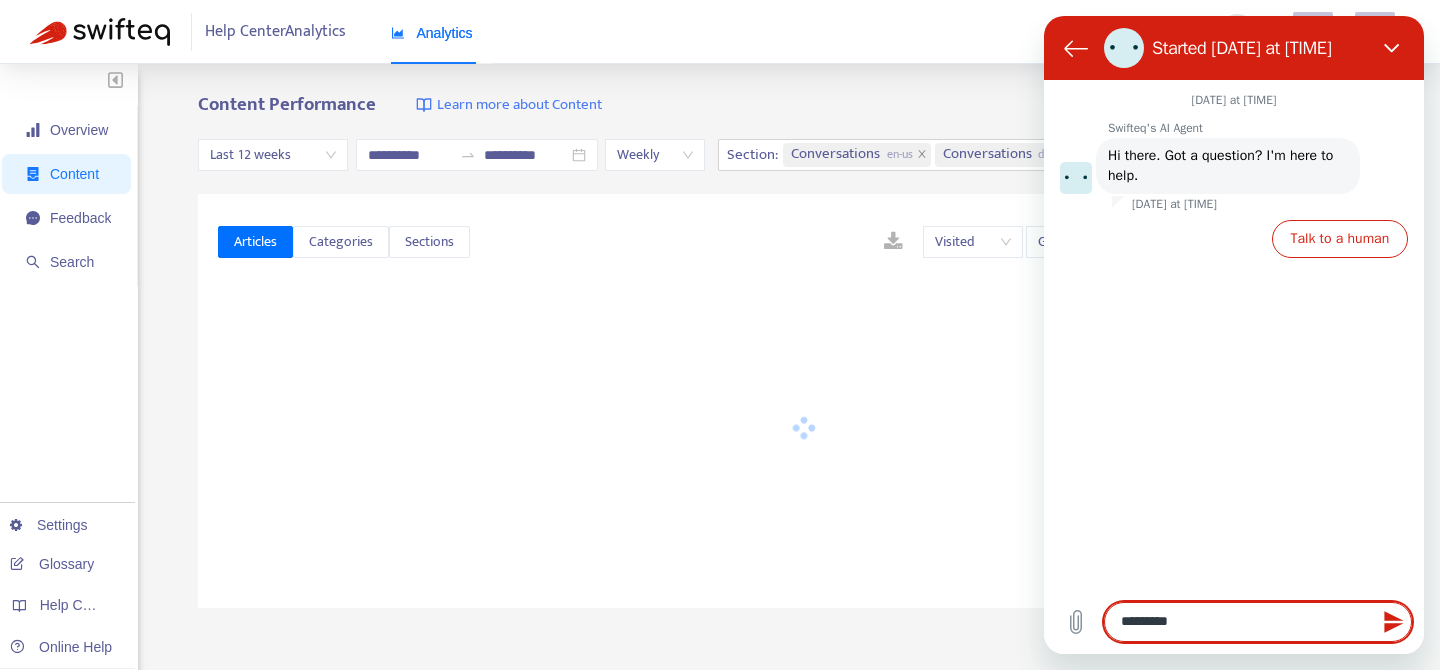 type on "**********" 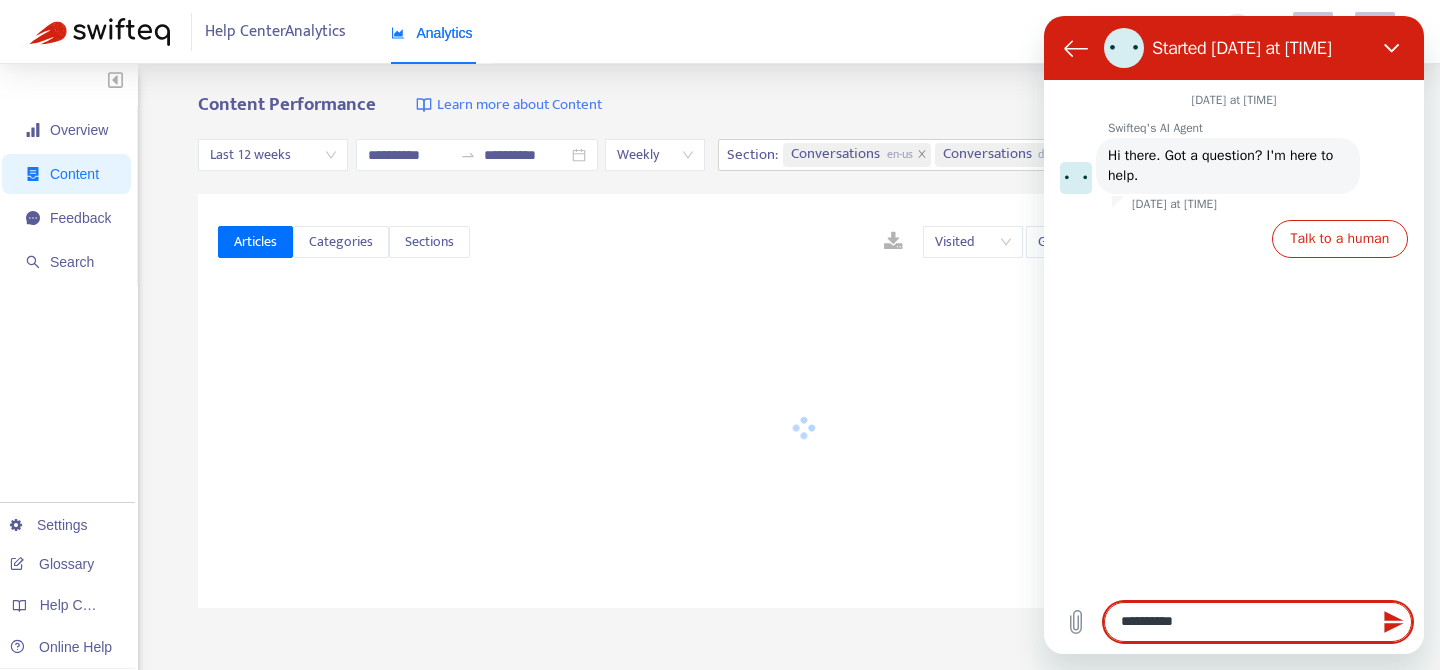 type on "**********" 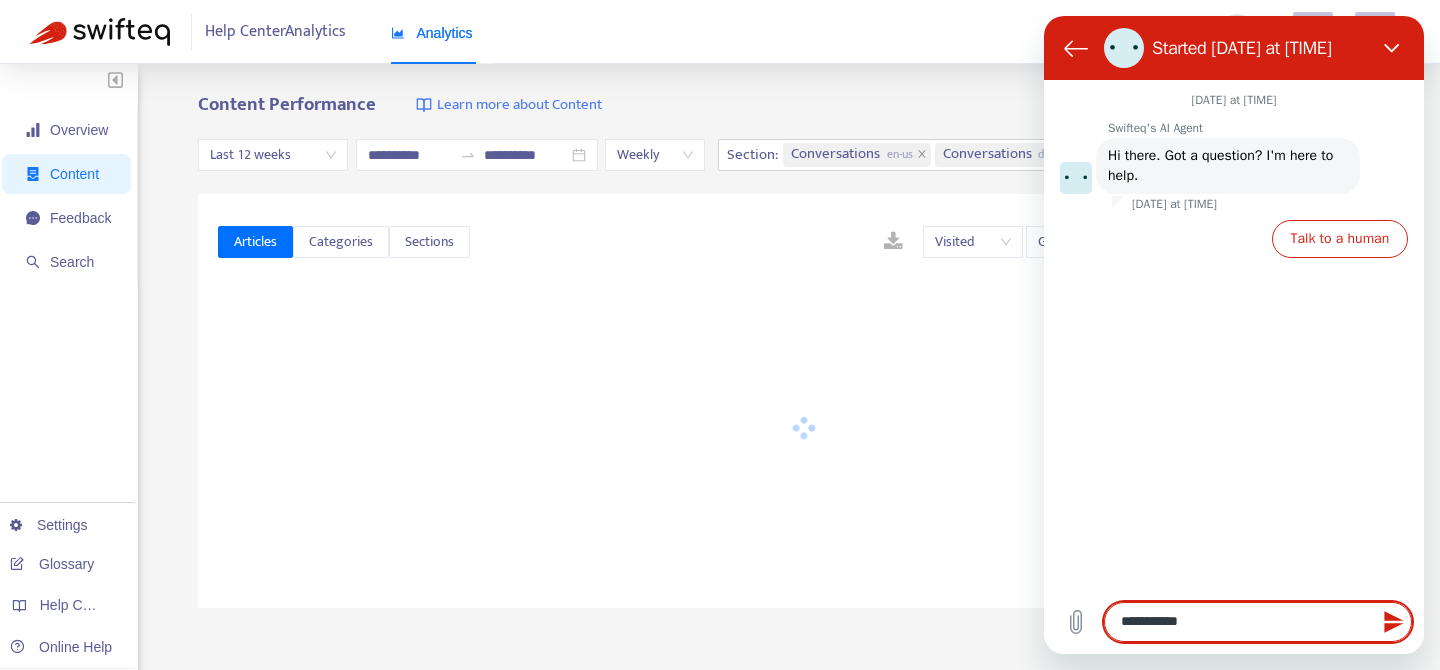 type on "**********" 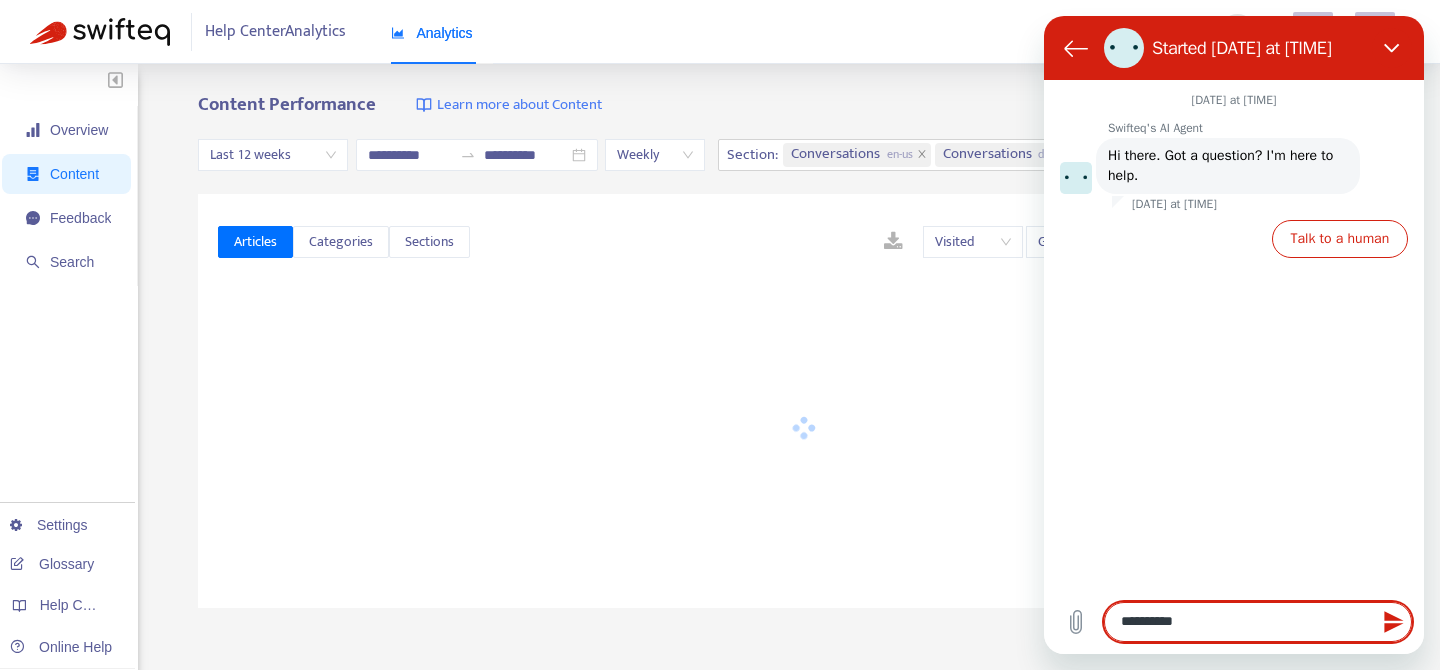 type on "**********" 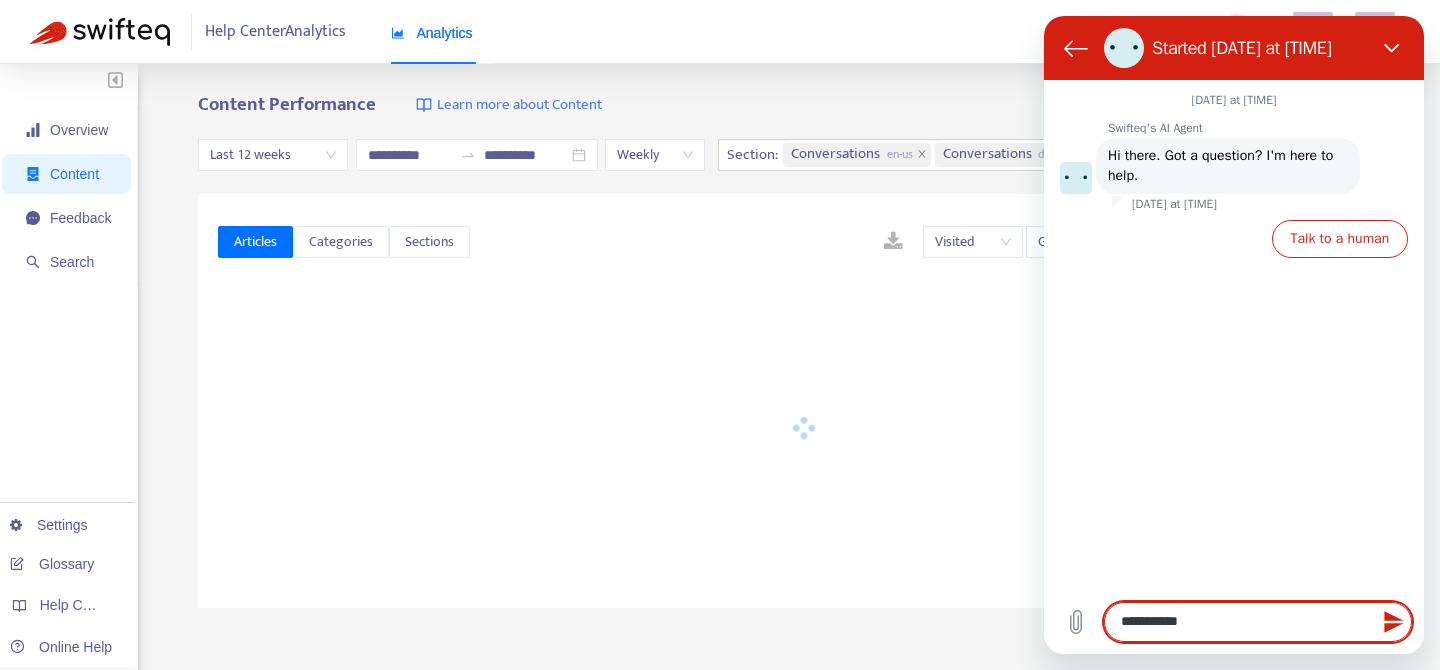type on "**********" 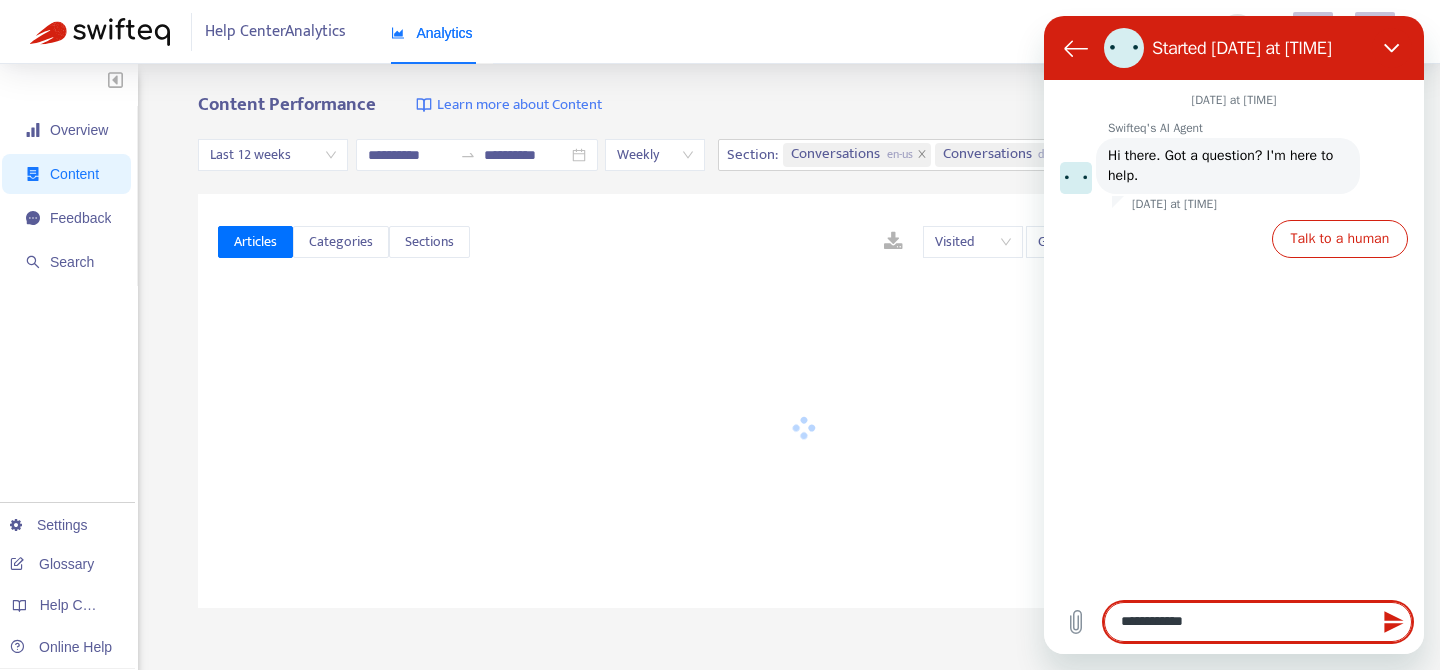 type on "**********" 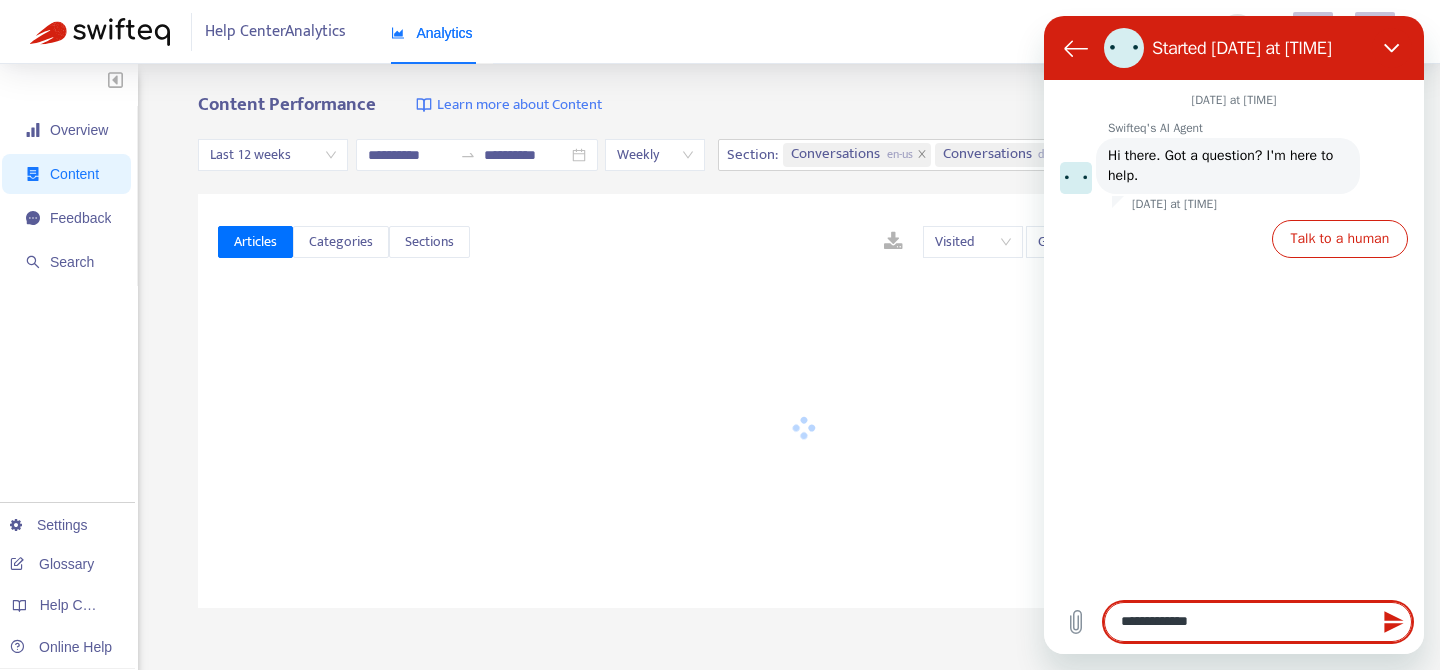 type on "**********" 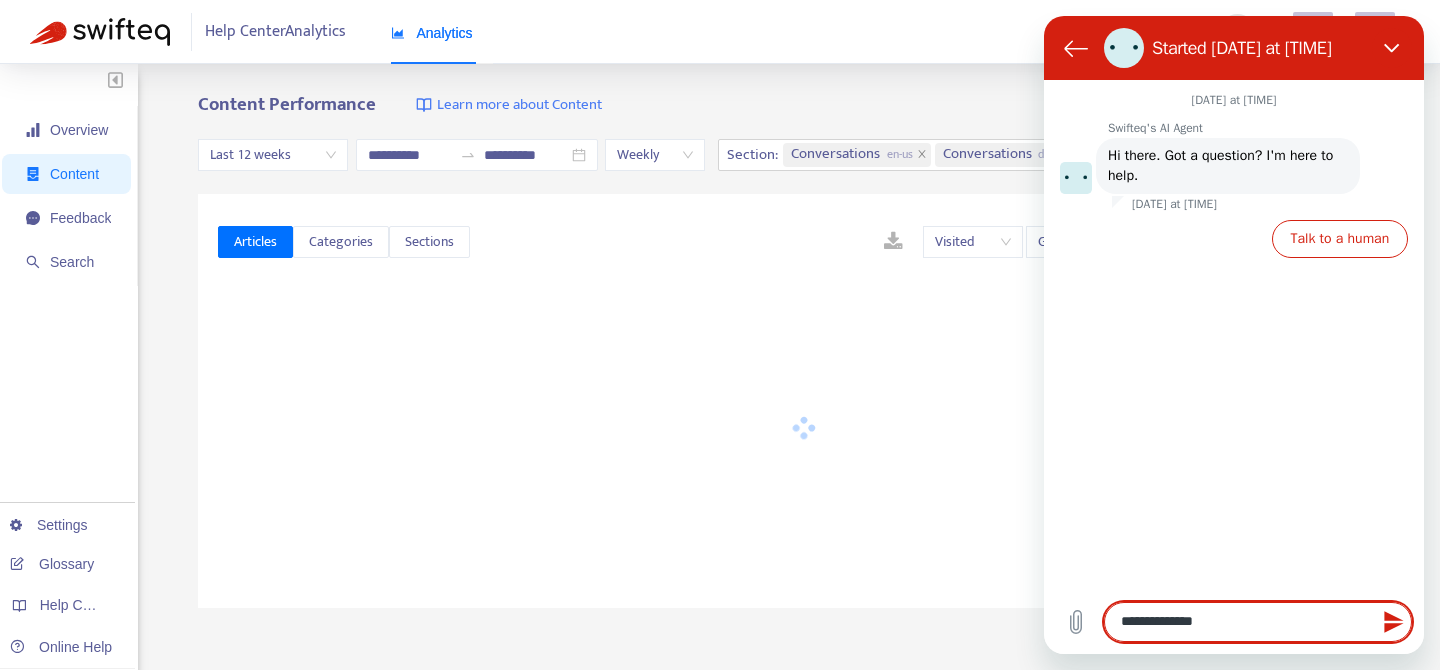 type on "**********" 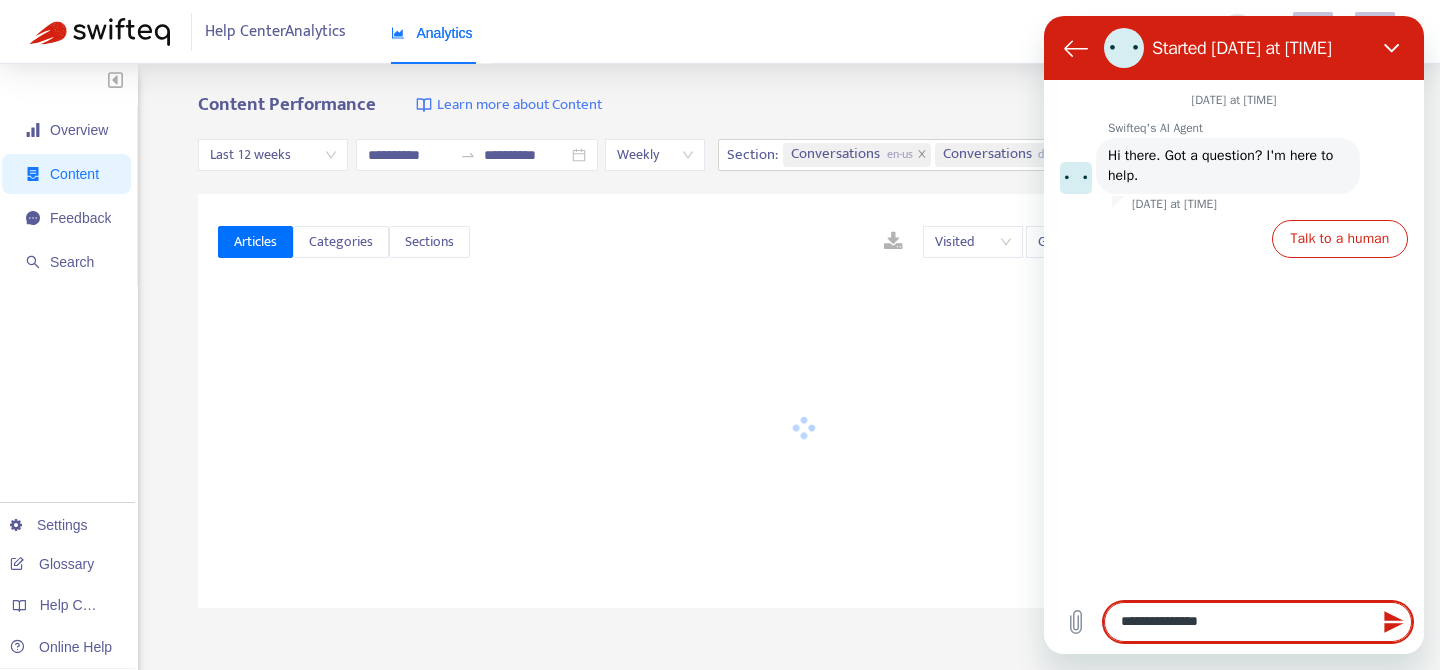 type on "**********" 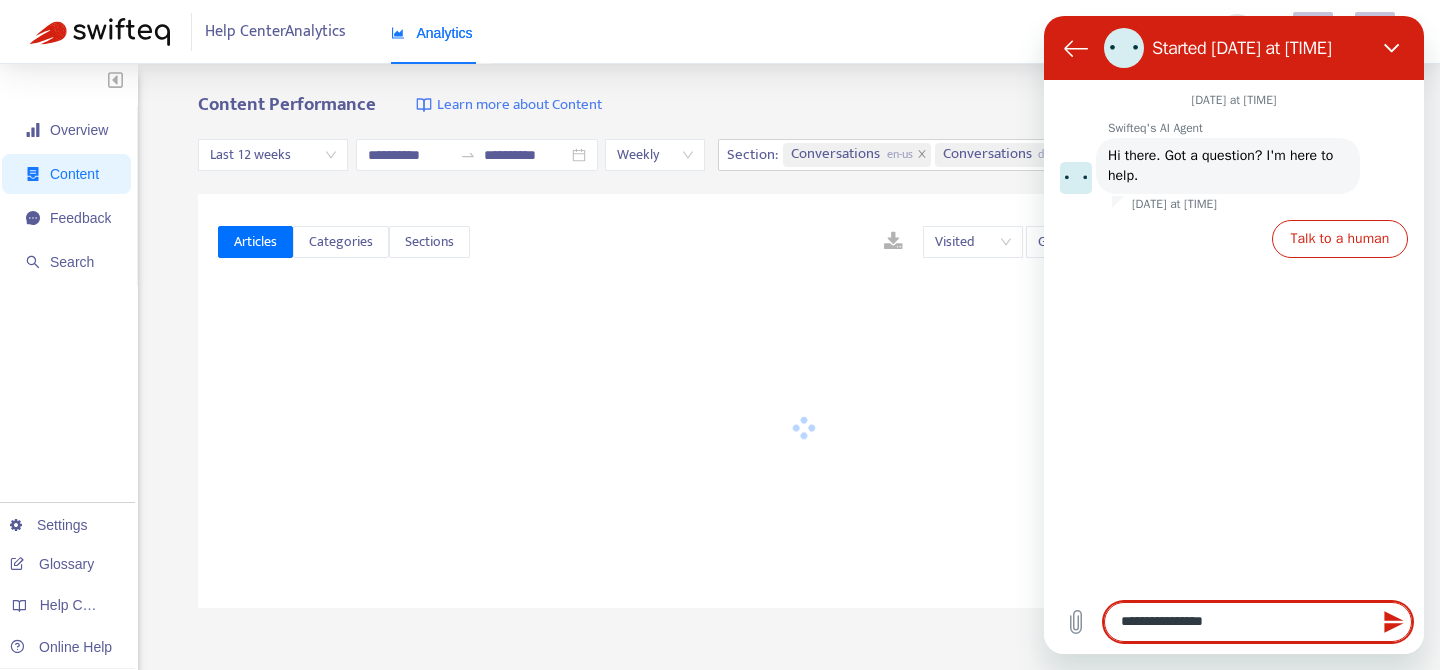type on "**********" 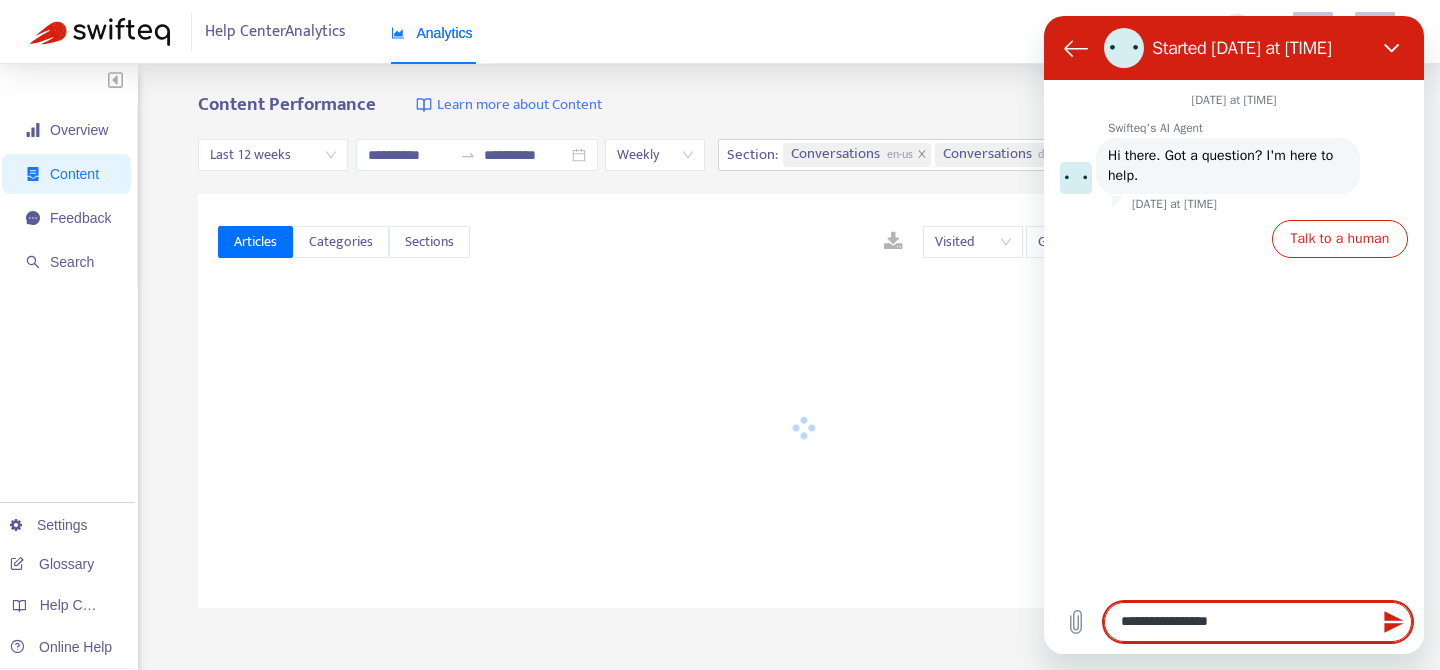 type on "**********" 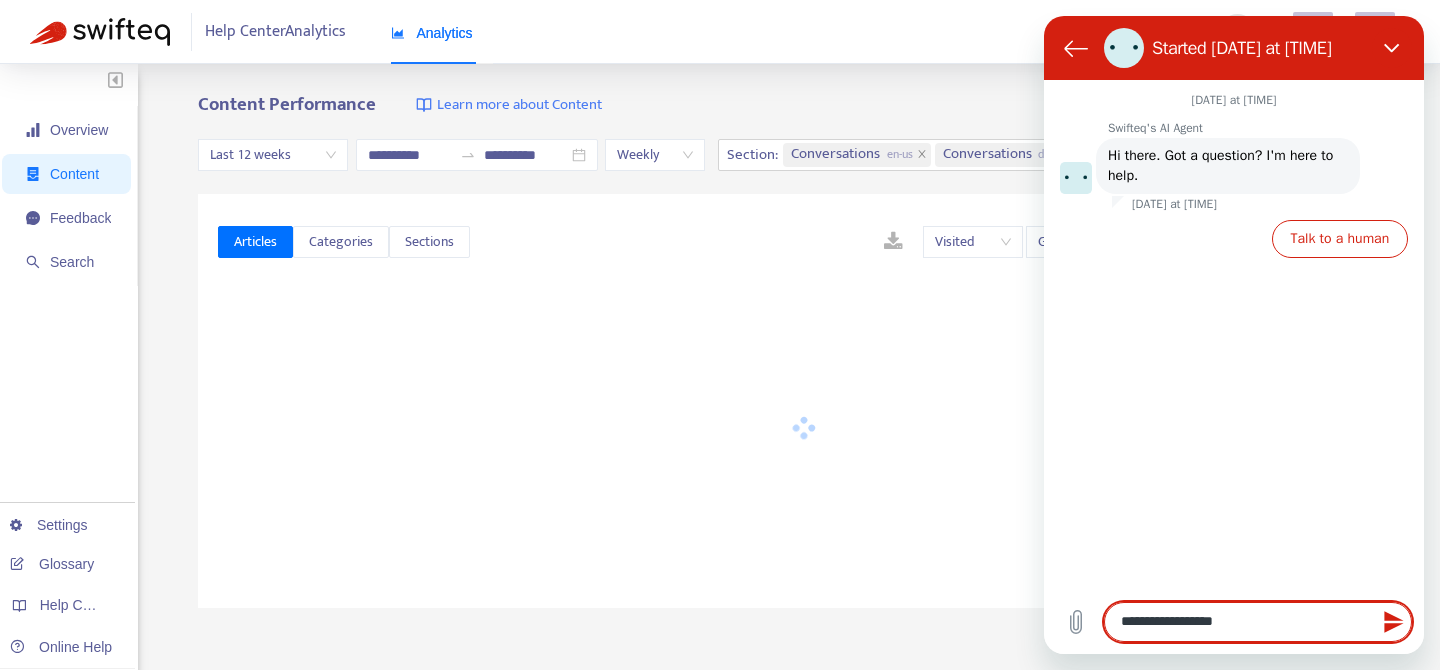 type on "**********" 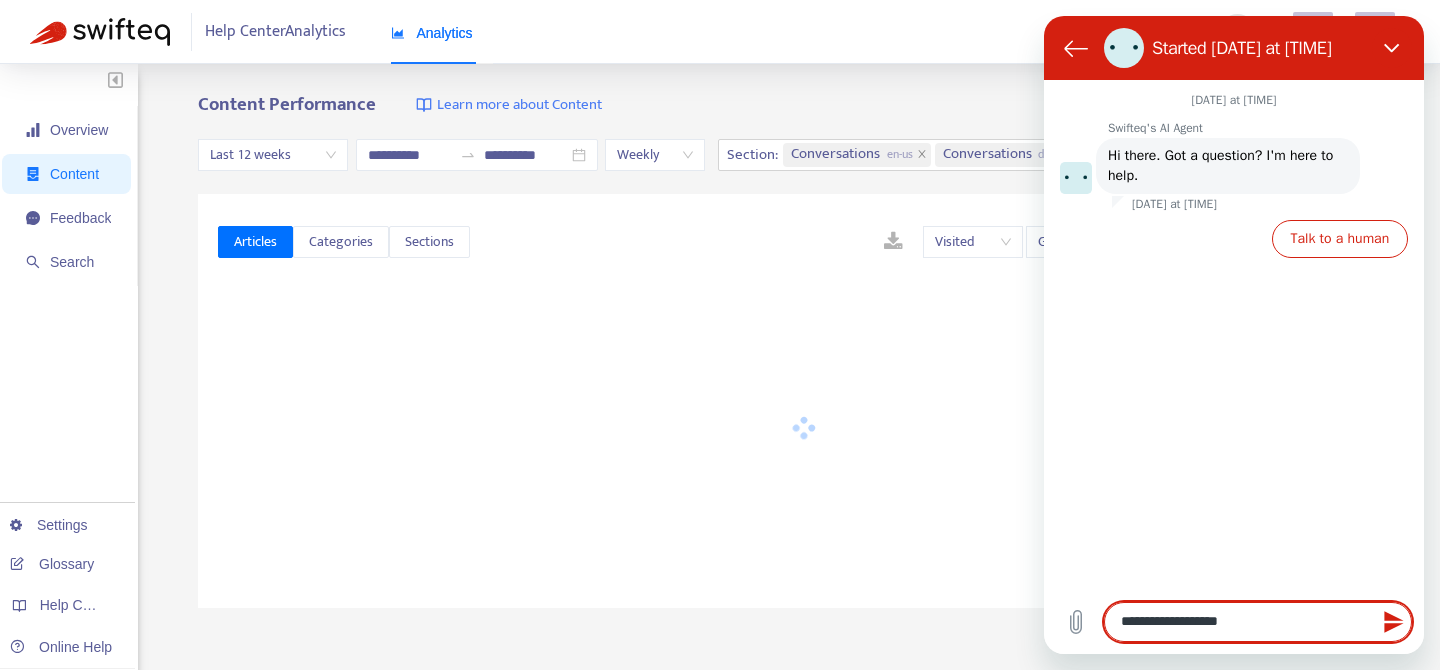 type on "**********" 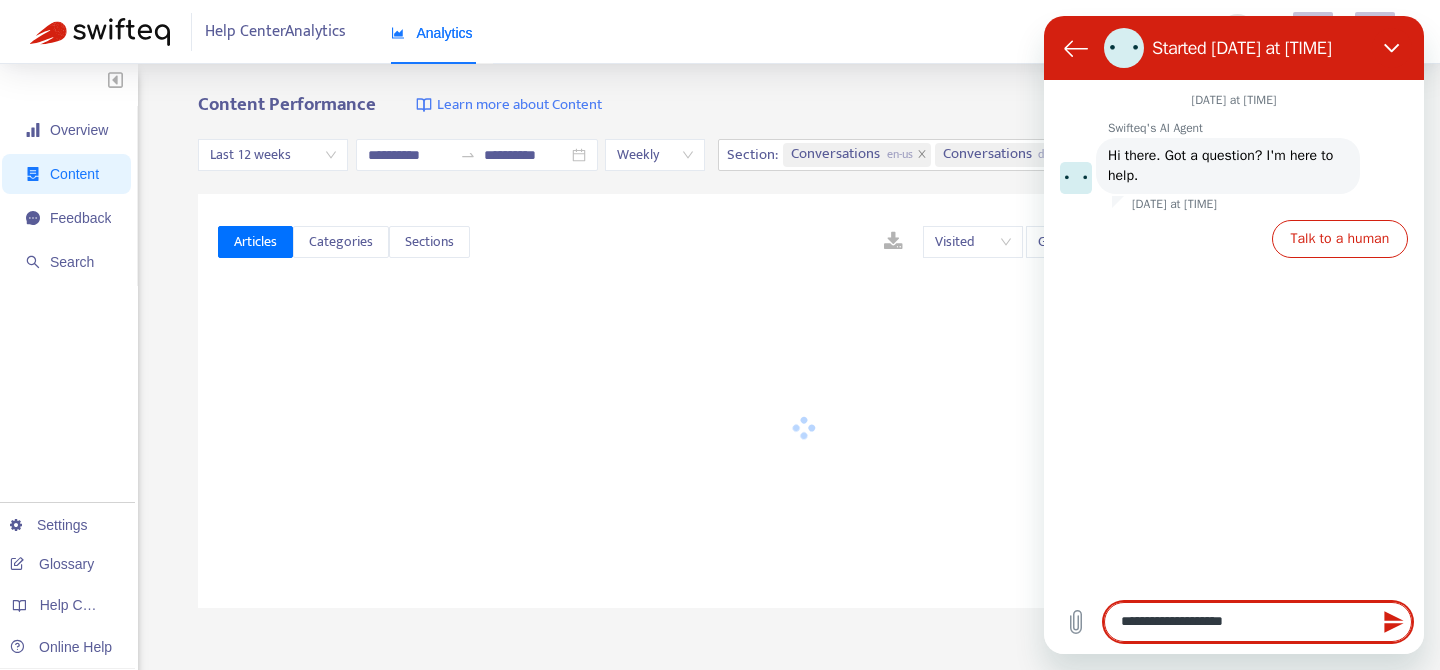 type on "**********" 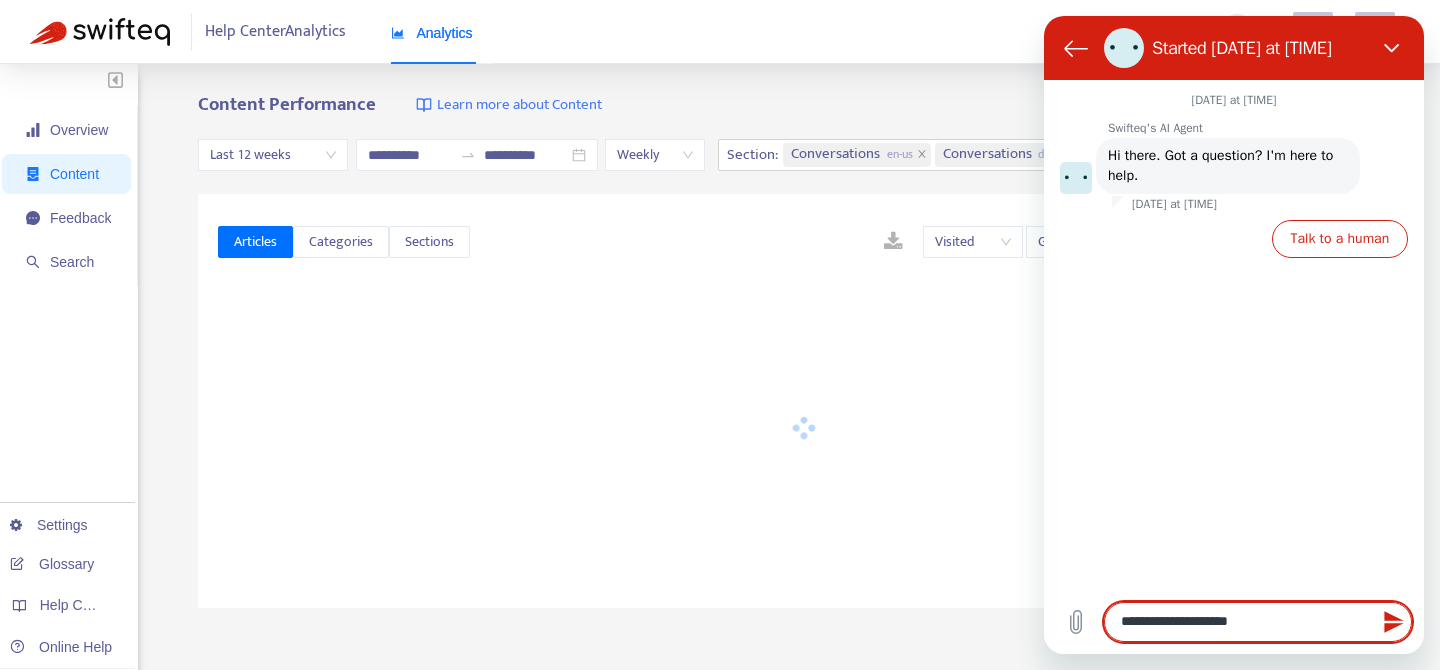 type on "**********" 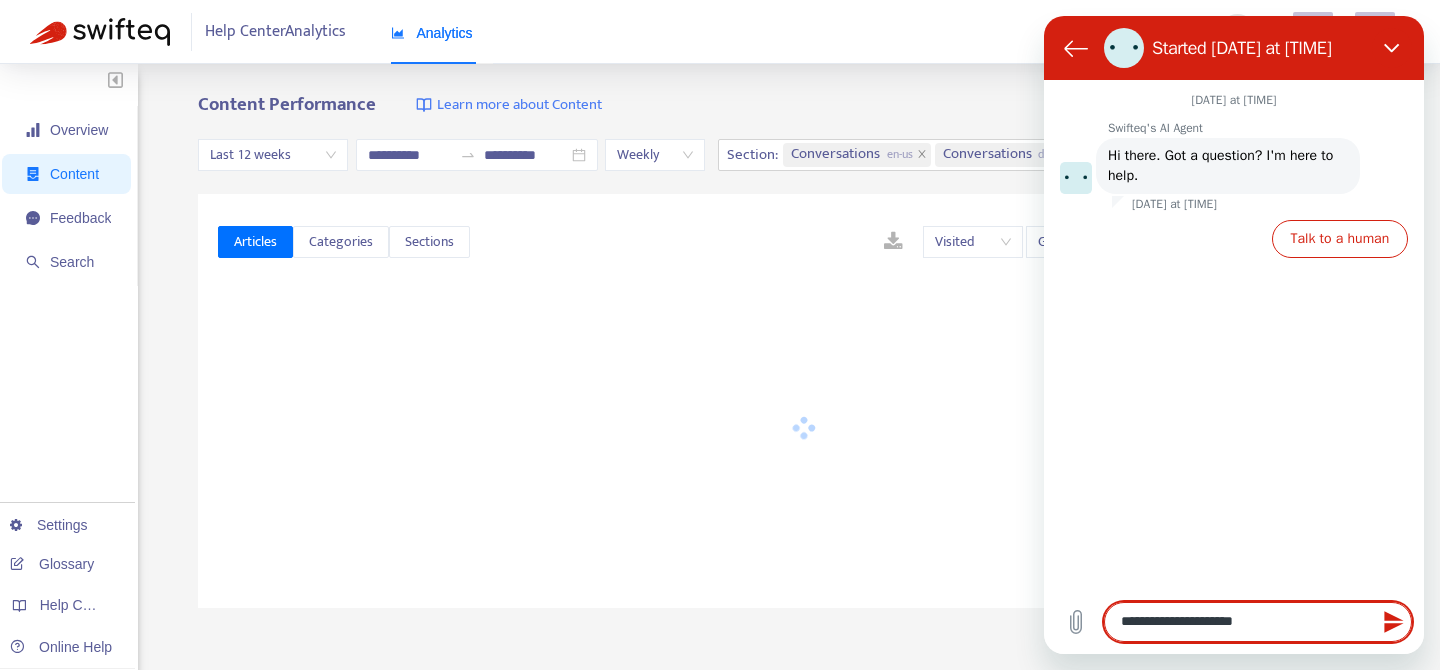 type on "*" 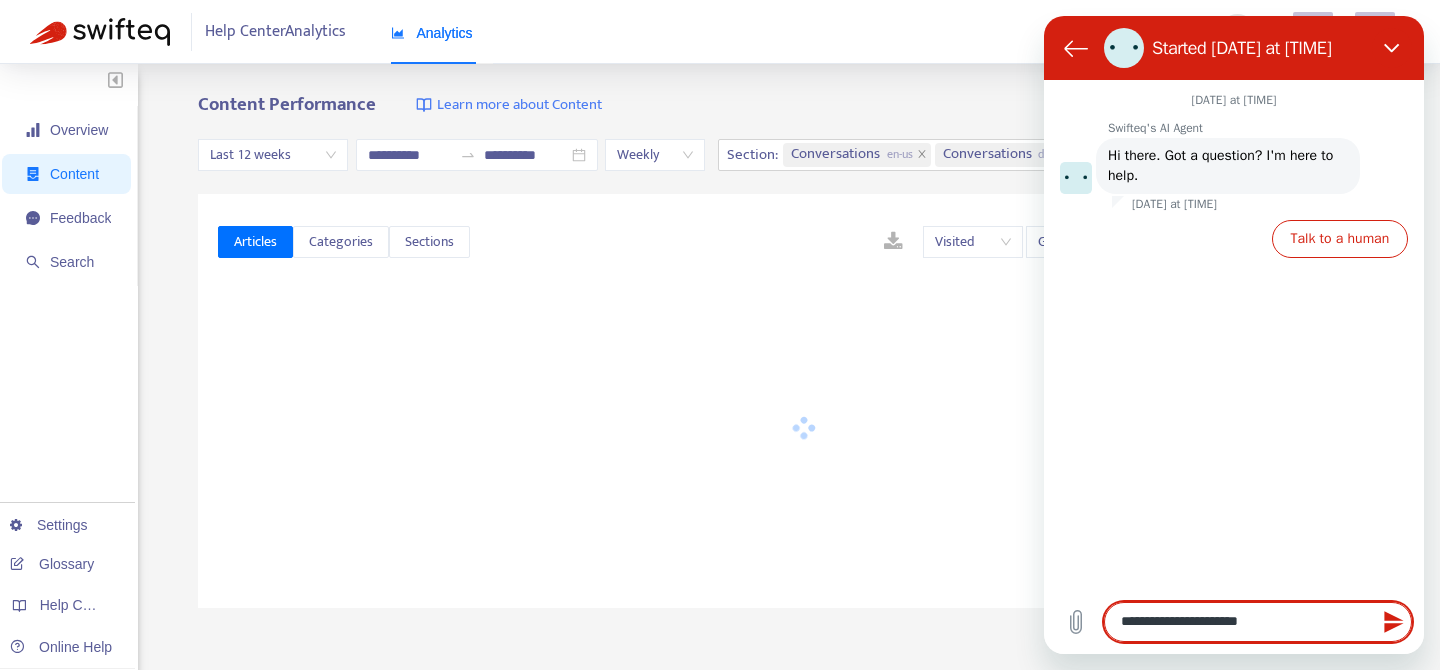 type on "**********" 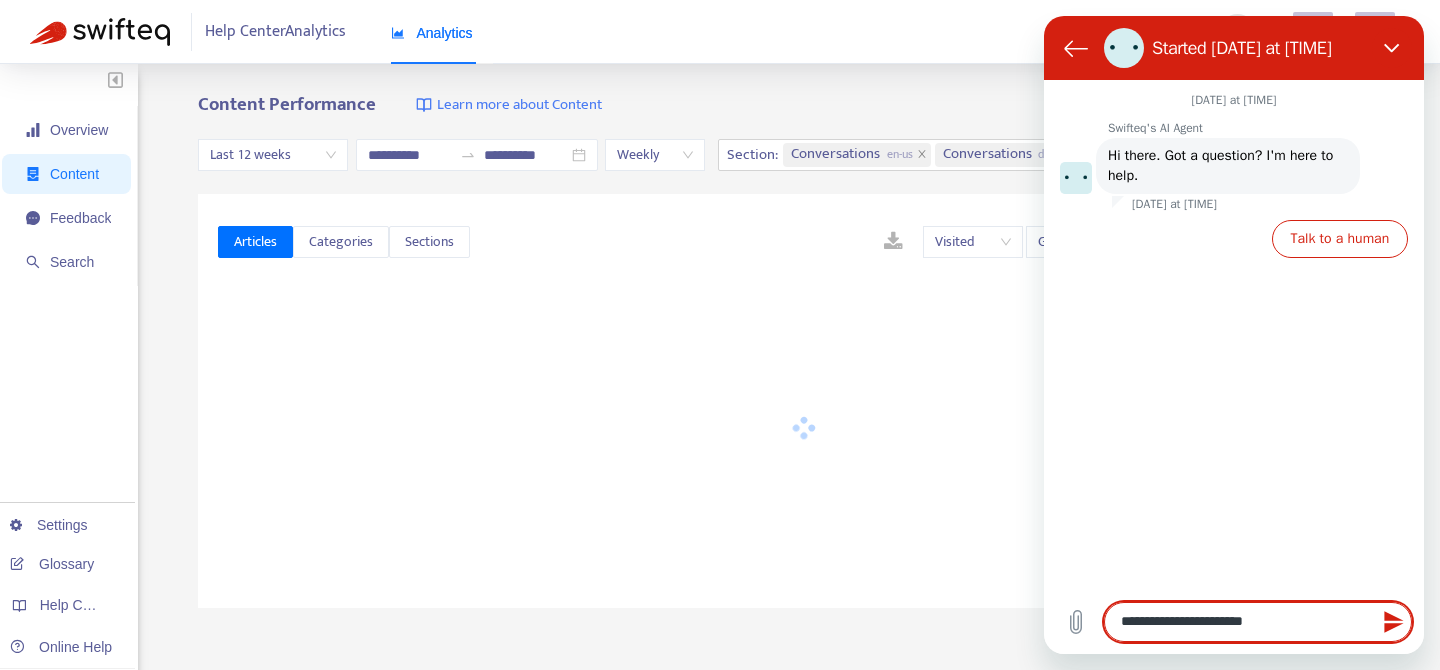 type on "**********" 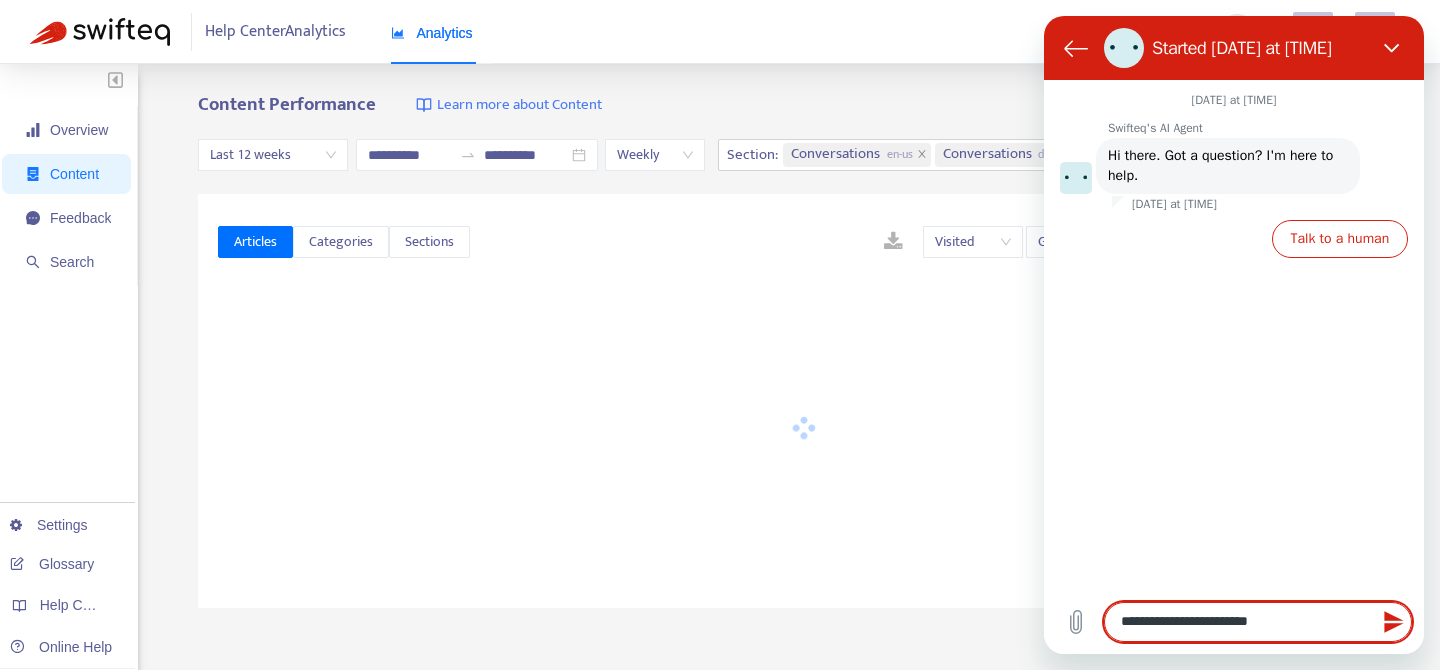 type on "**********" 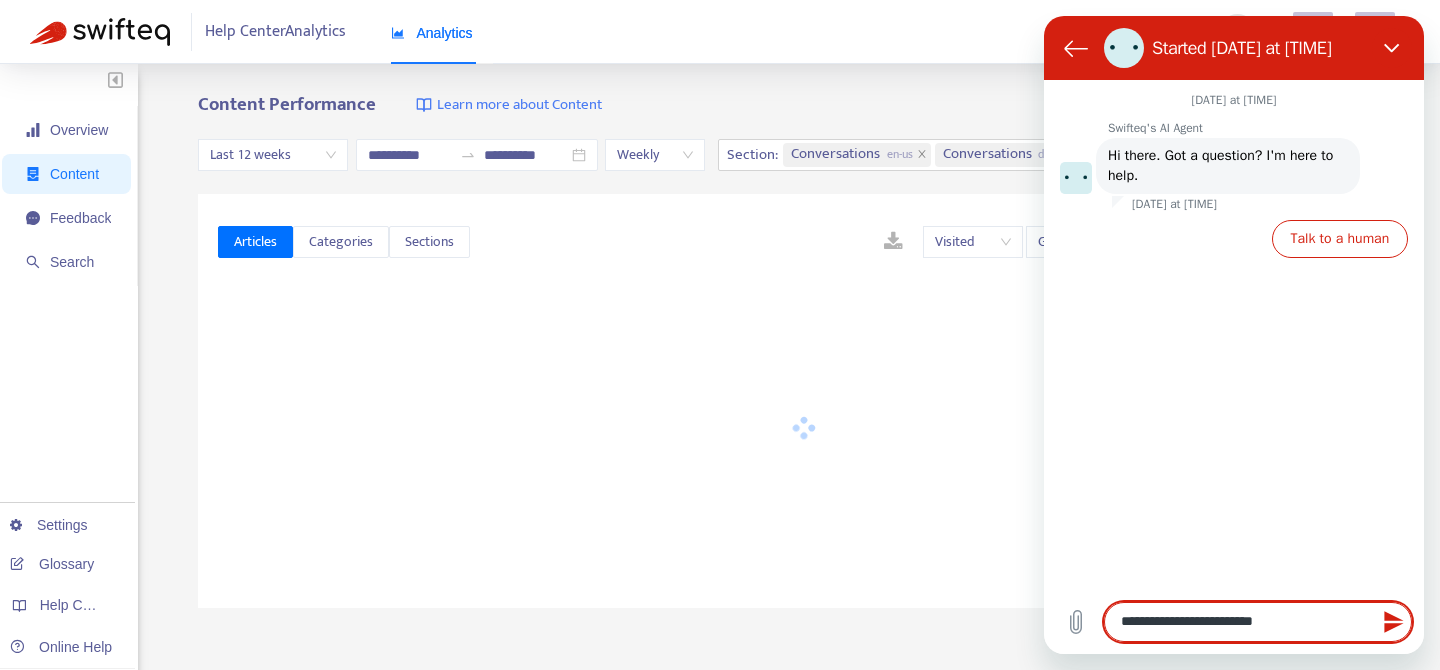 type on "*" 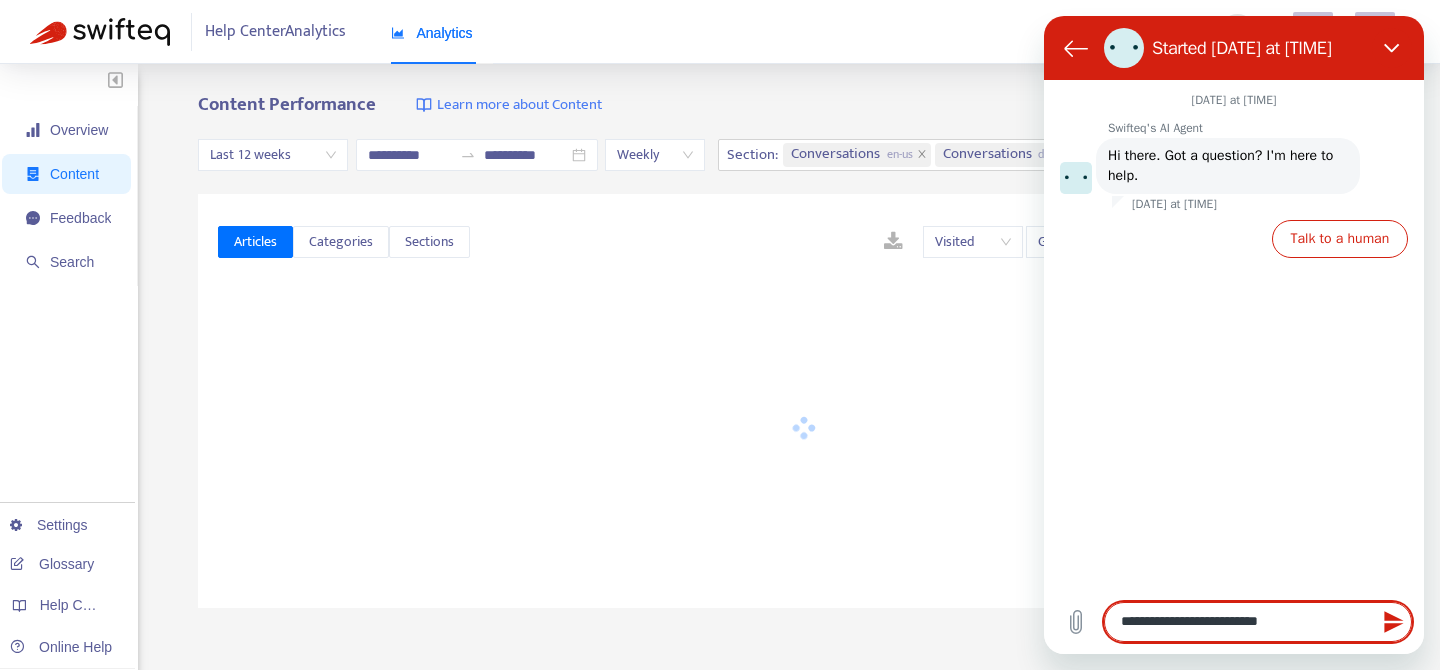 type on "**********" 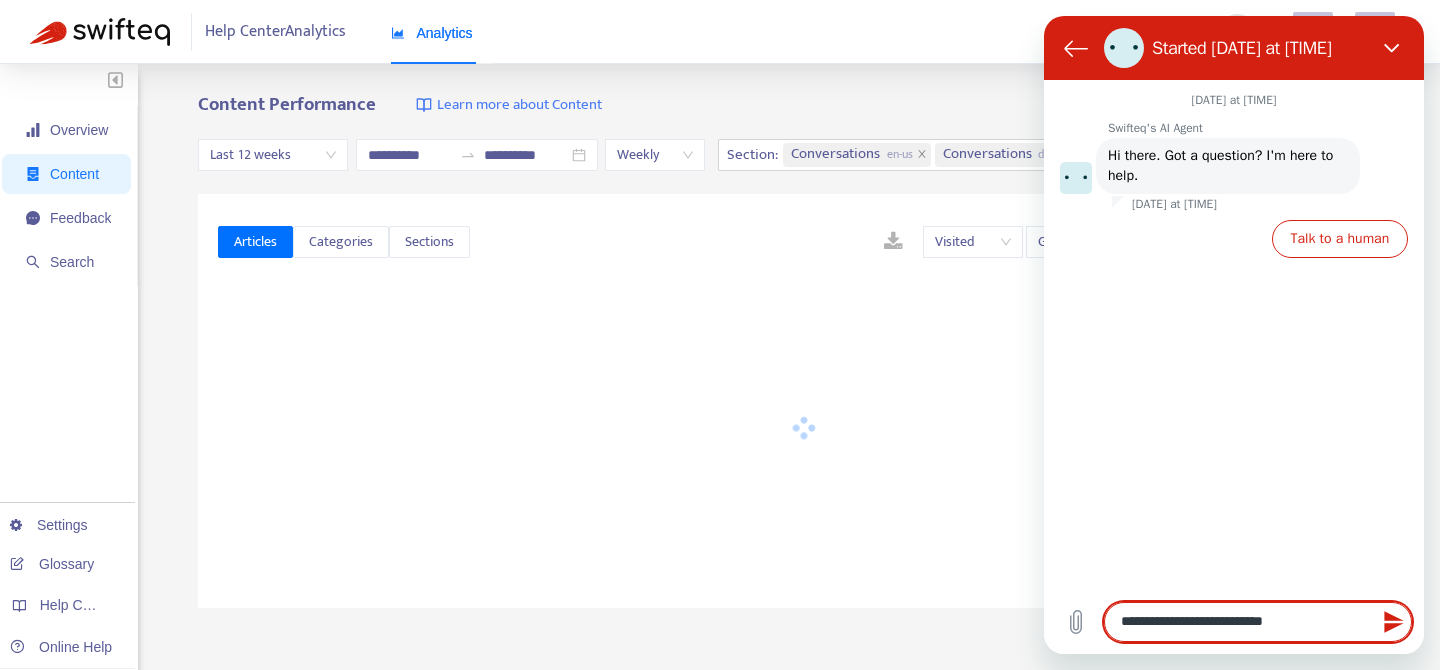 type on "*" 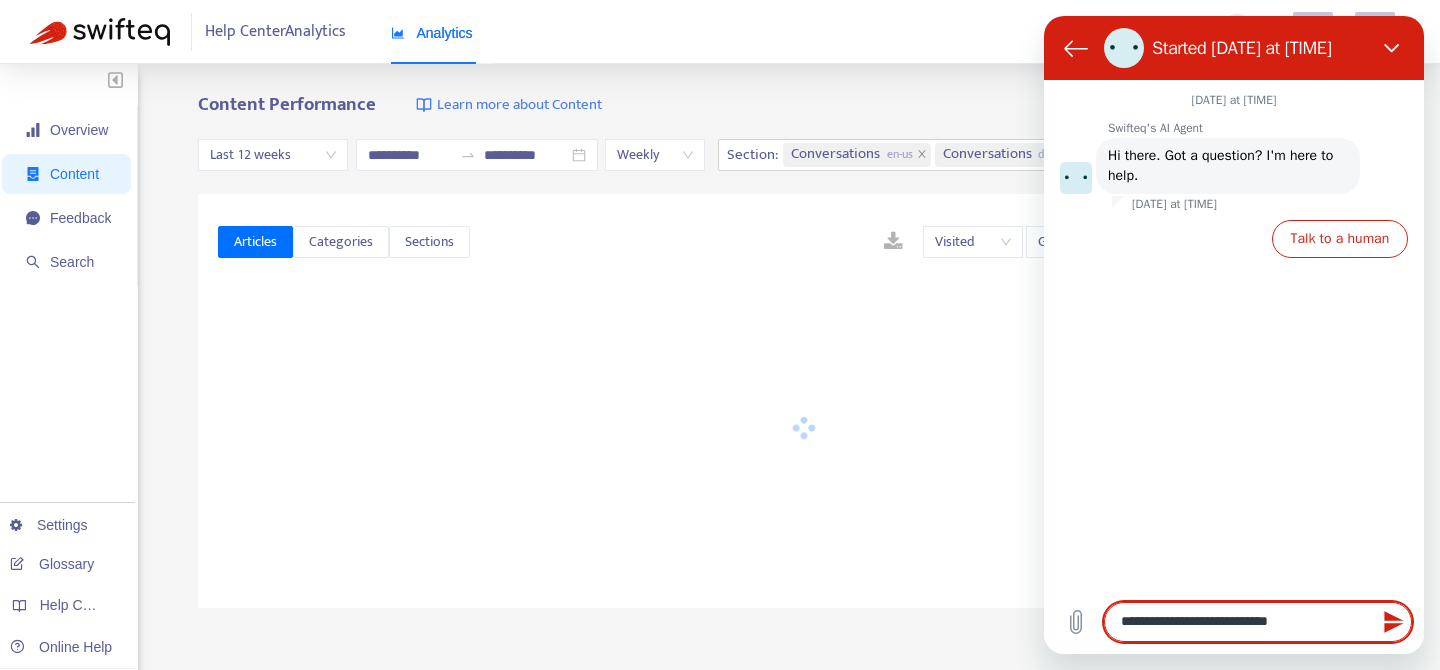 type on "**********" 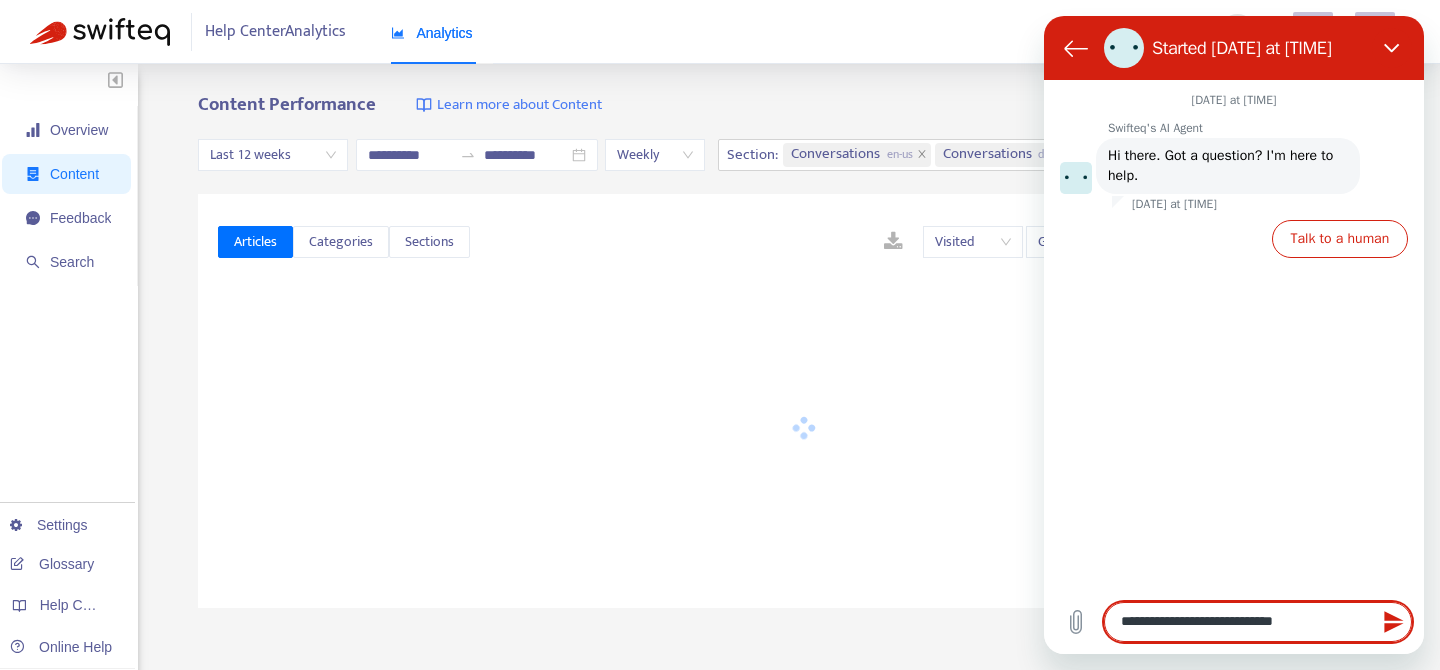 type on "**********" 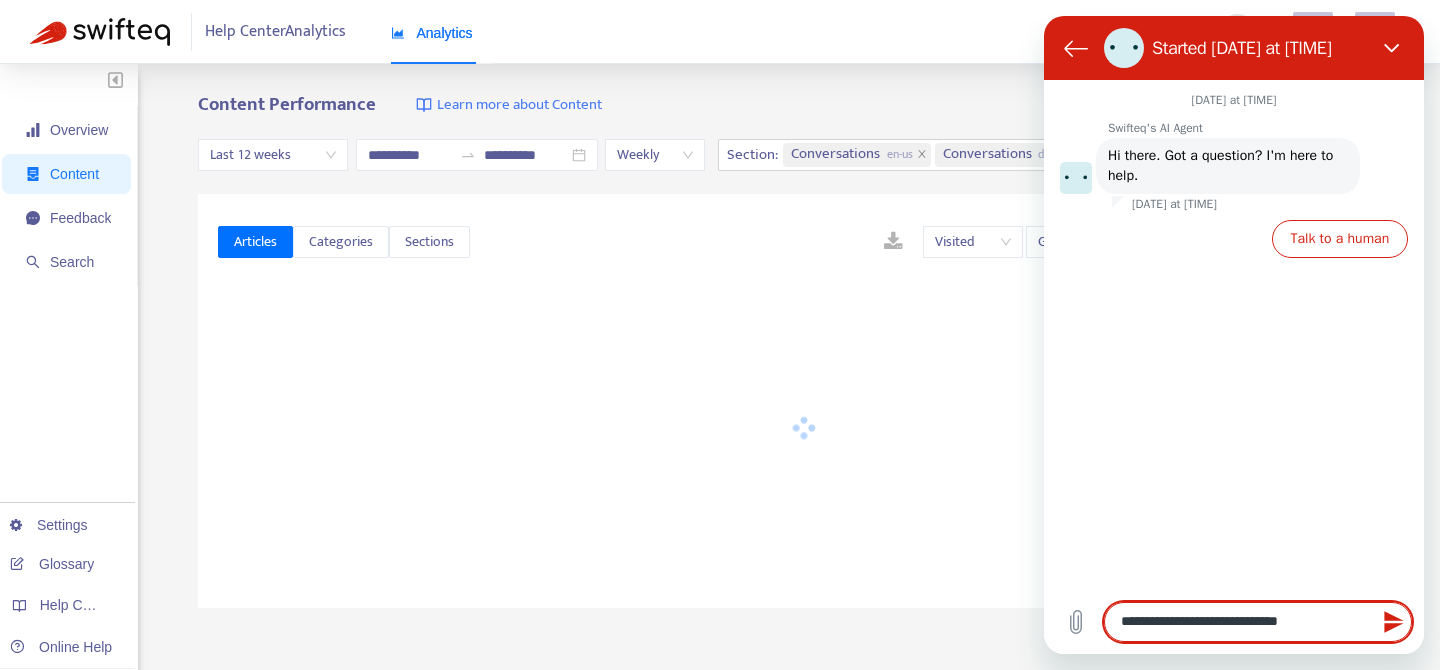type on "**********" 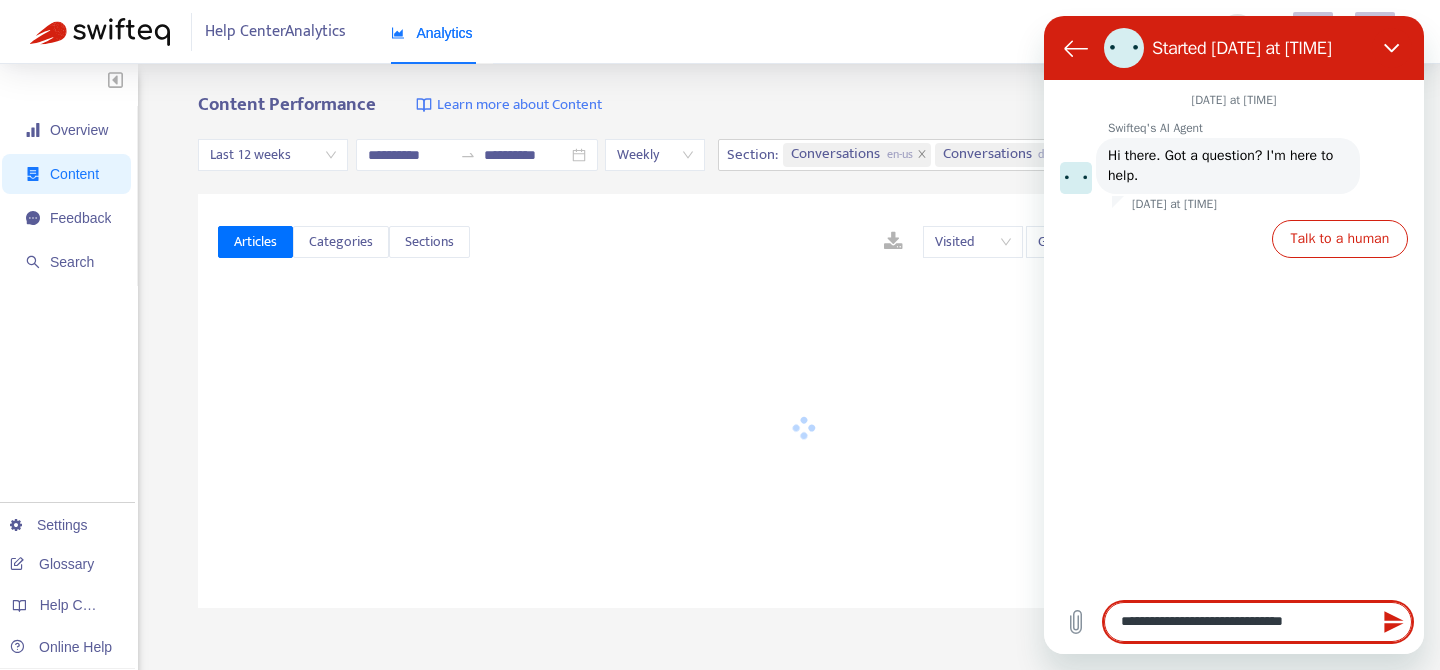 type on "**********" 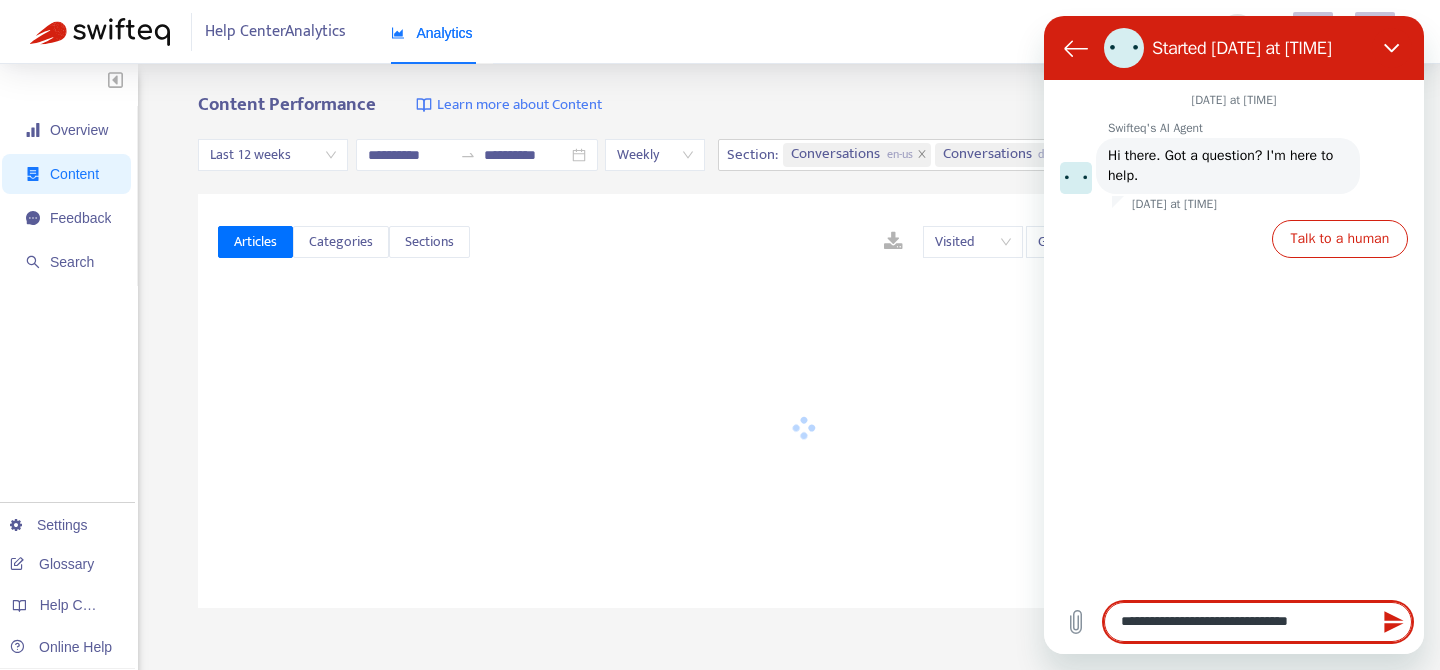 type on "**********" 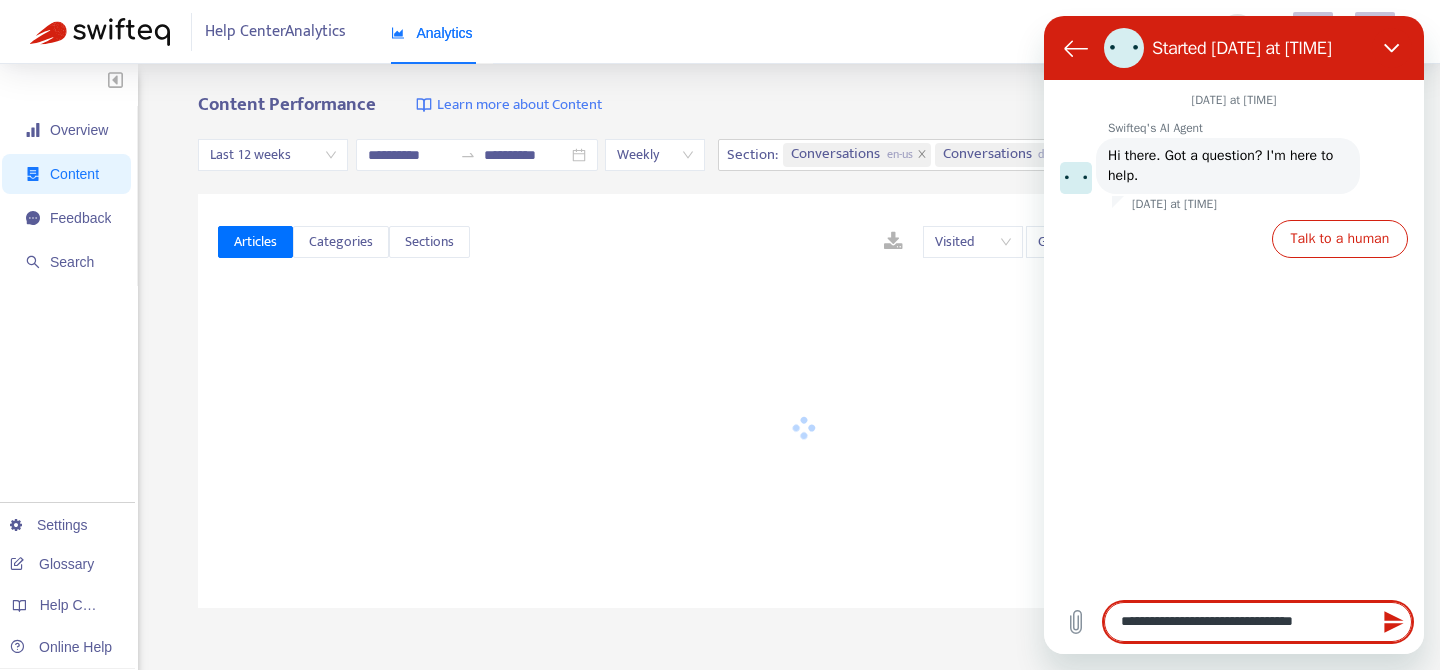 type on "*" 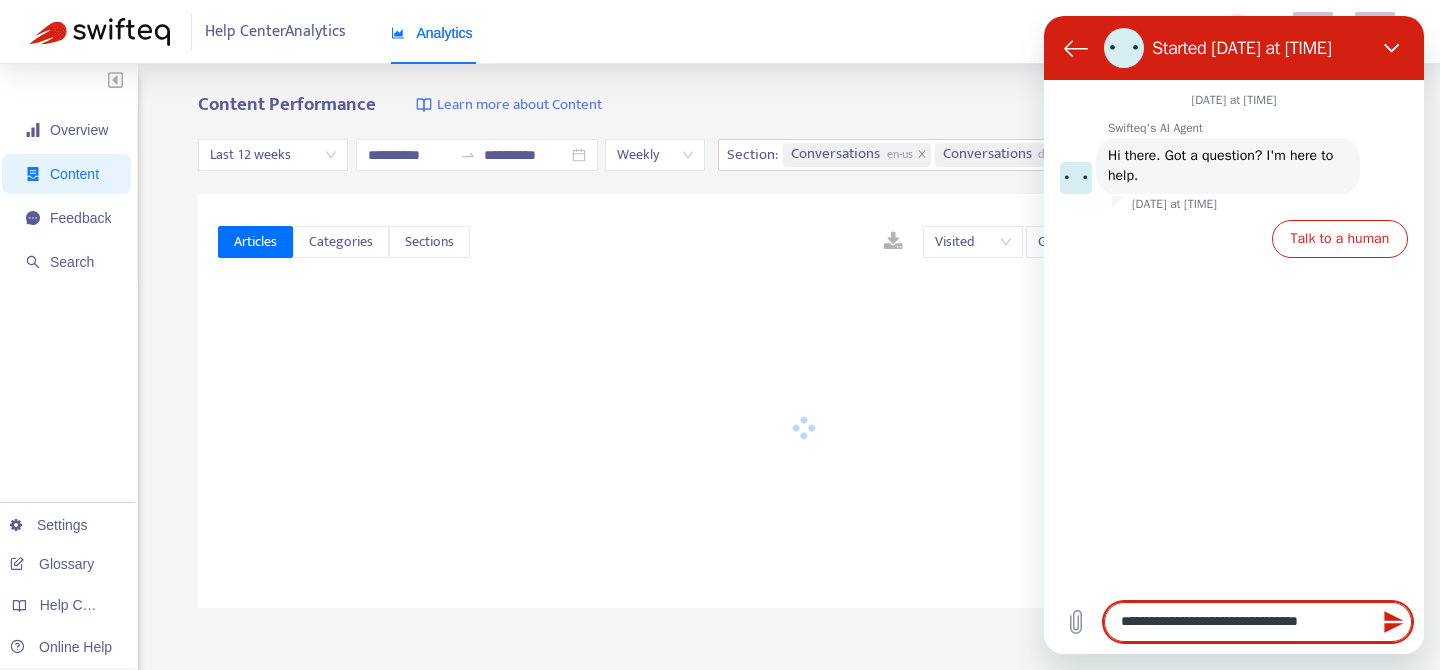 type on "**********" 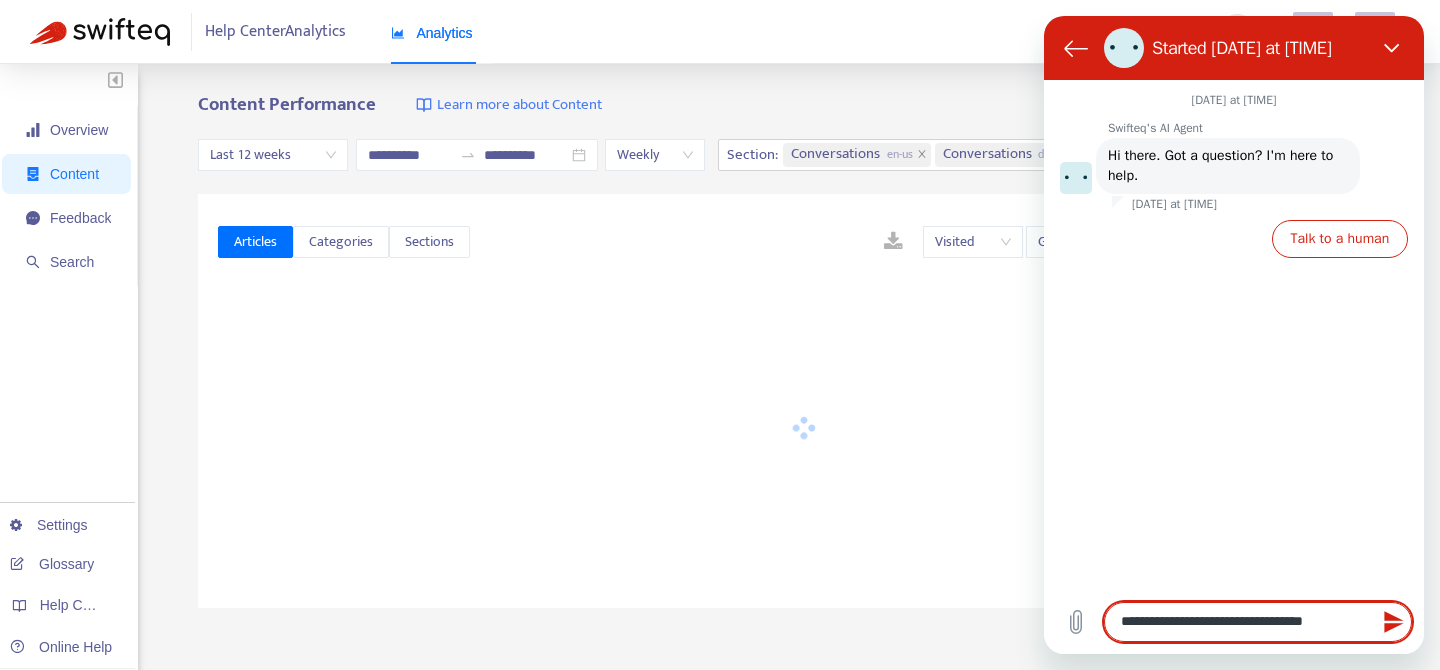 type on "**********" 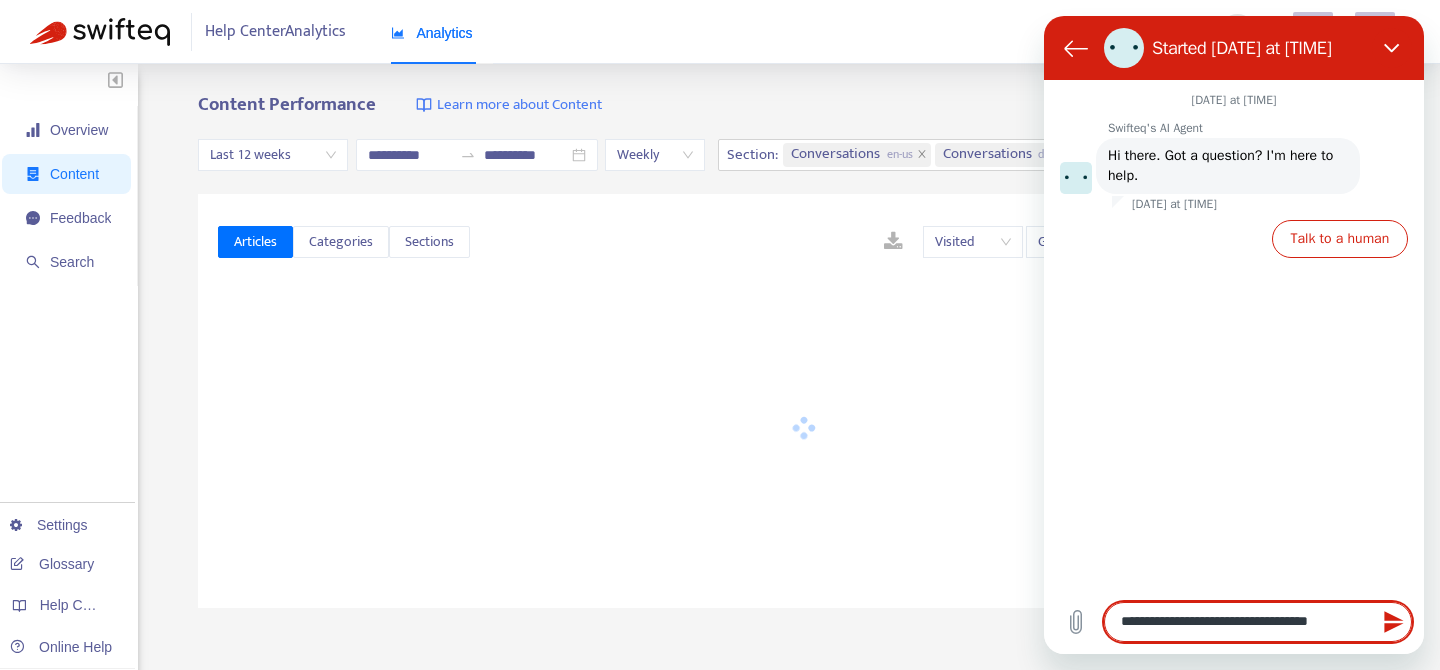 type on "**********" 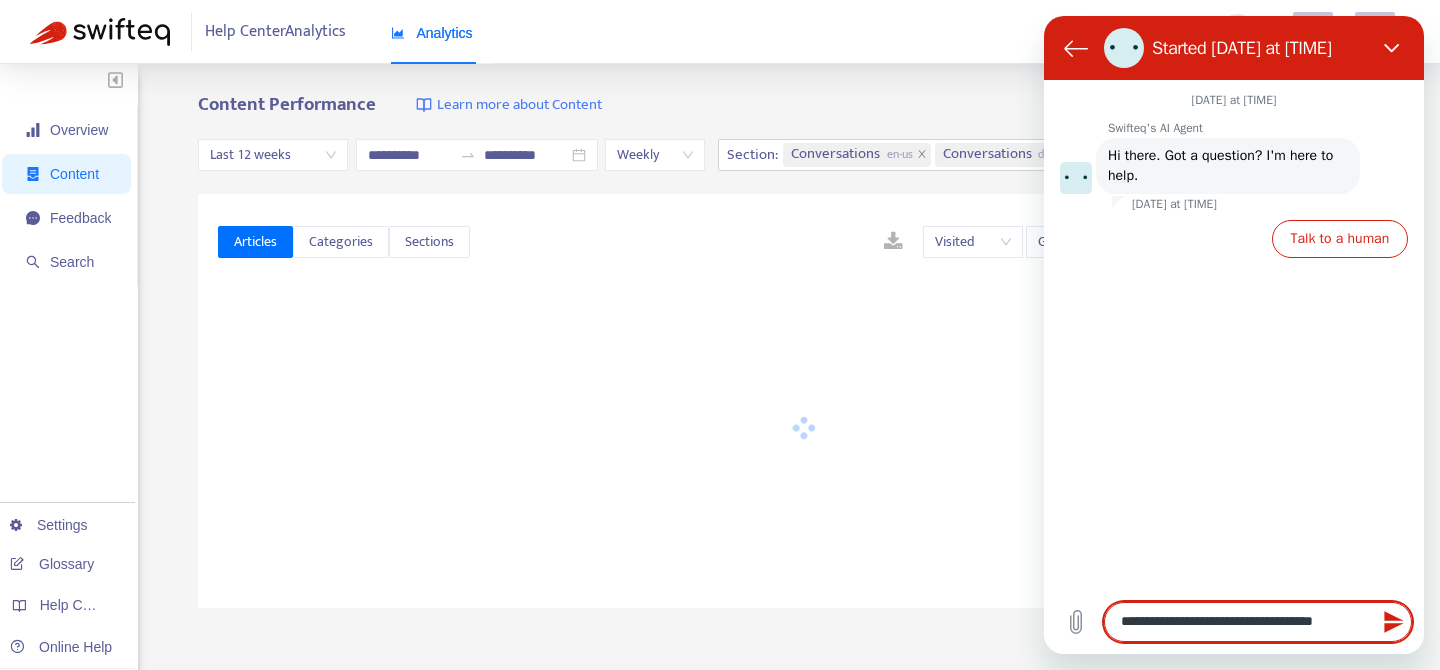 type on "**********" 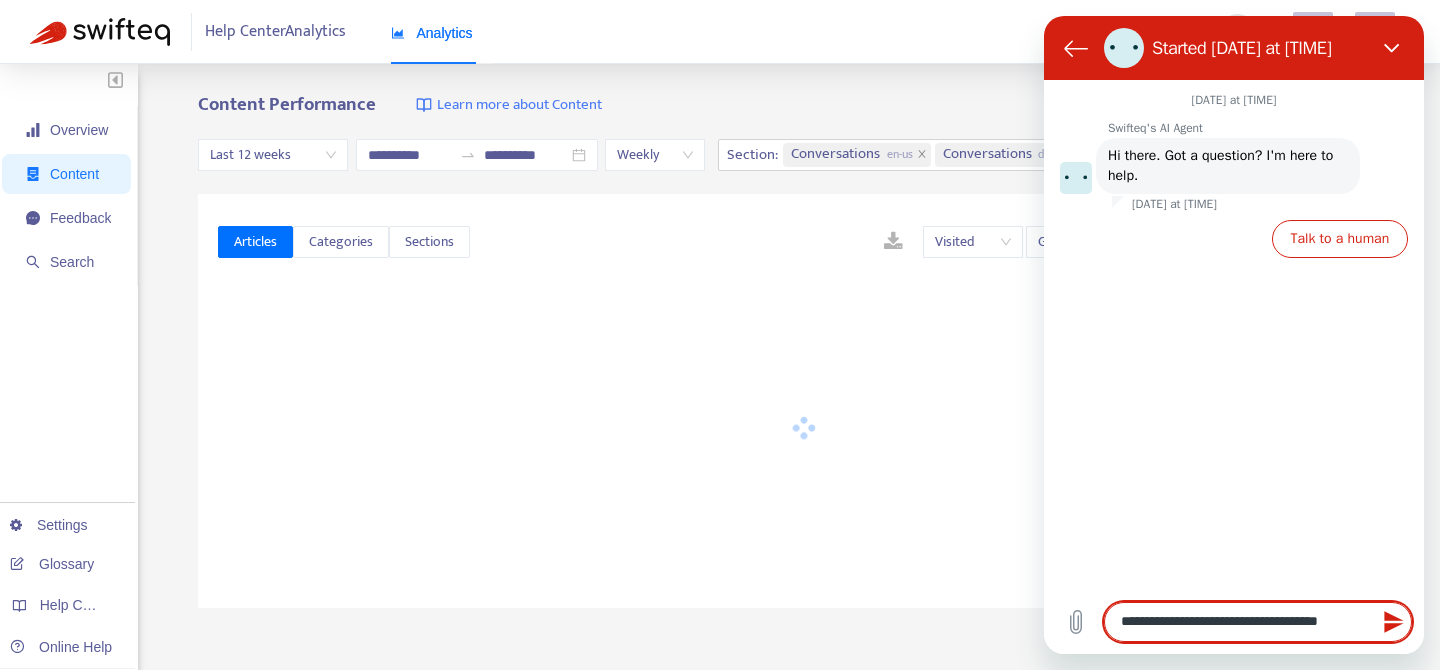 type on "**********" 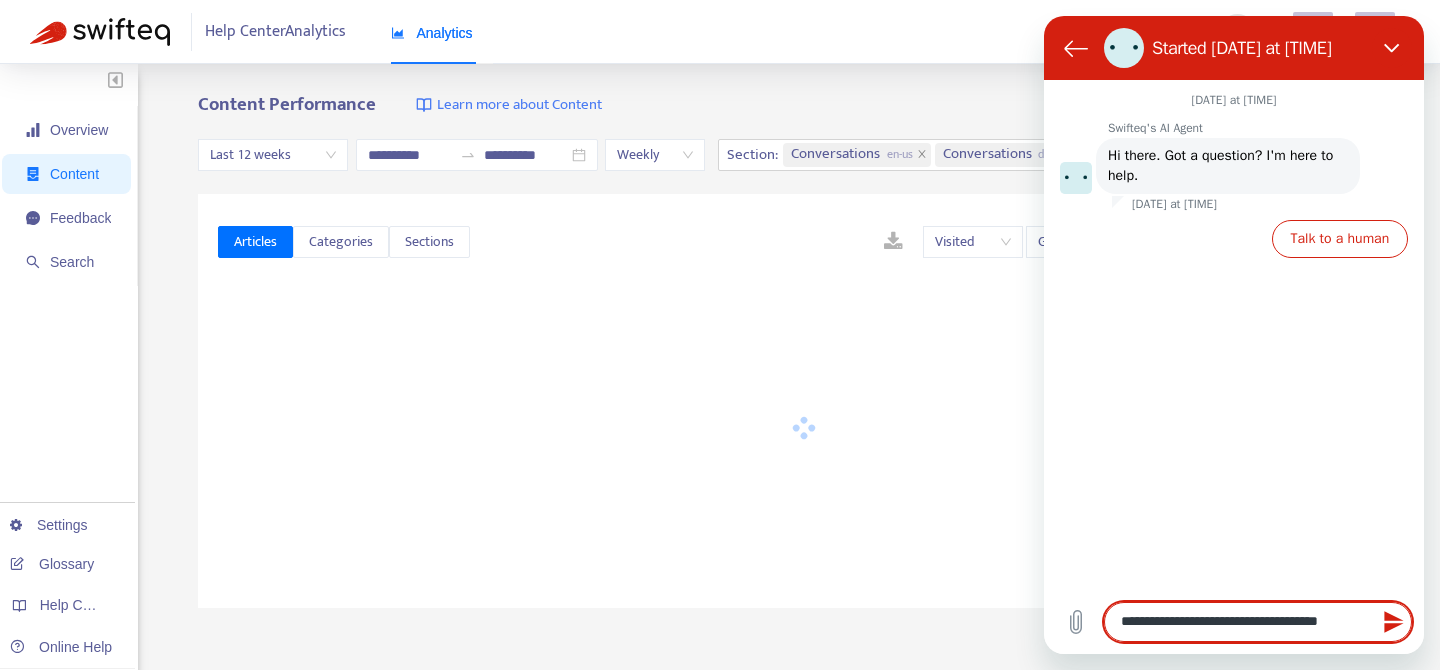 type on "*" 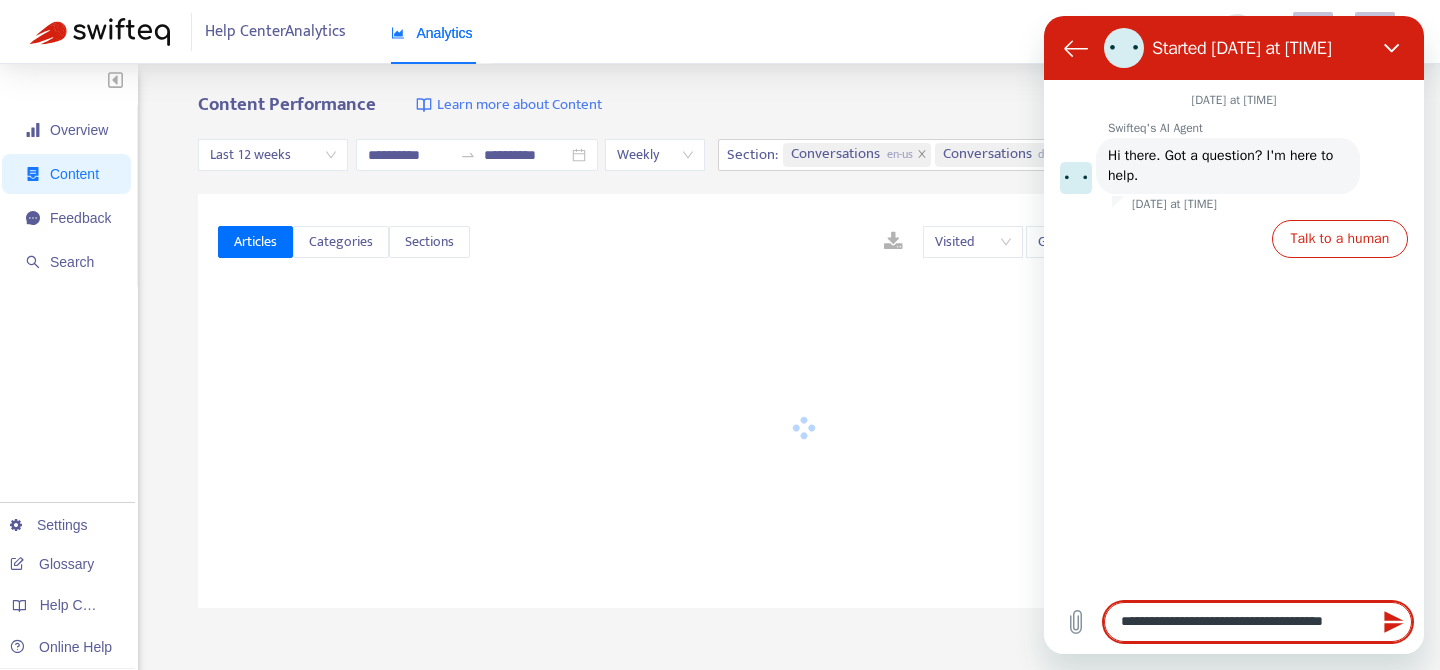 type on "**********" 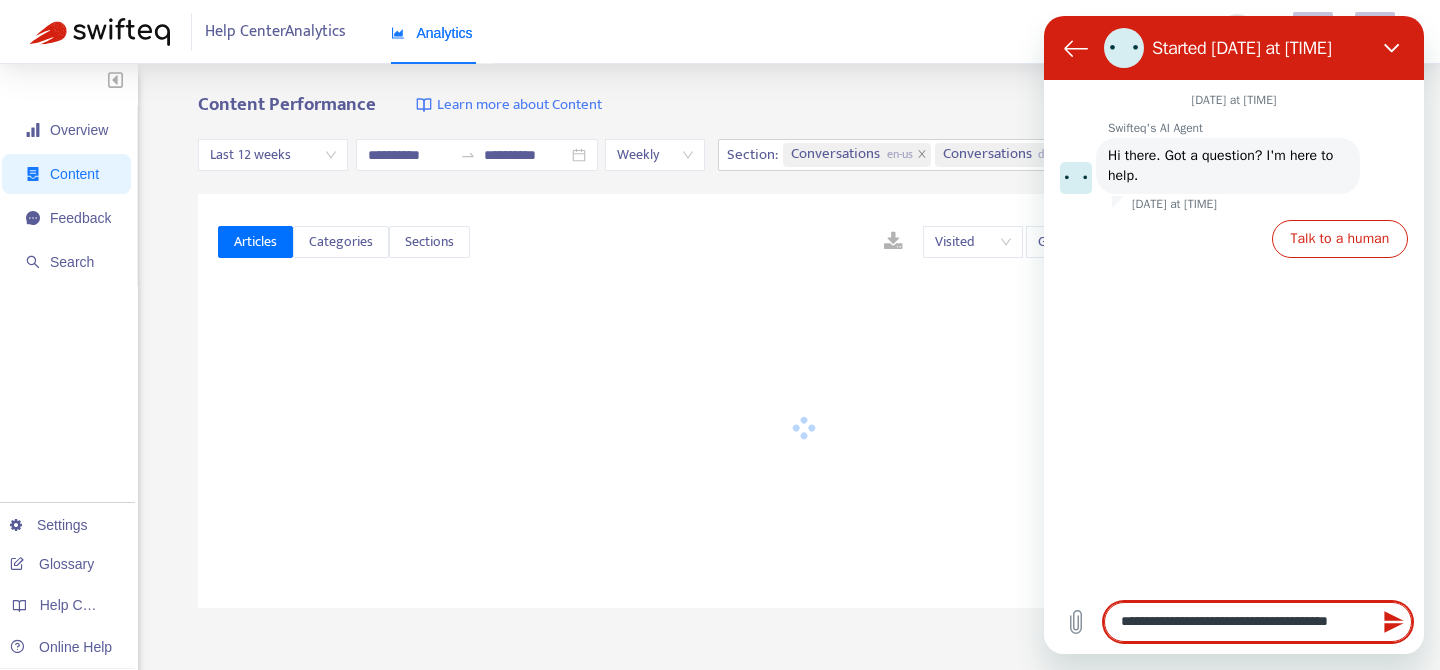 type on "**********" 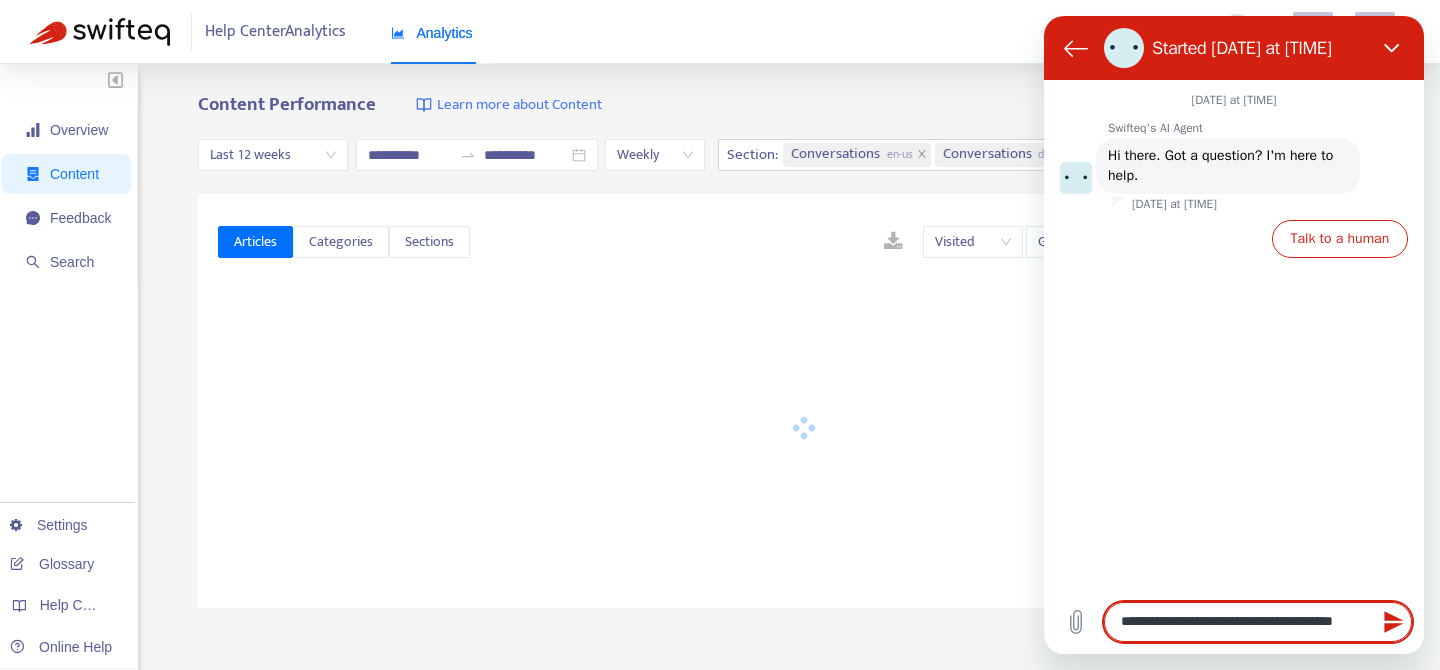 type on "**********" 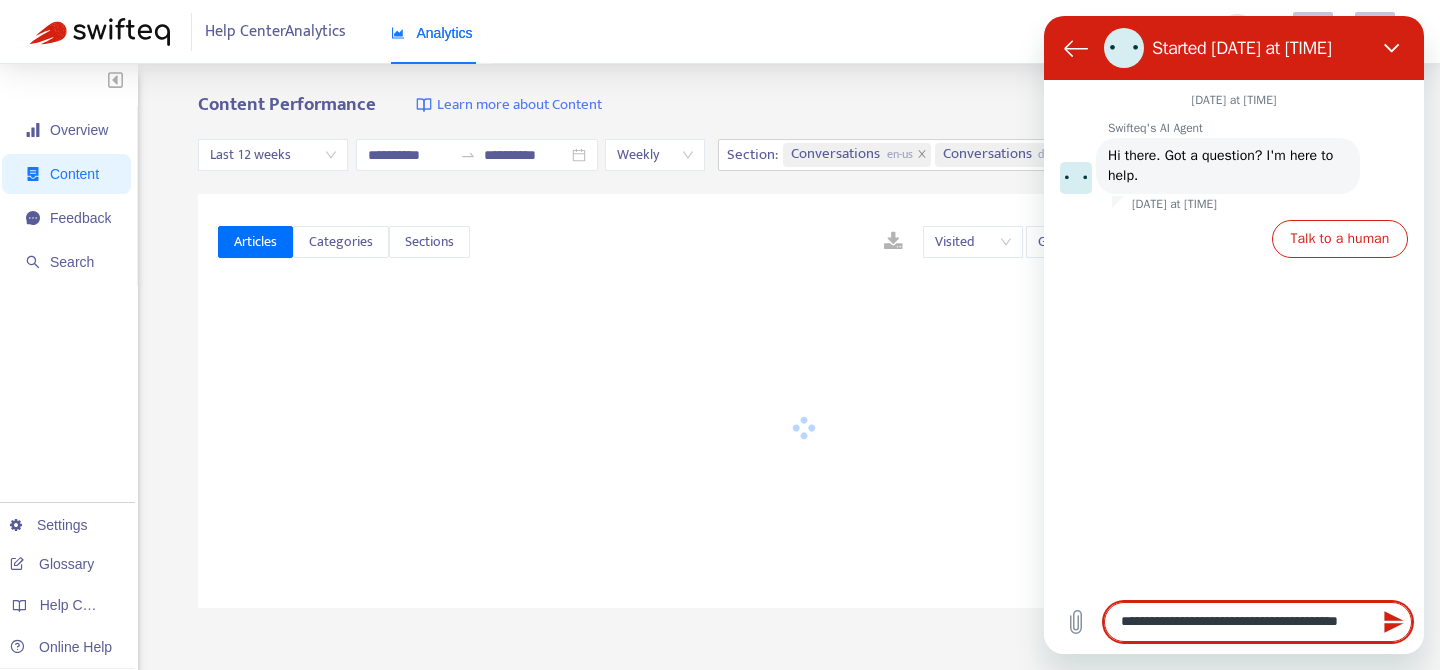 type on "**********" 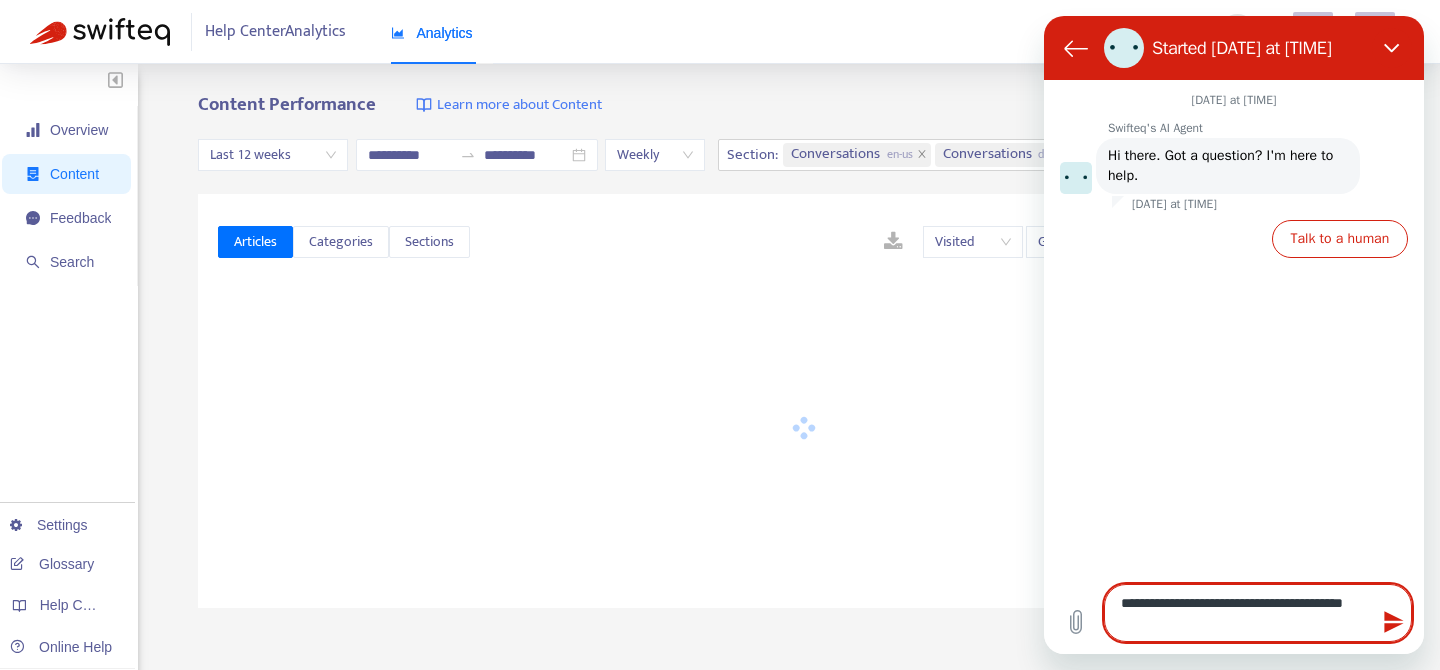 type on "**********" 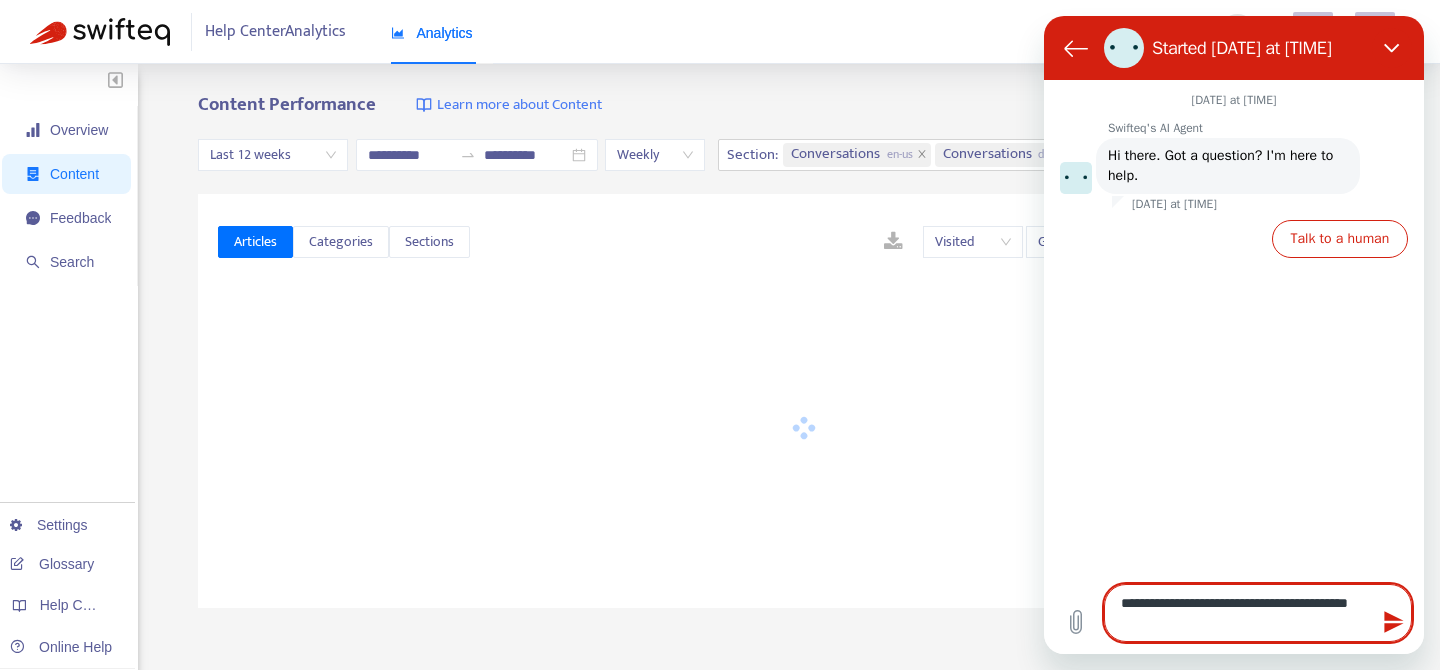 type on "**********" 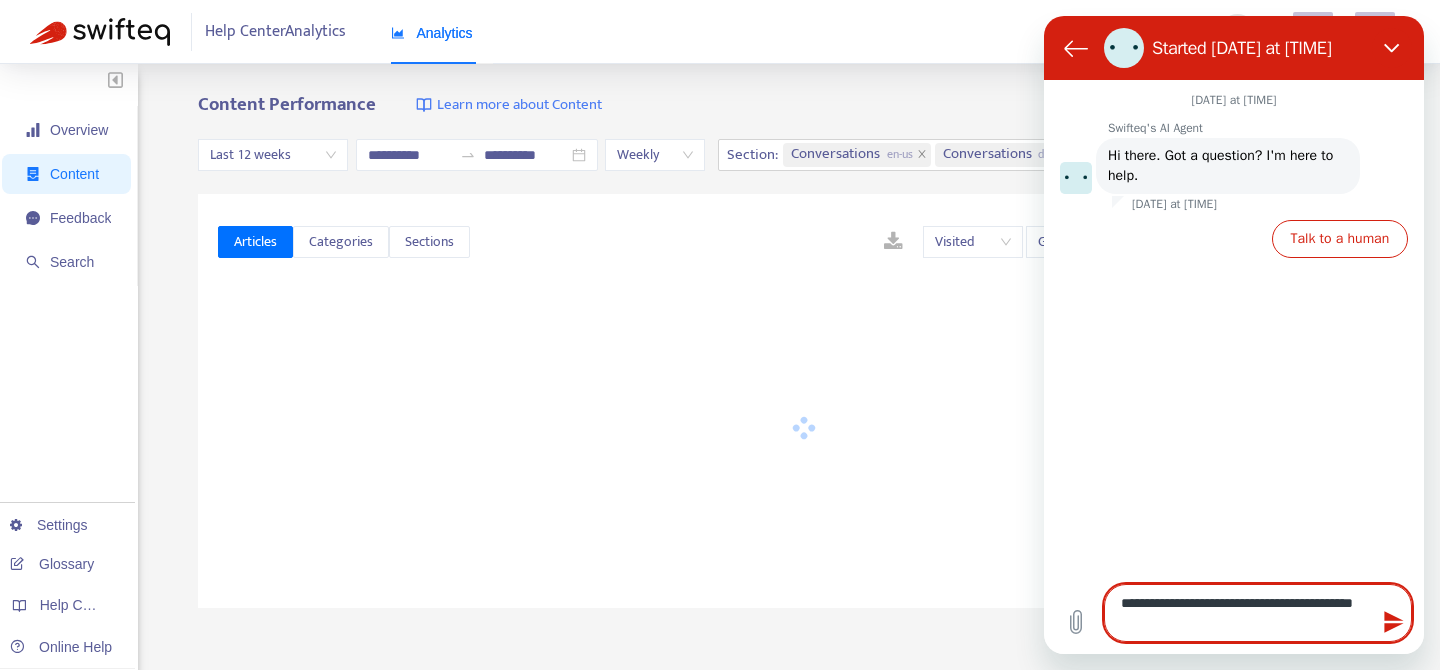type on "**********" 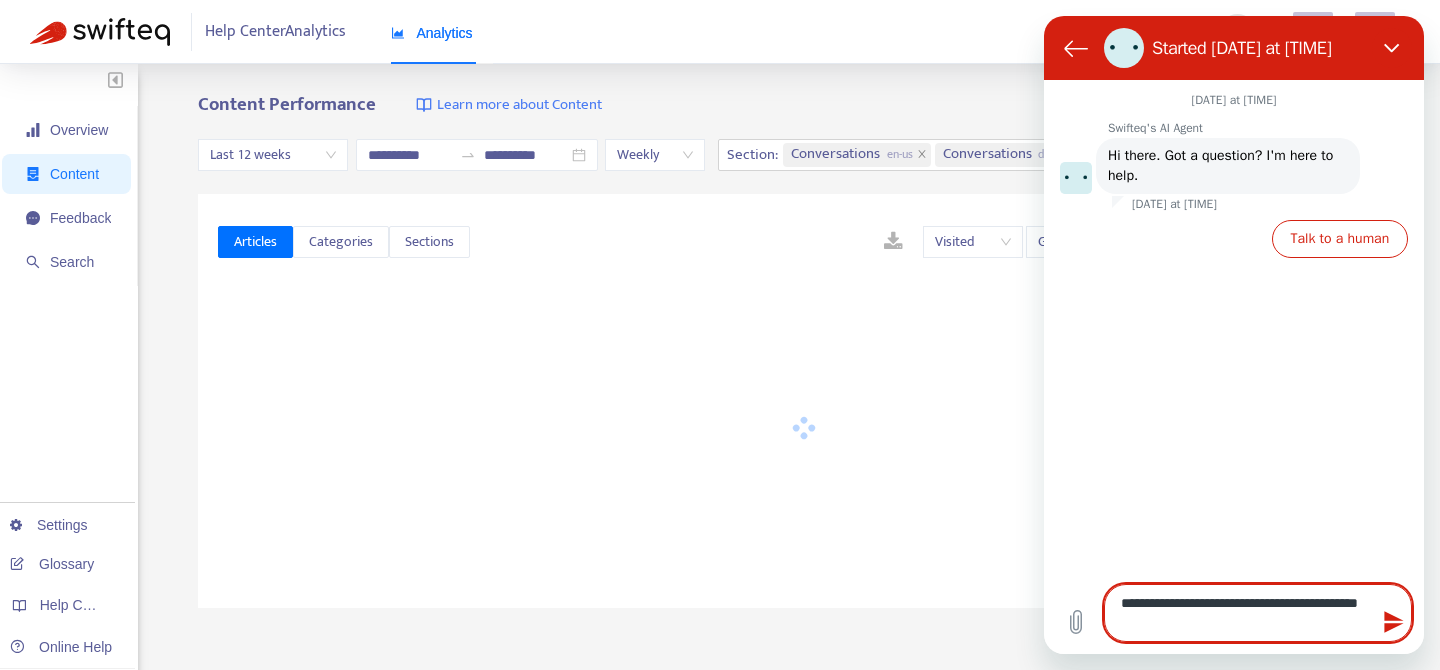 type on "**********" 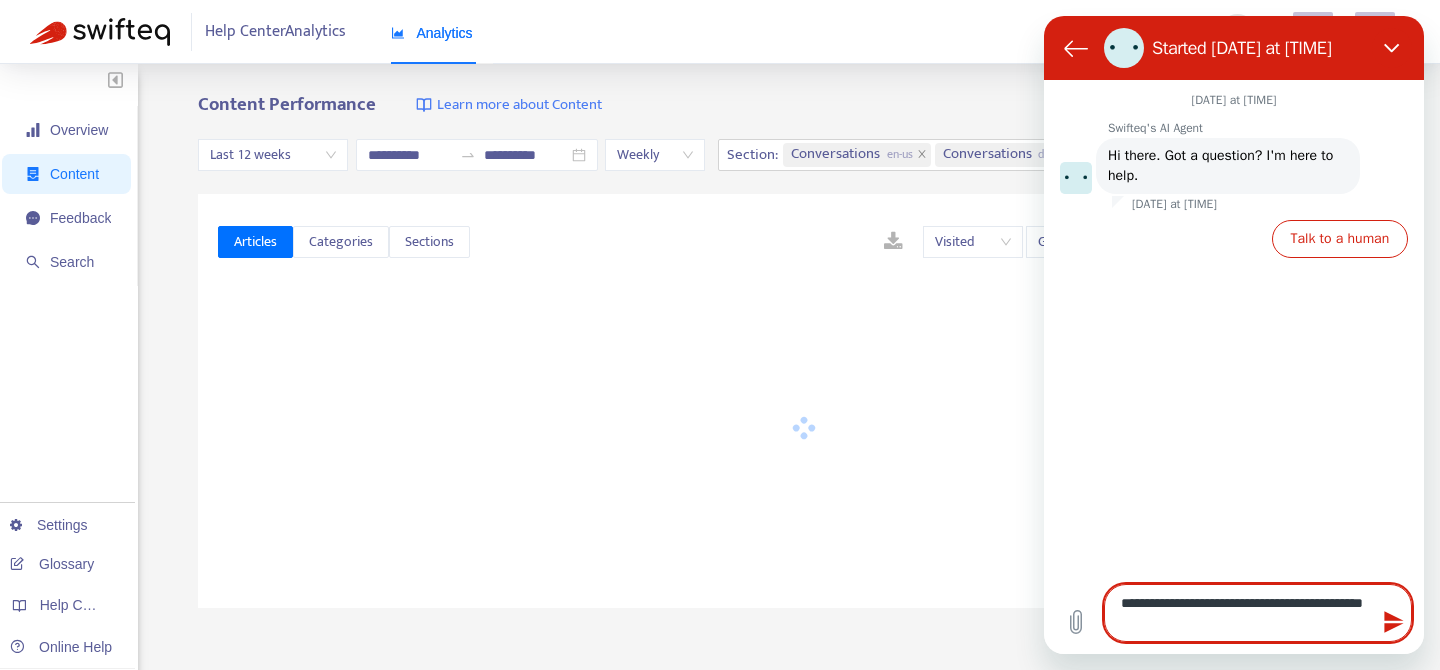 type on "**********" 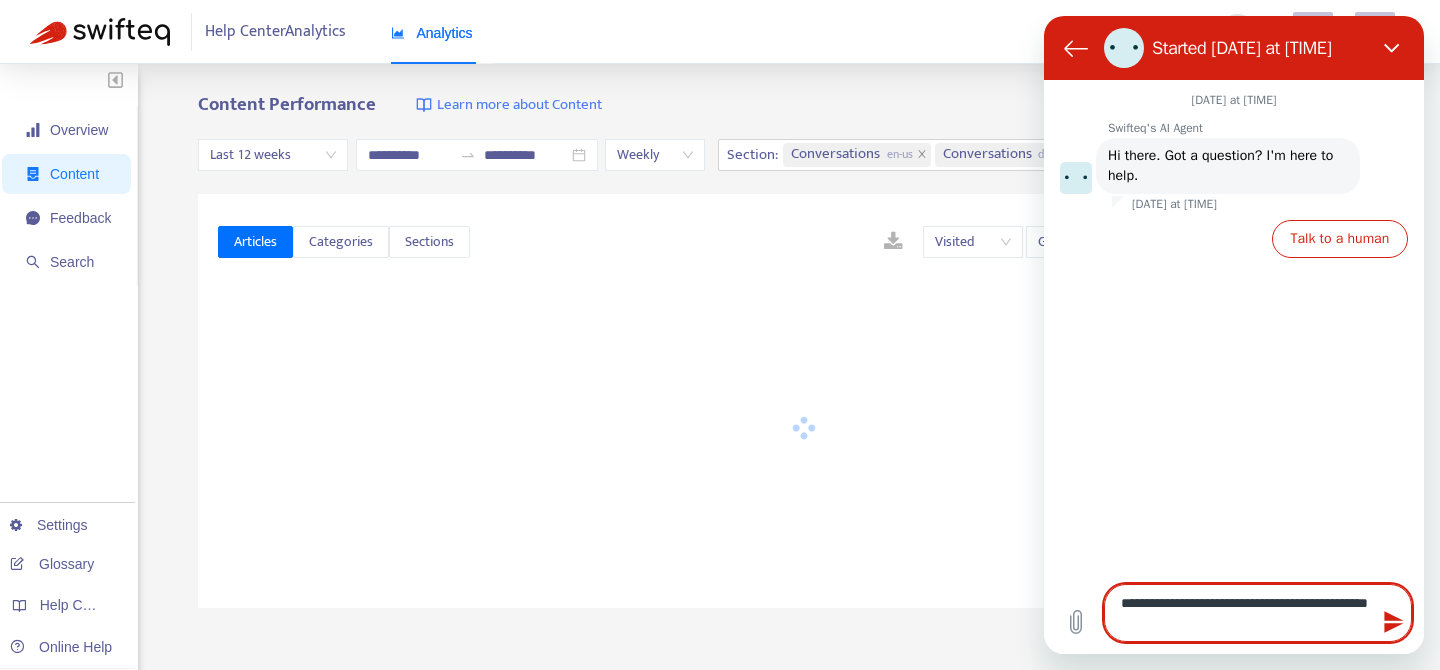 type on "**********" 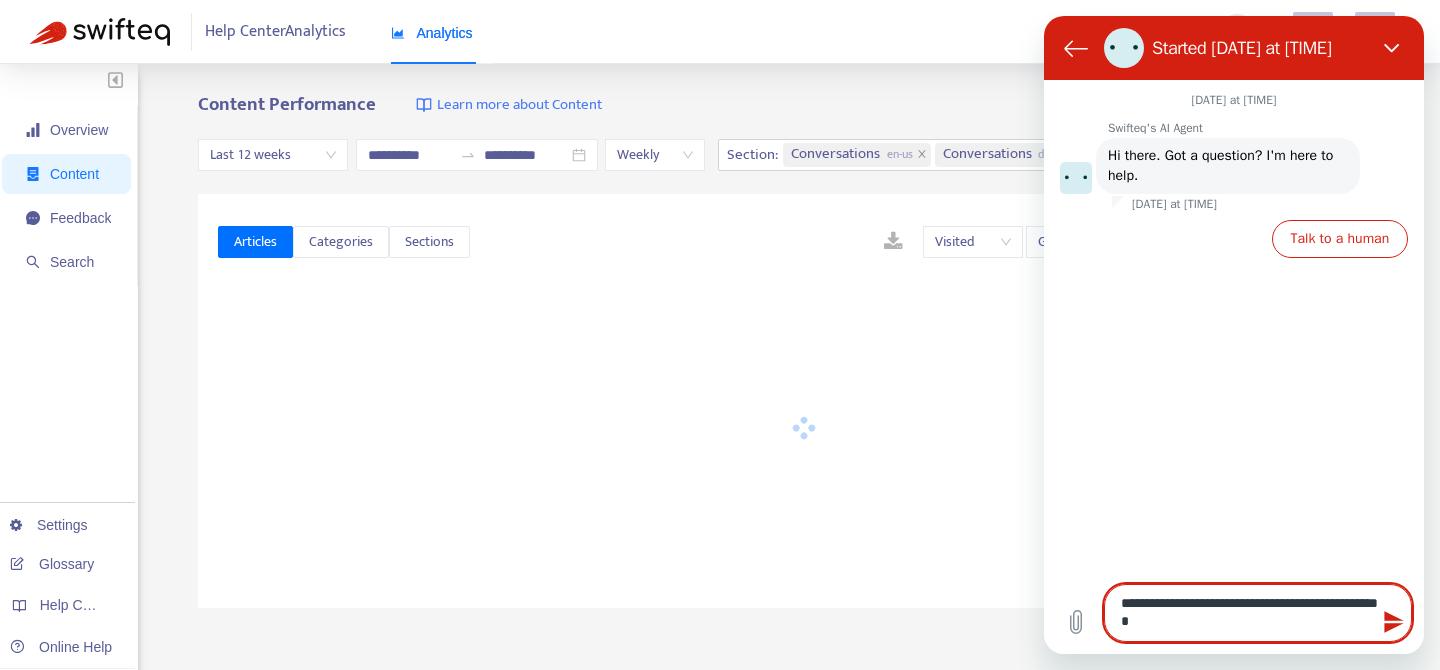 type on "**********" 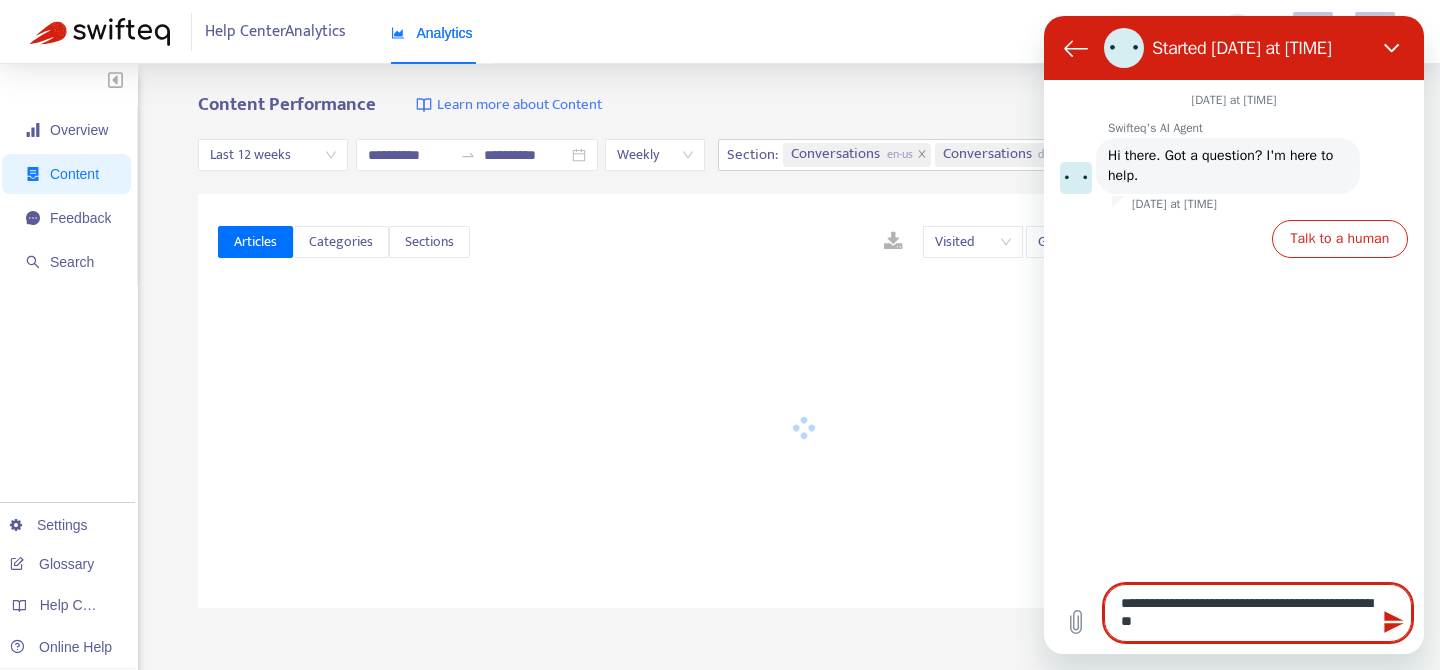 type on "**********" 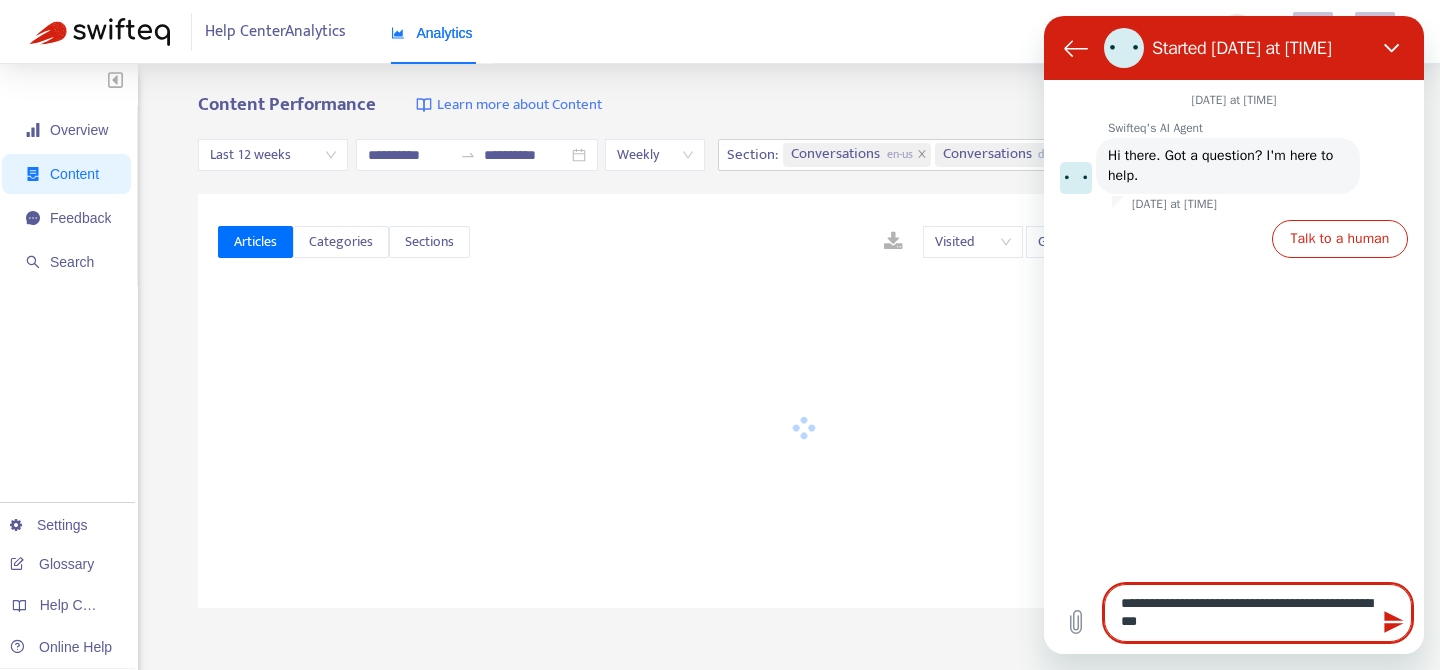 type on "**********" 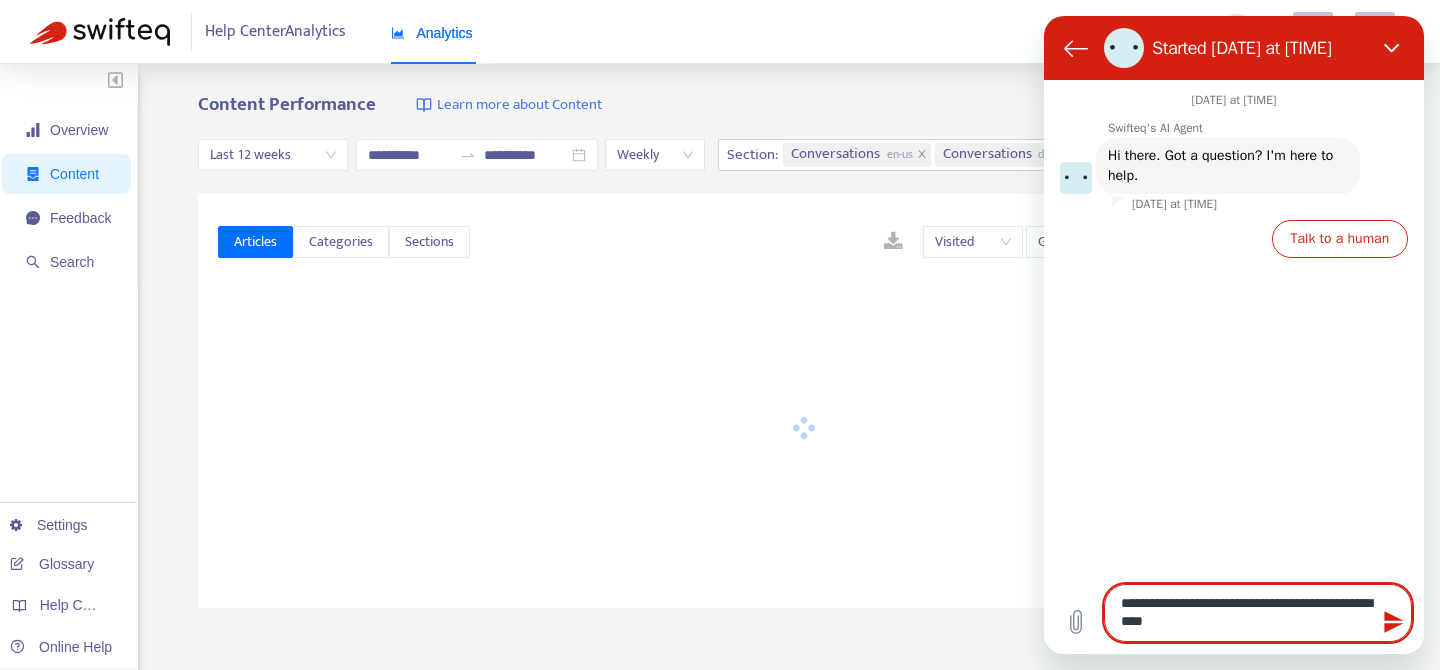 type on "**********" 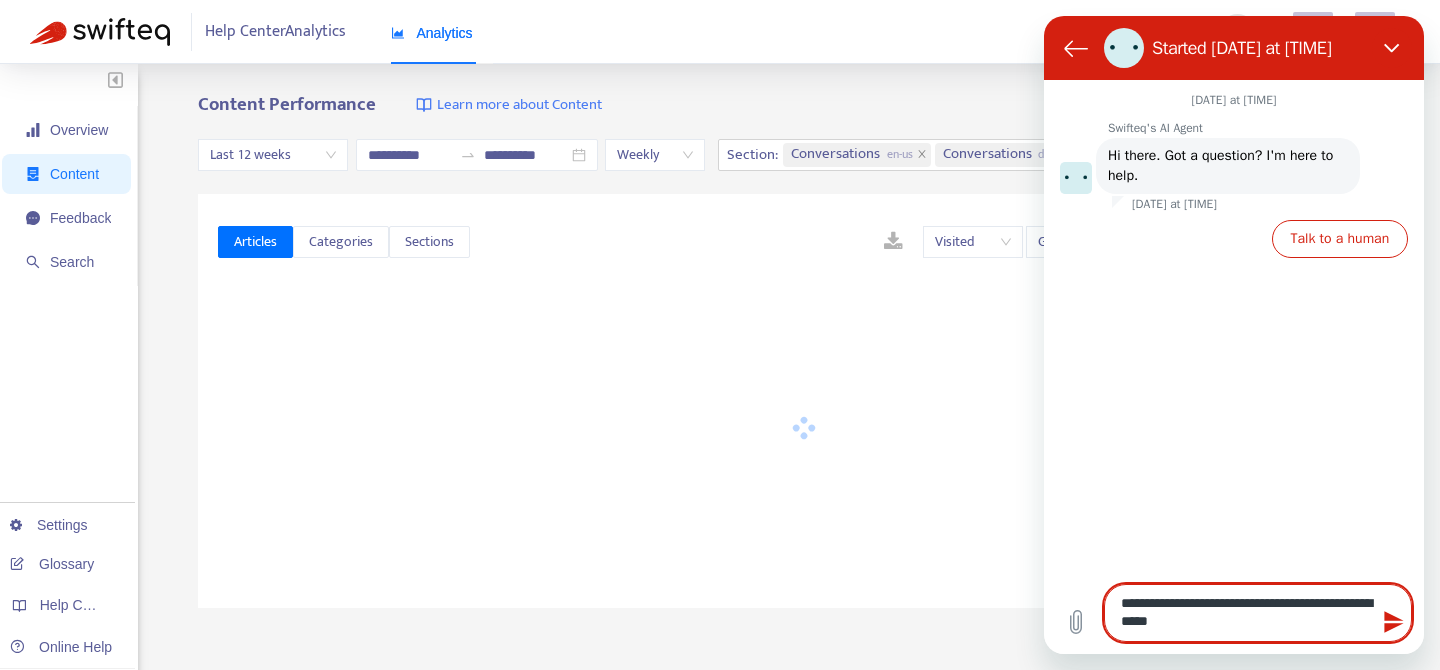 type on "**********" 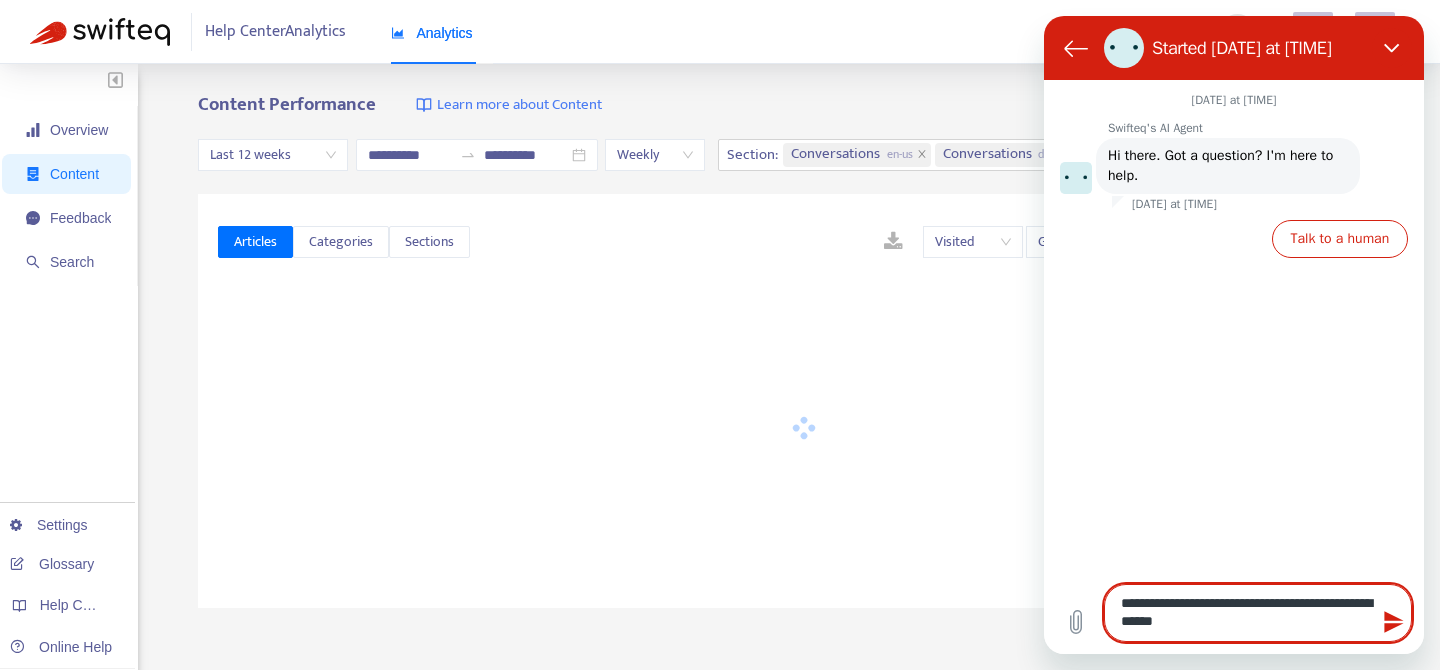 type on "**********" 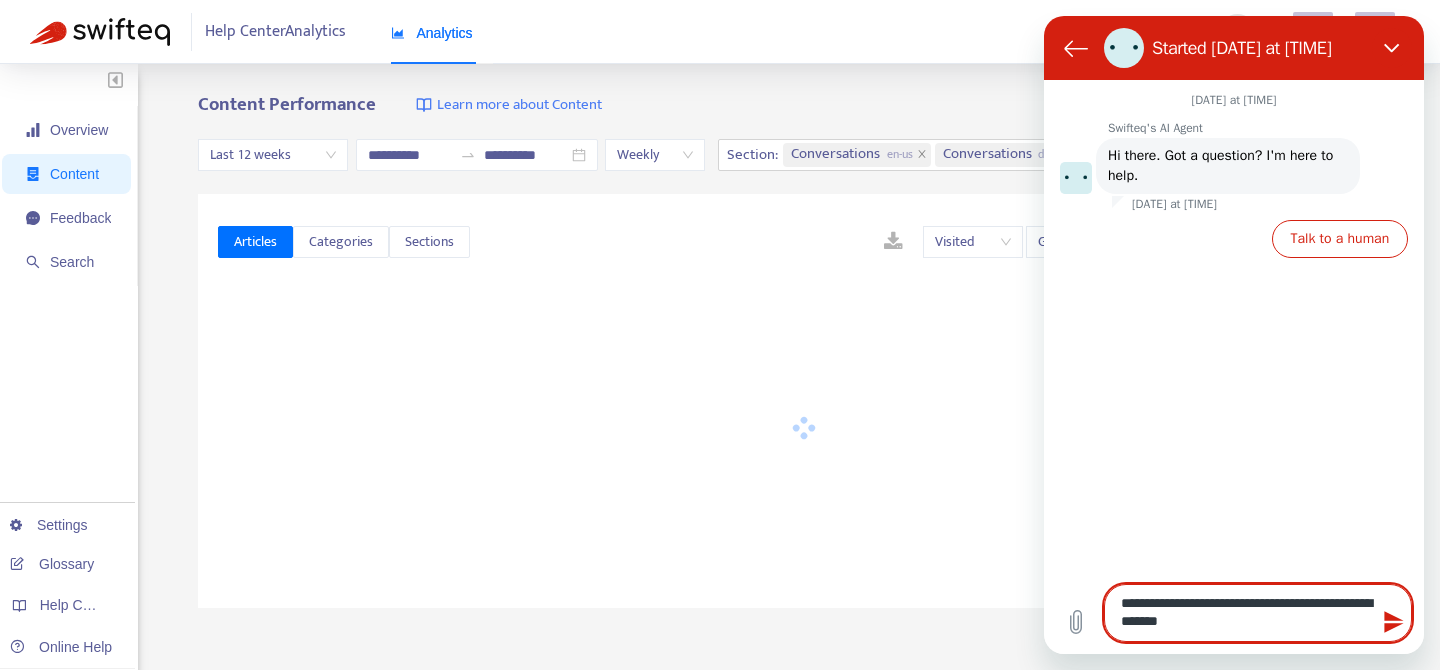 type on "**********" 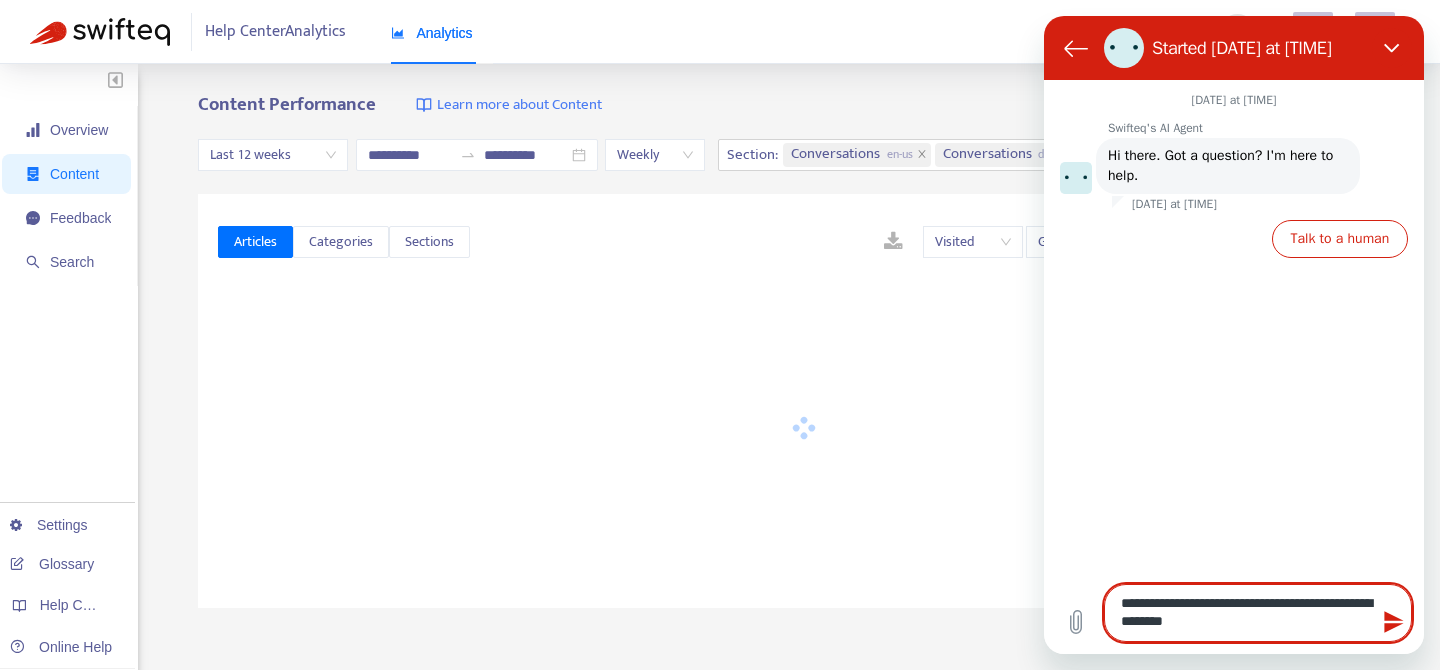 type on "**********" 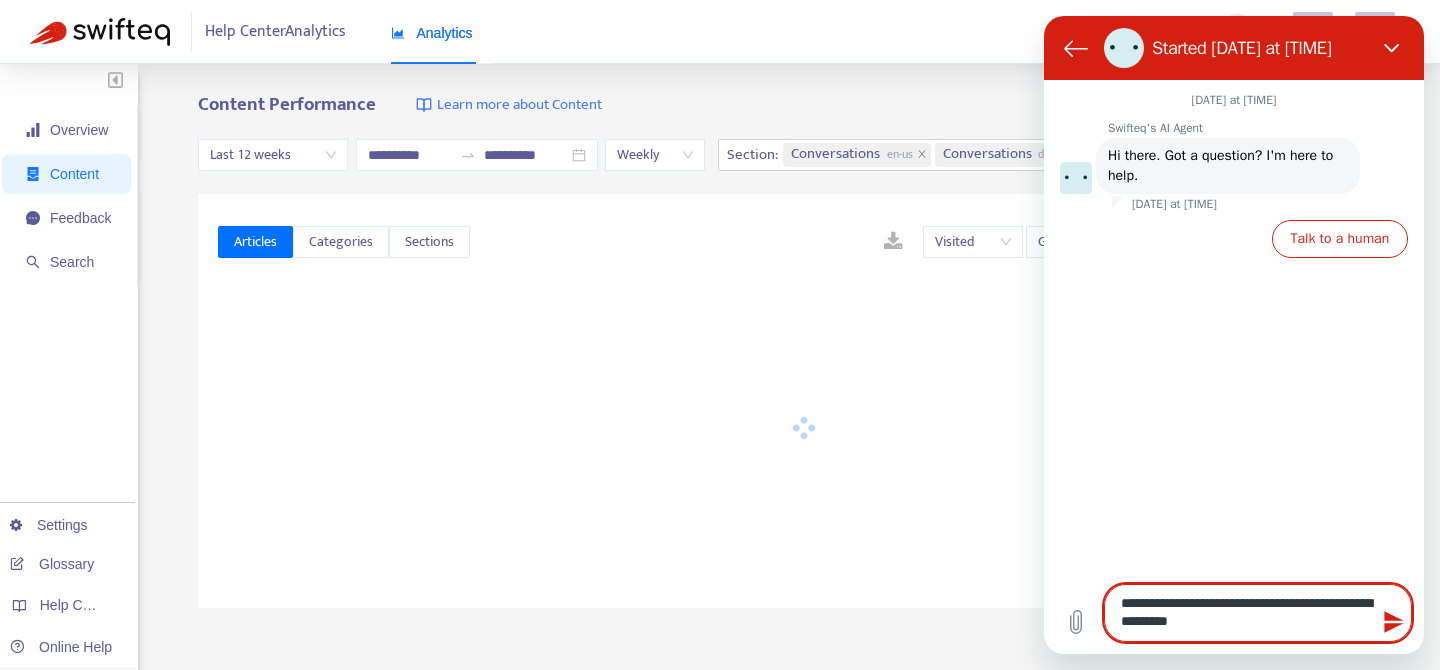 type on "*" 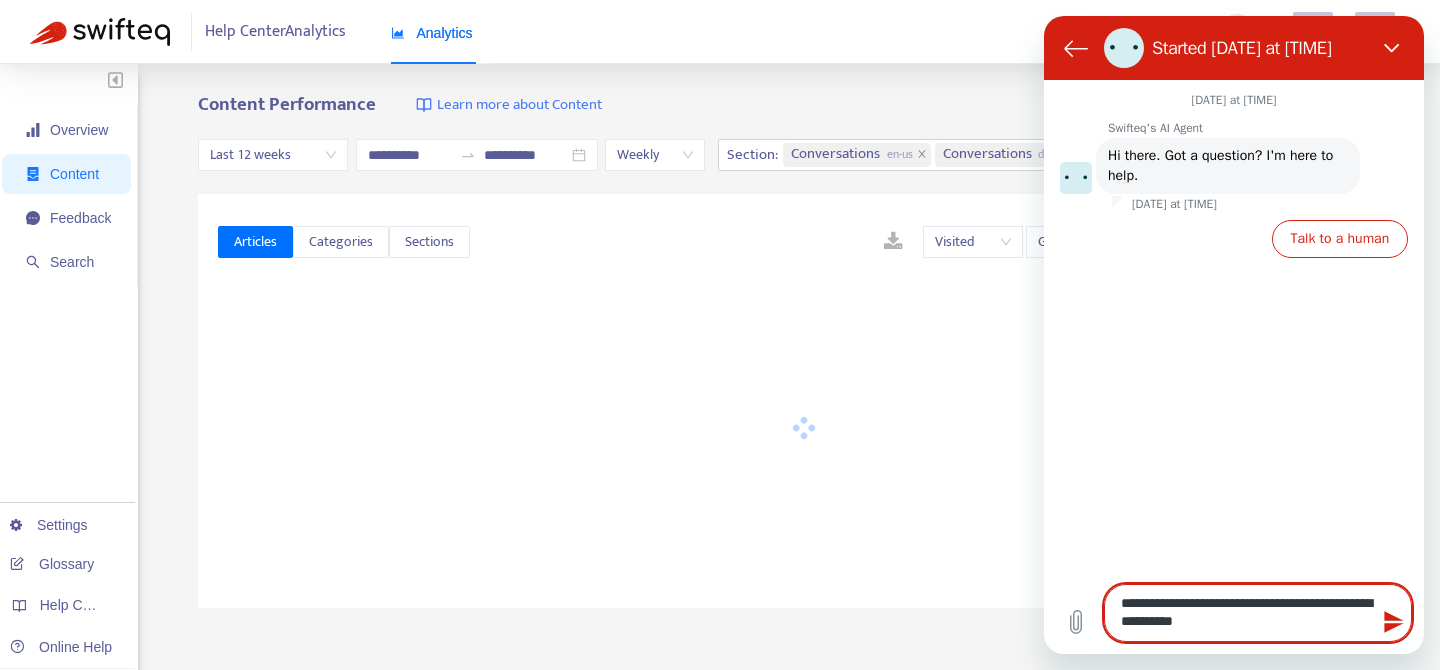 type on "**********" 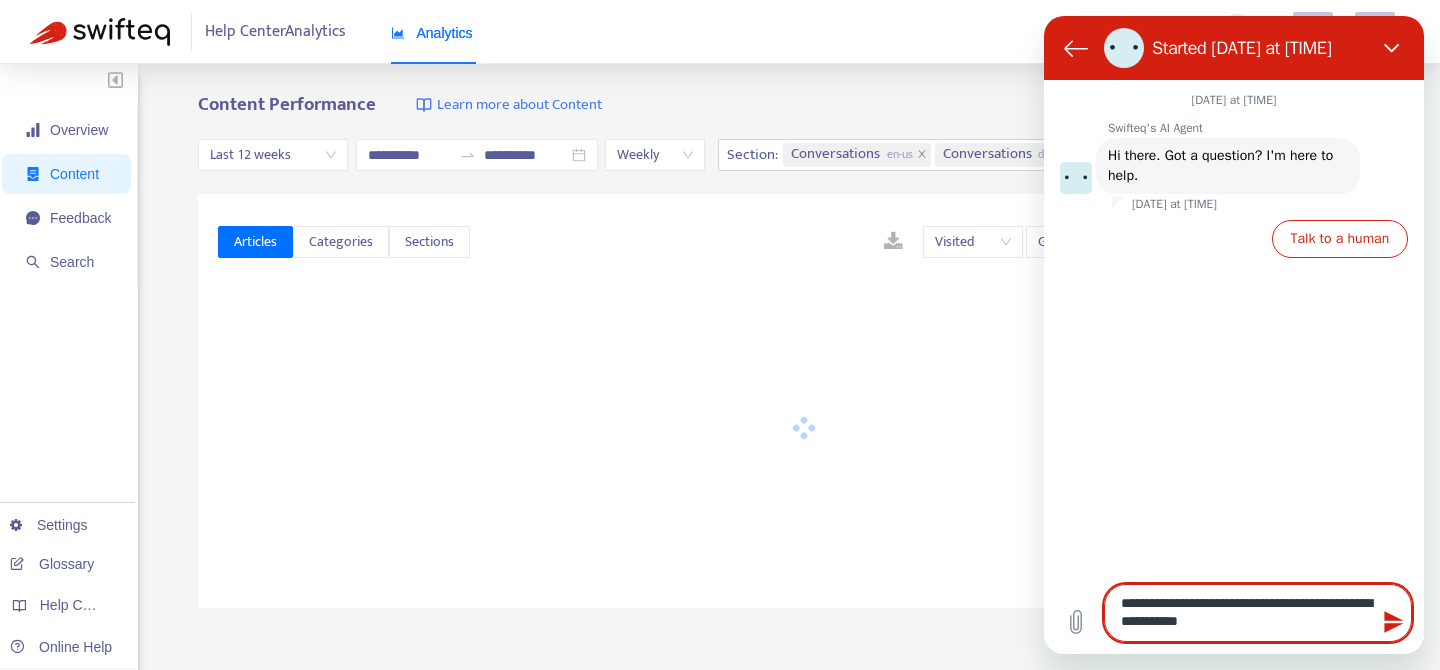 type on "*" 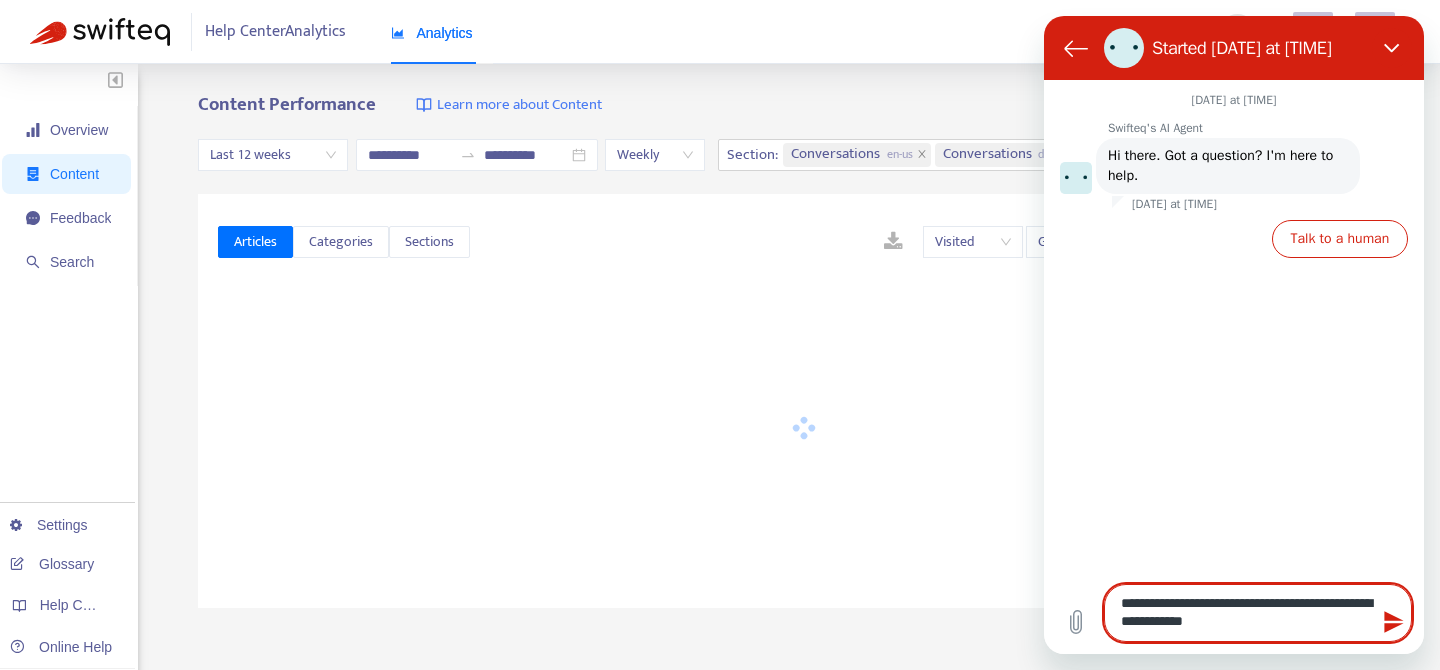 type on "**********" 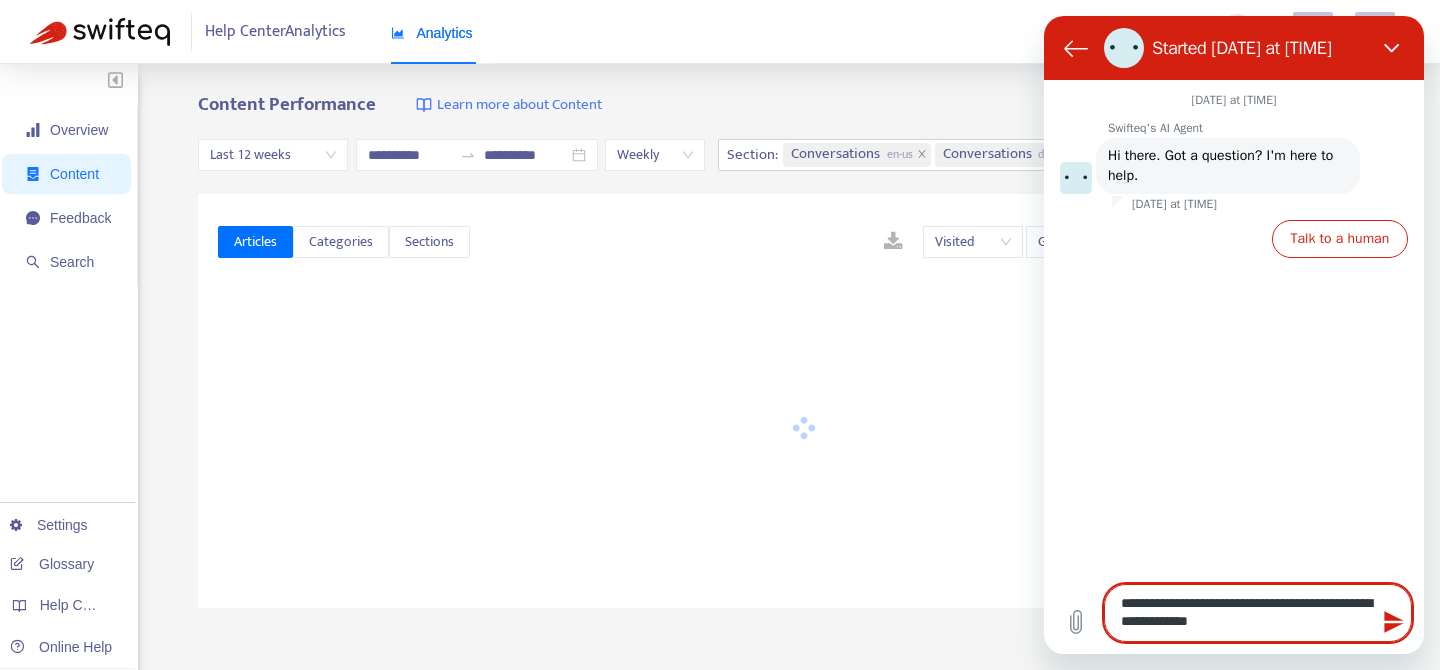 type on "**********" 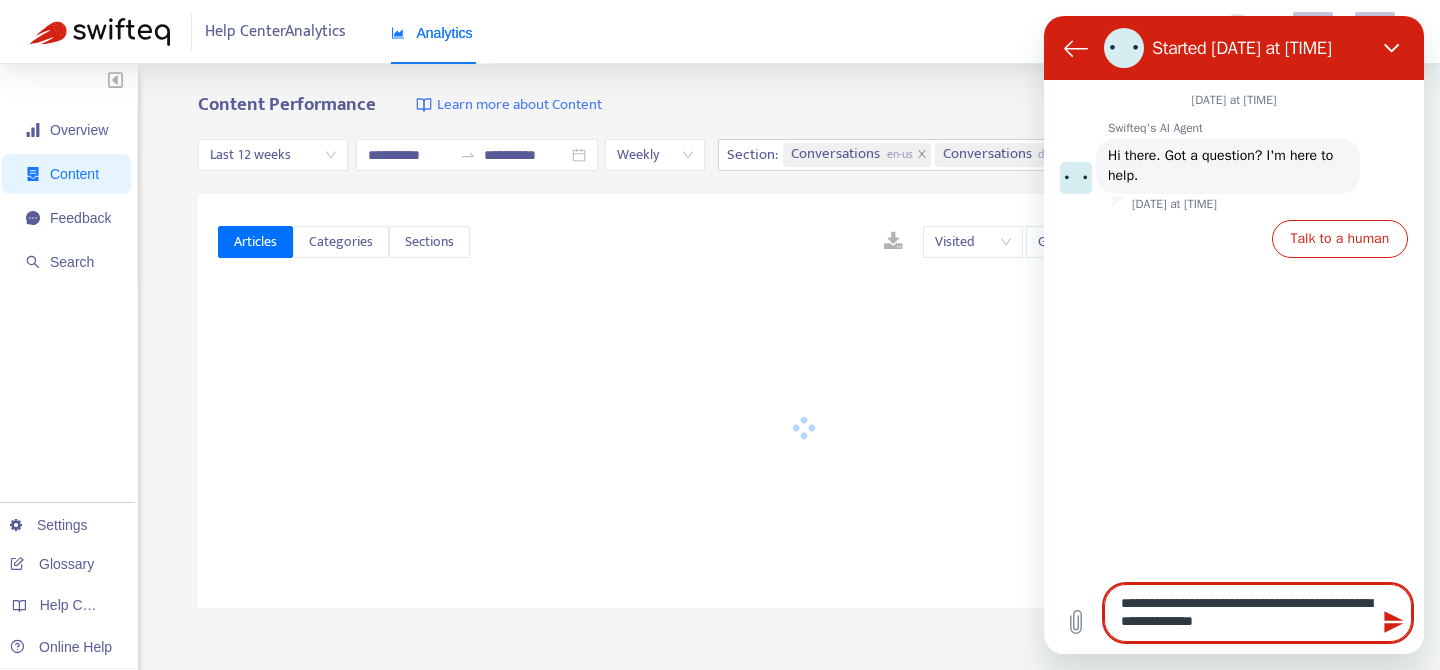 type on "**********" 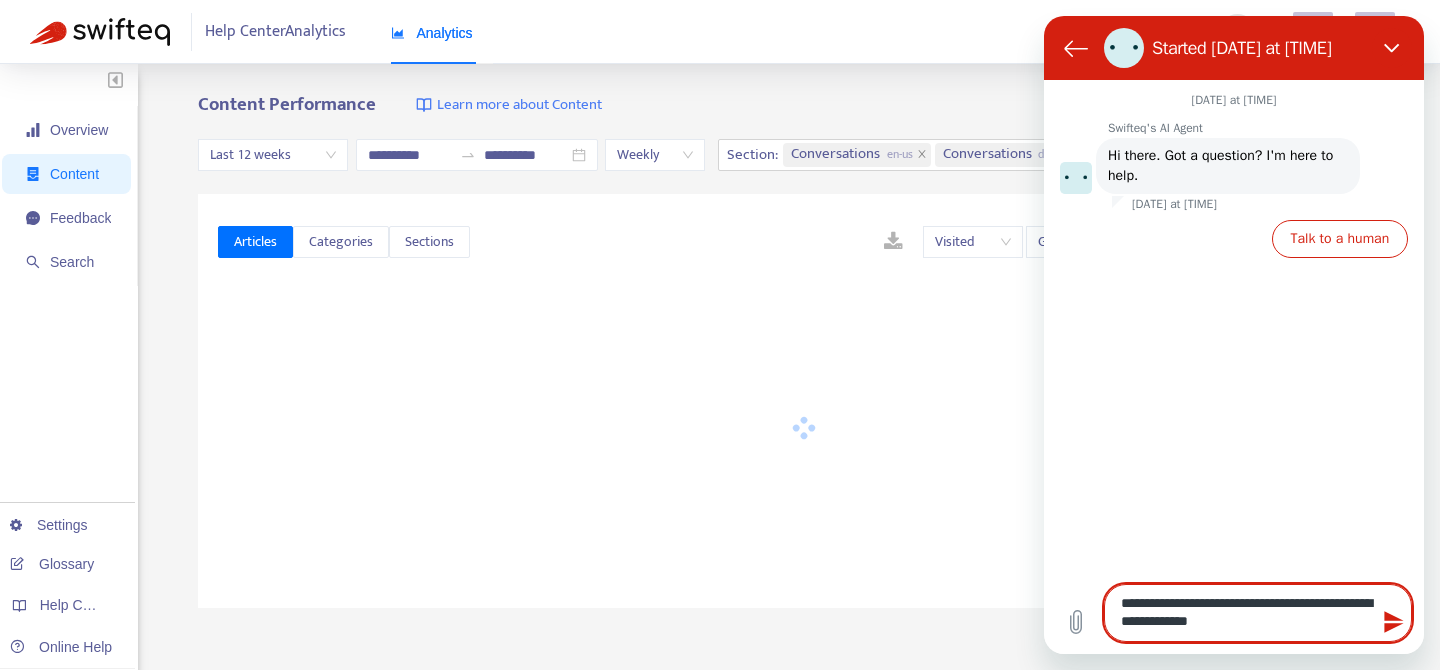type on "**********" 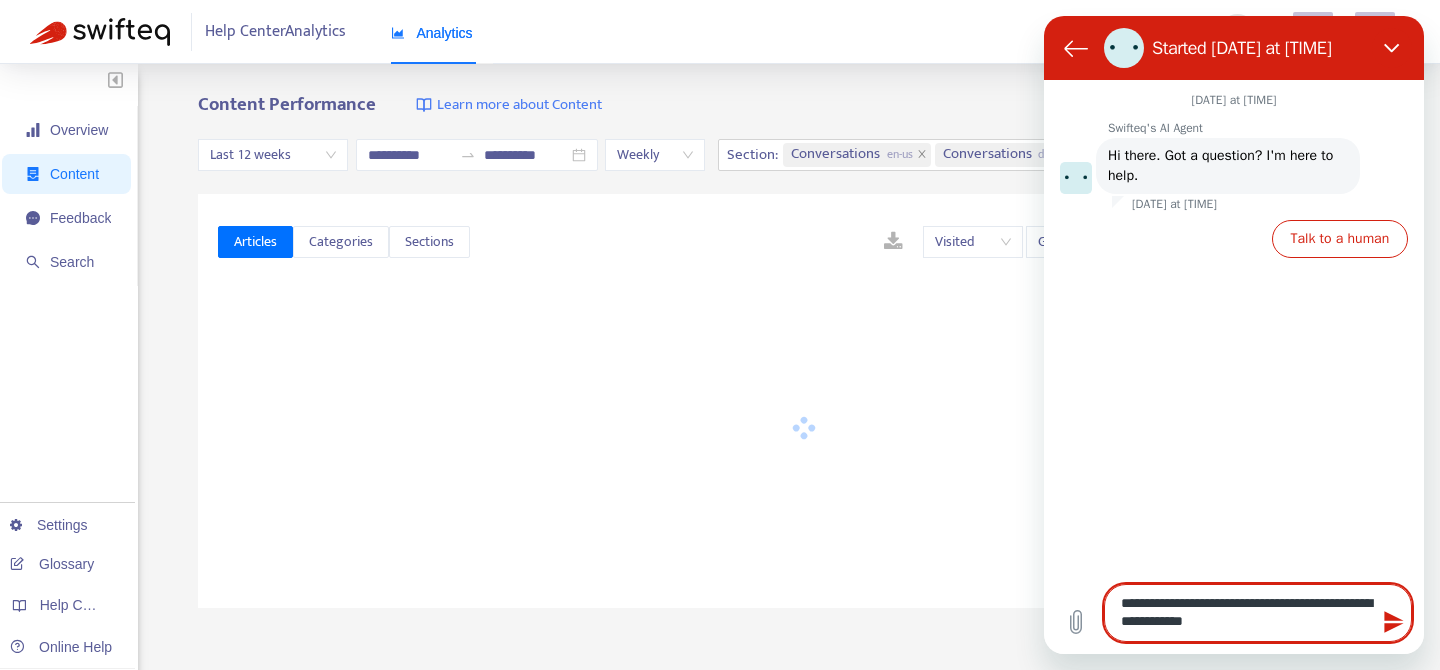 type on "*" 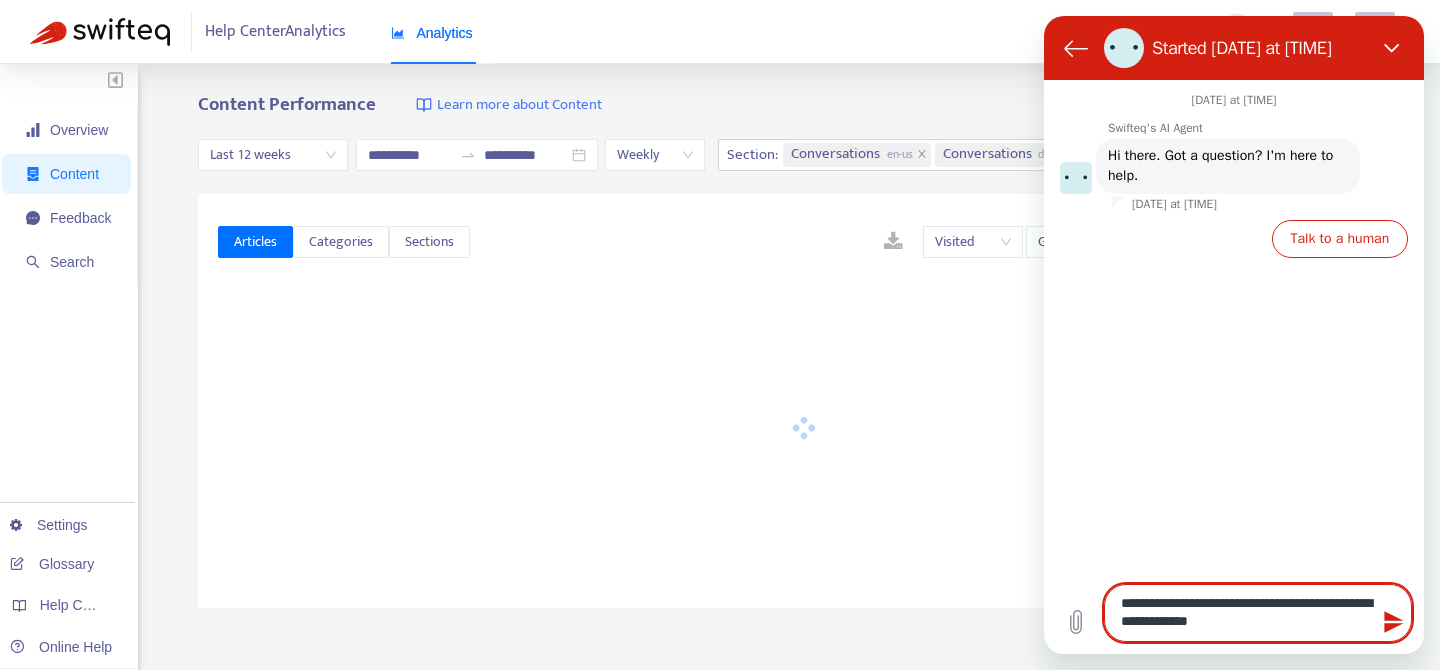 type on "**********" 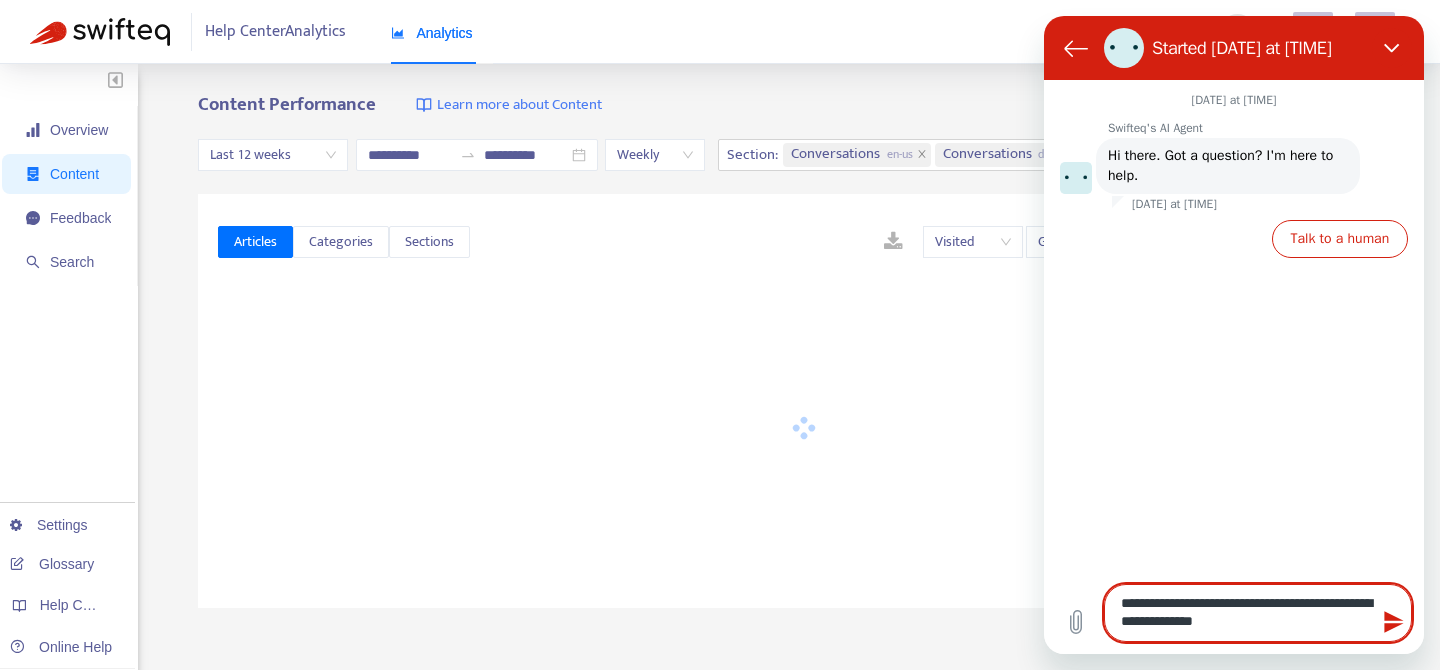 type on "**********" 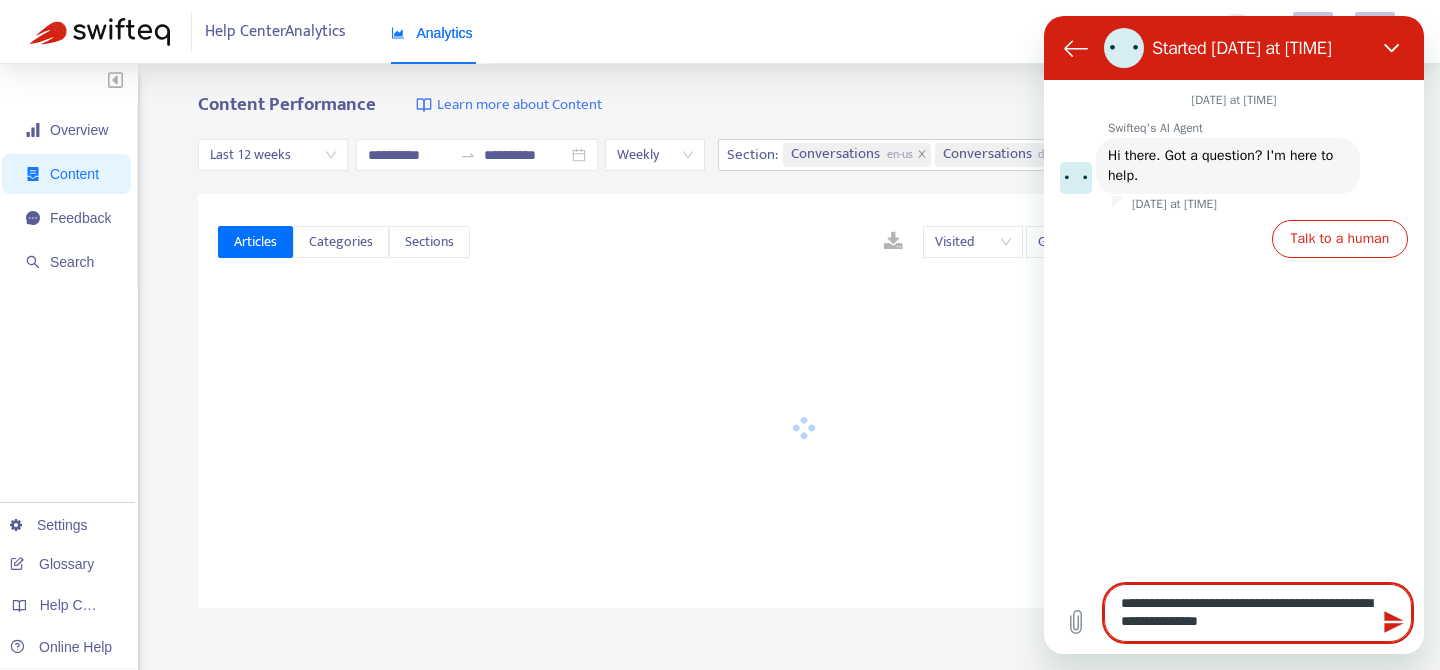 type on "**********" 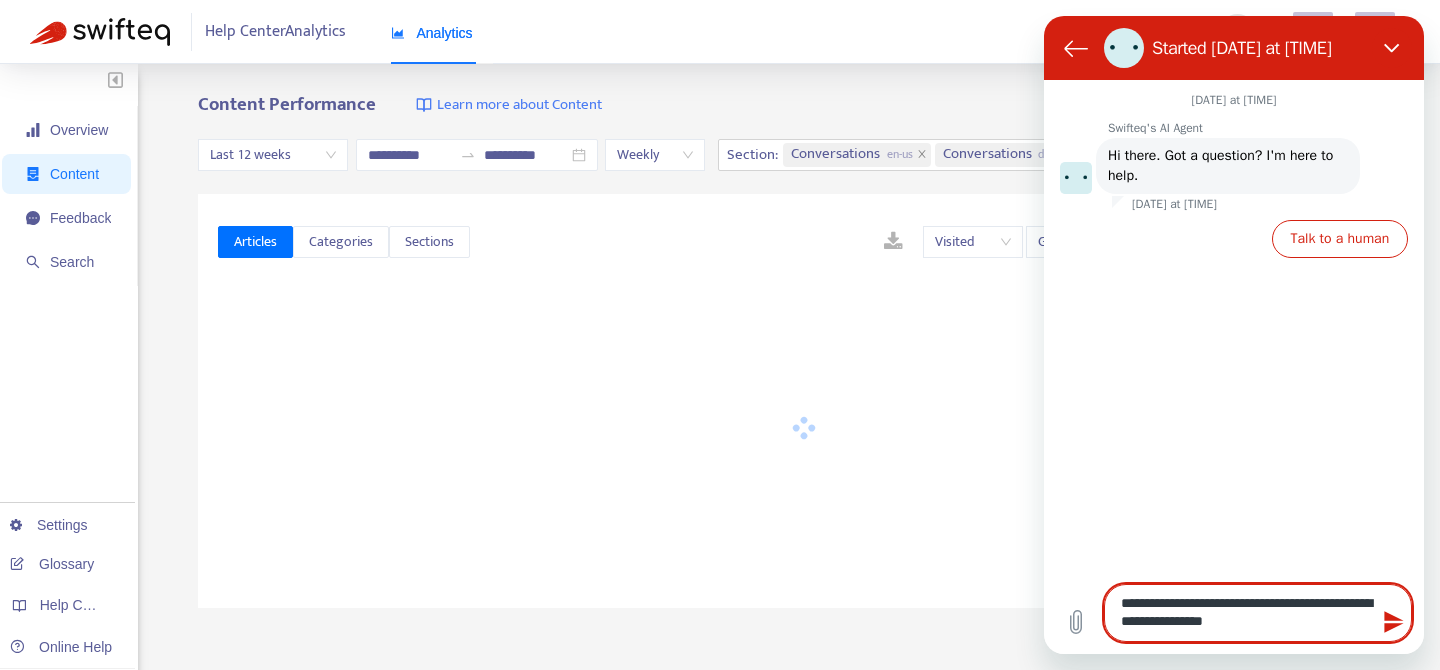 type on "**********" 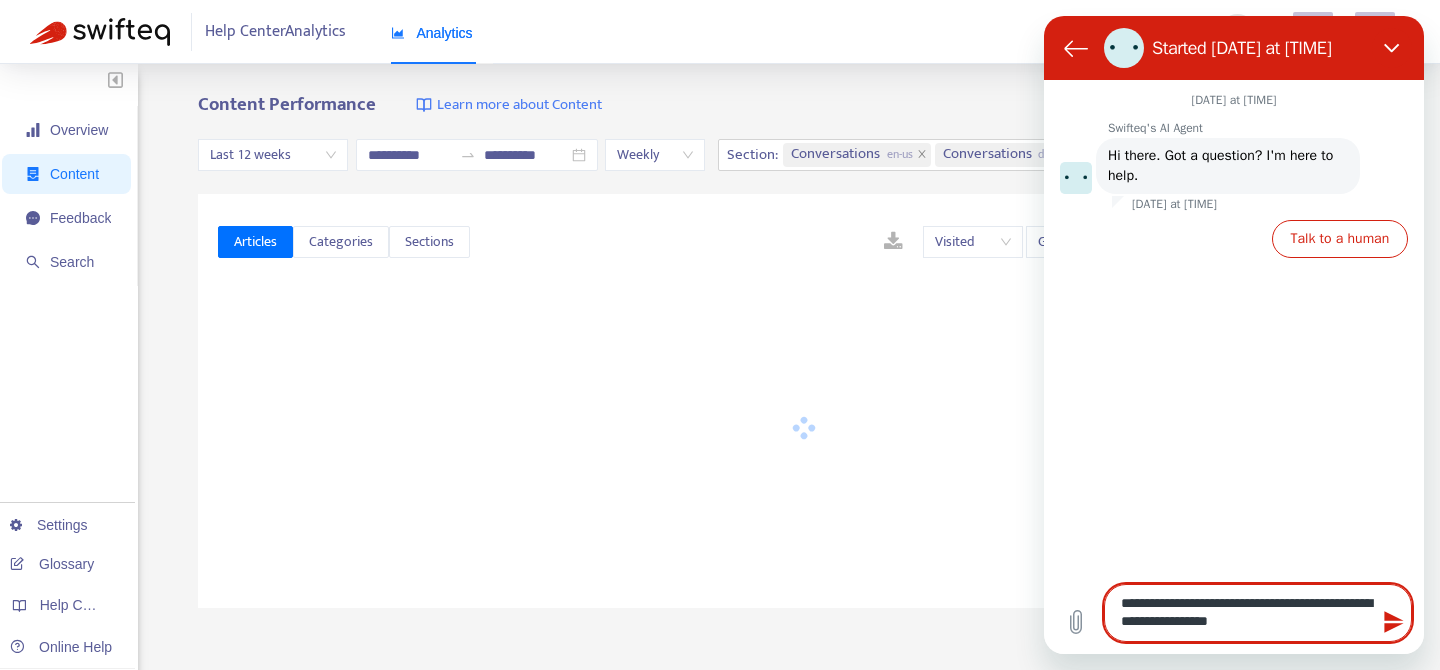 type on "**********" 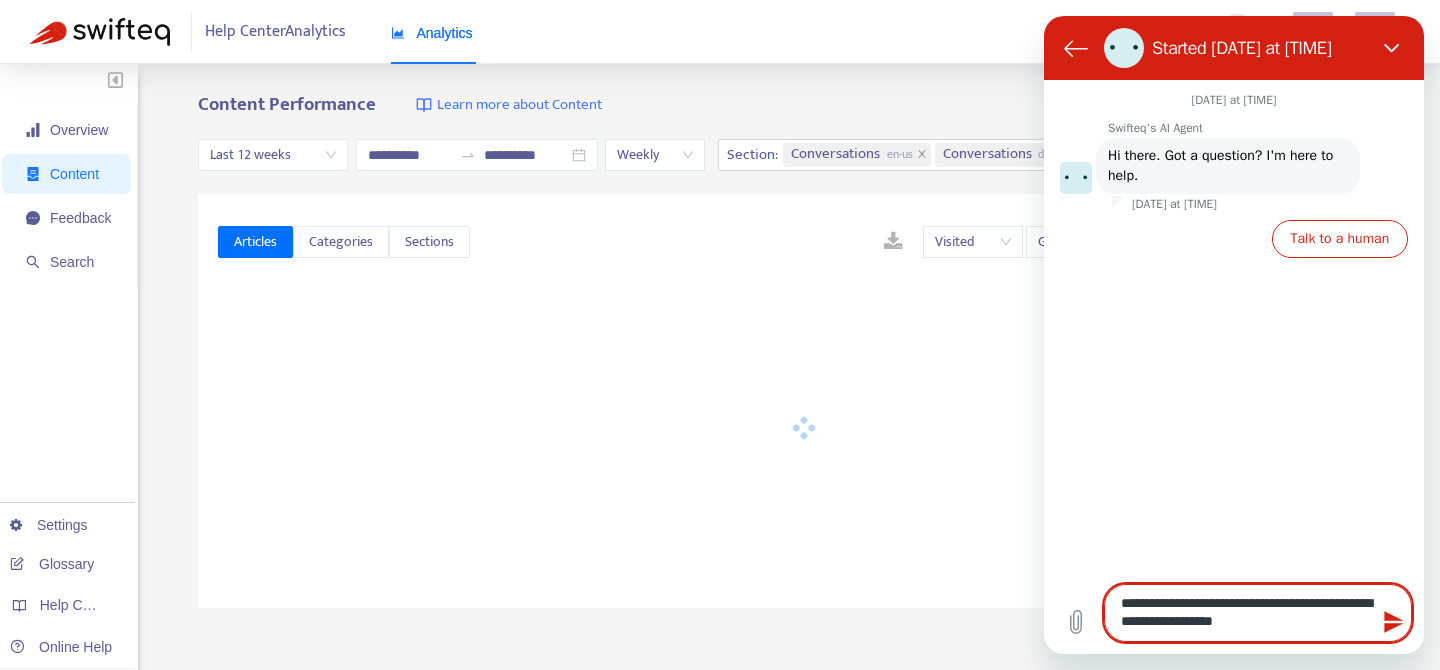 type on "**********" 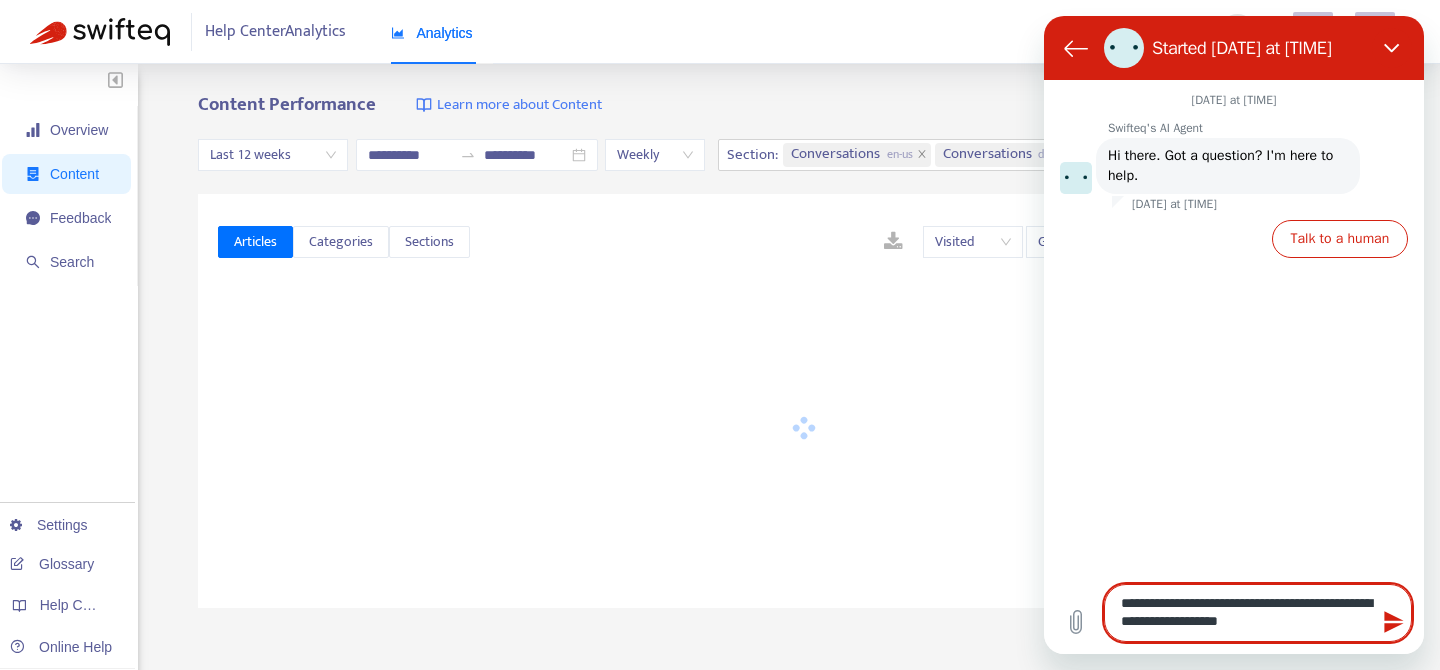 type on "*" 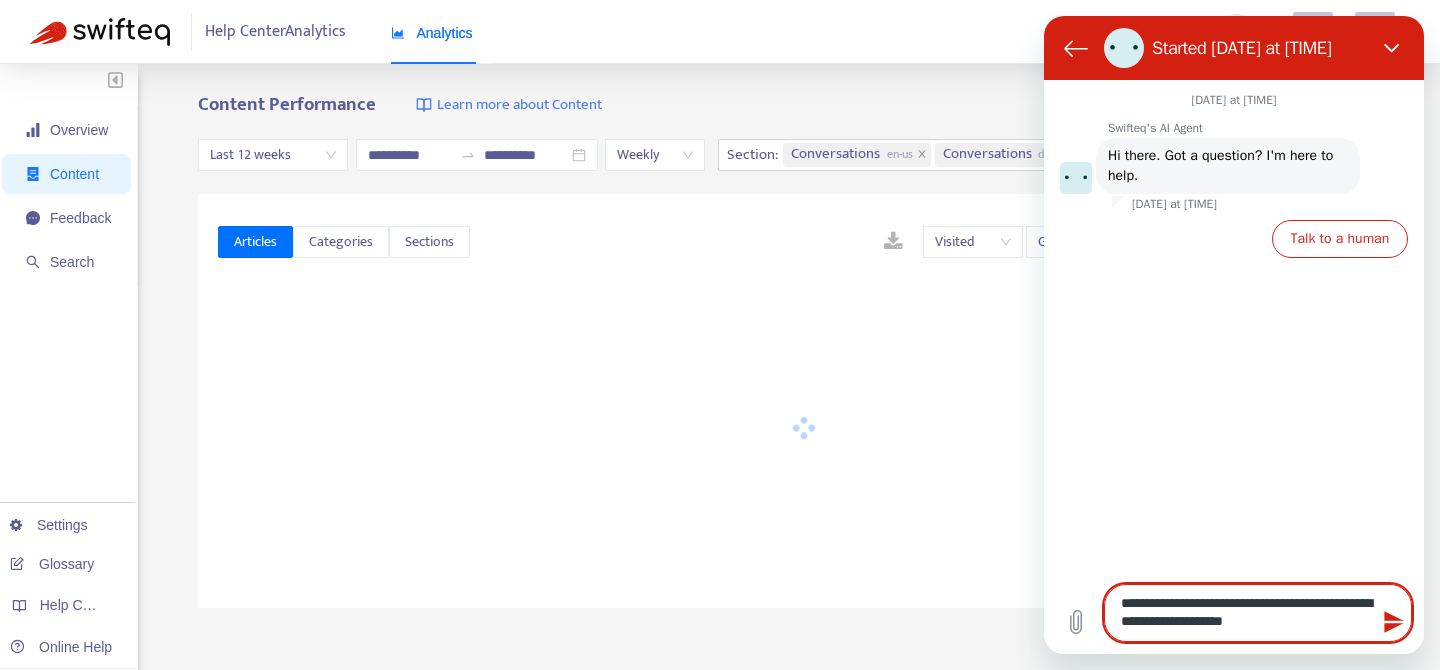 type on "**********" 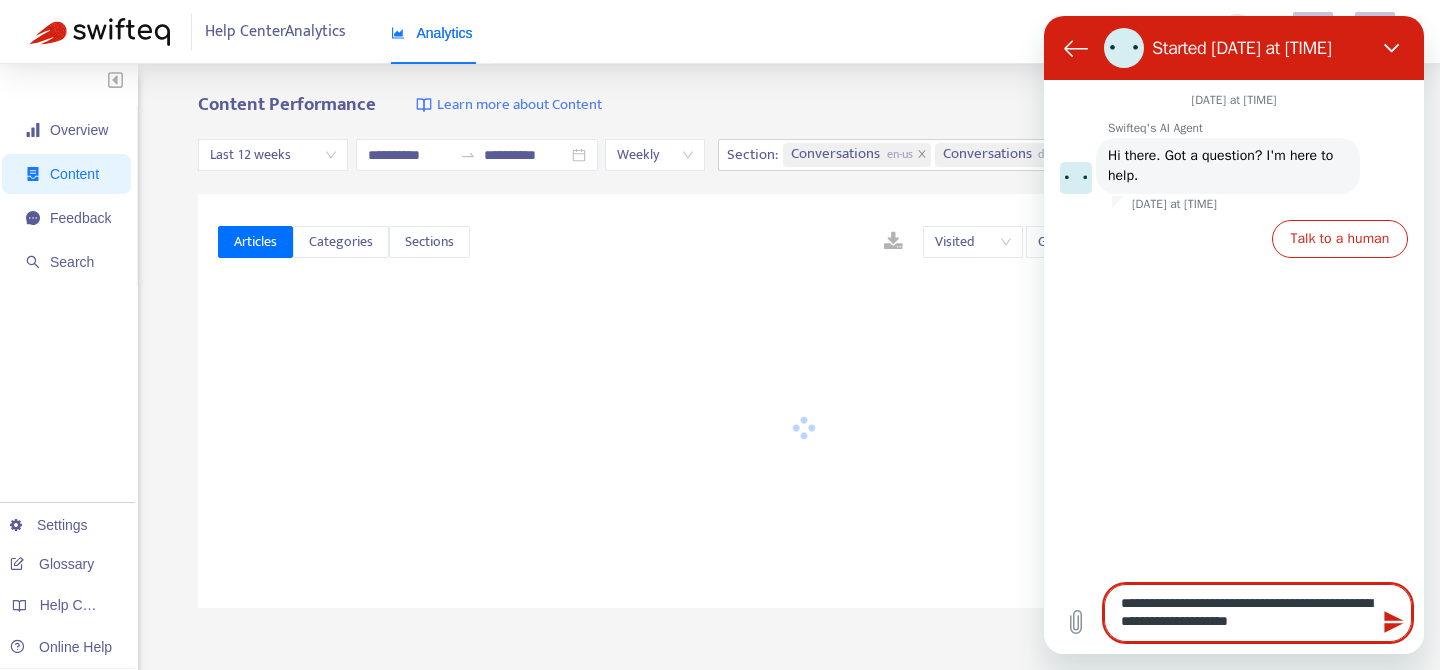 type on "**********" 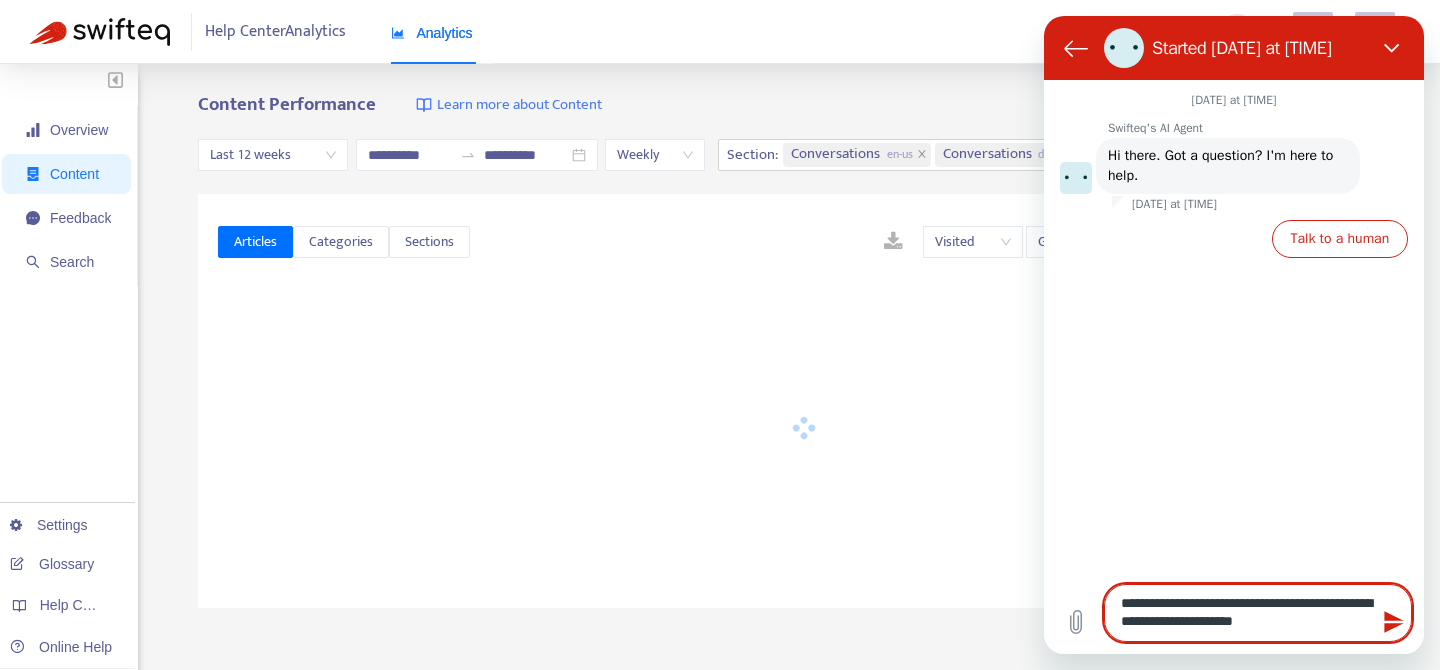 type on "**********" 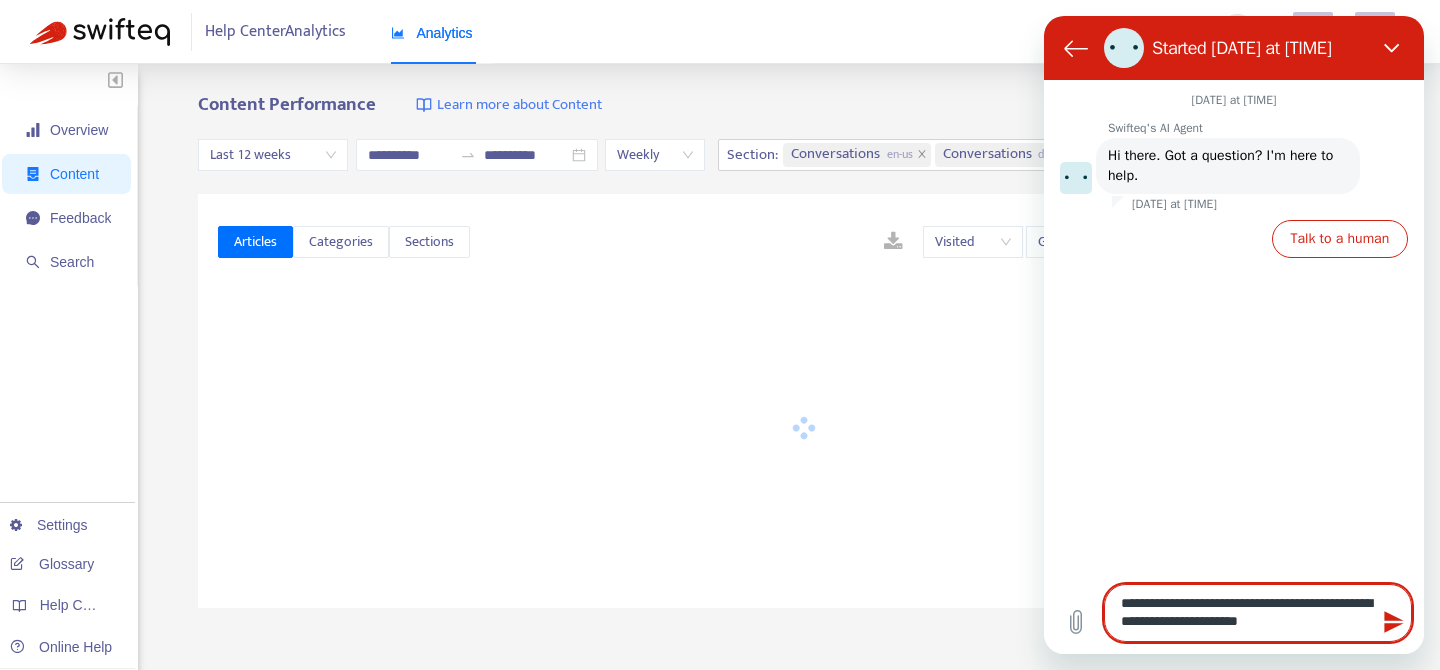 type on "**********" 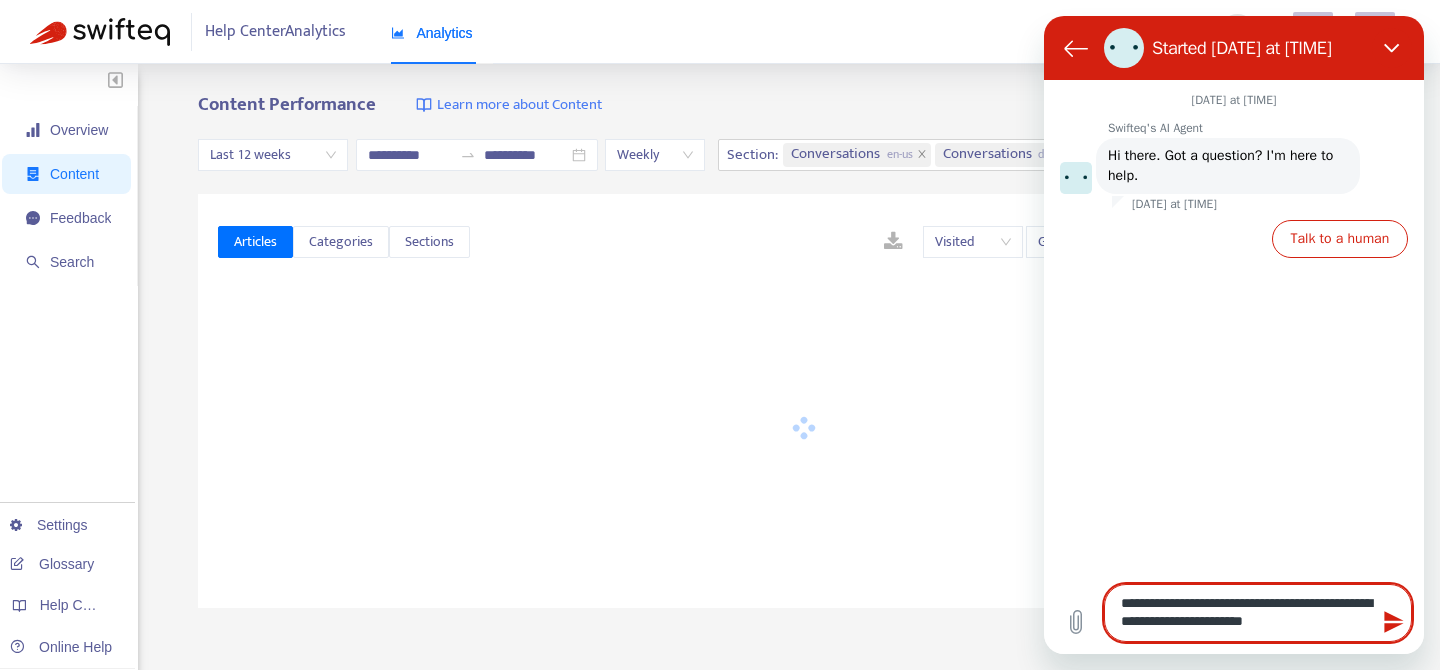 type on "**********" 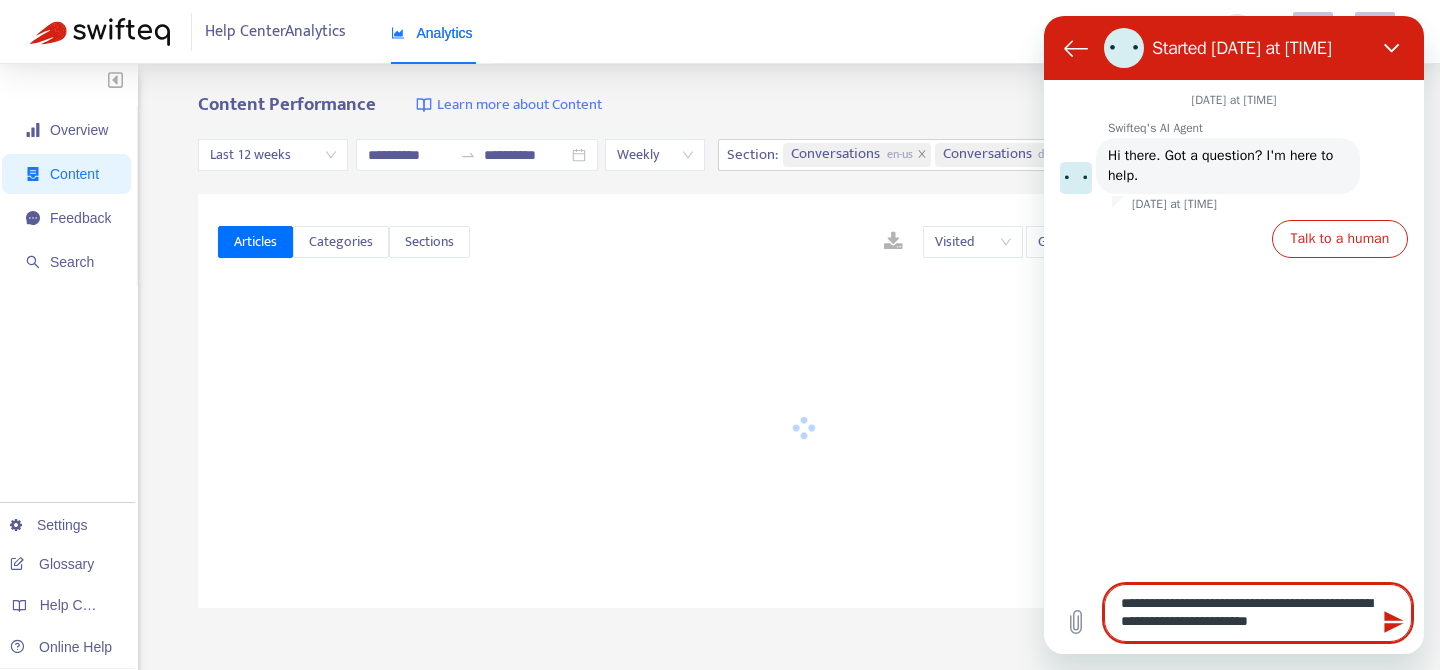type on "**********" 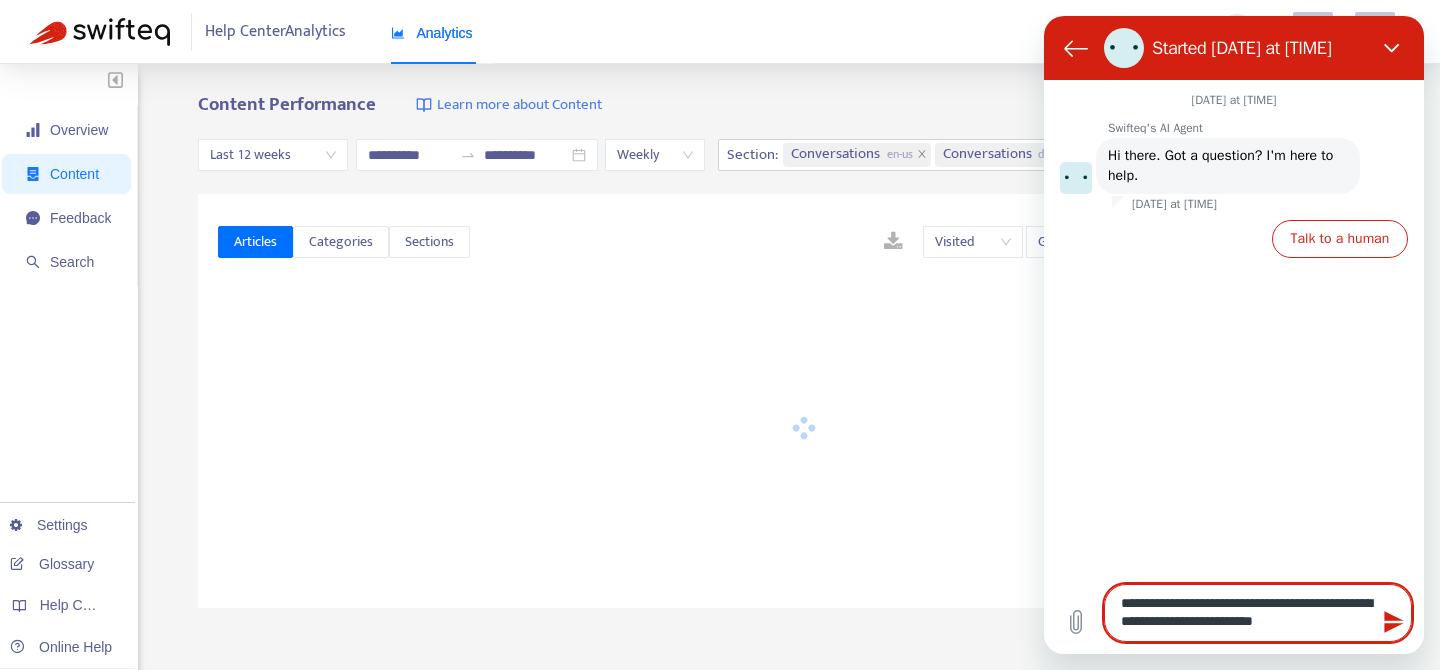 type on "**********" 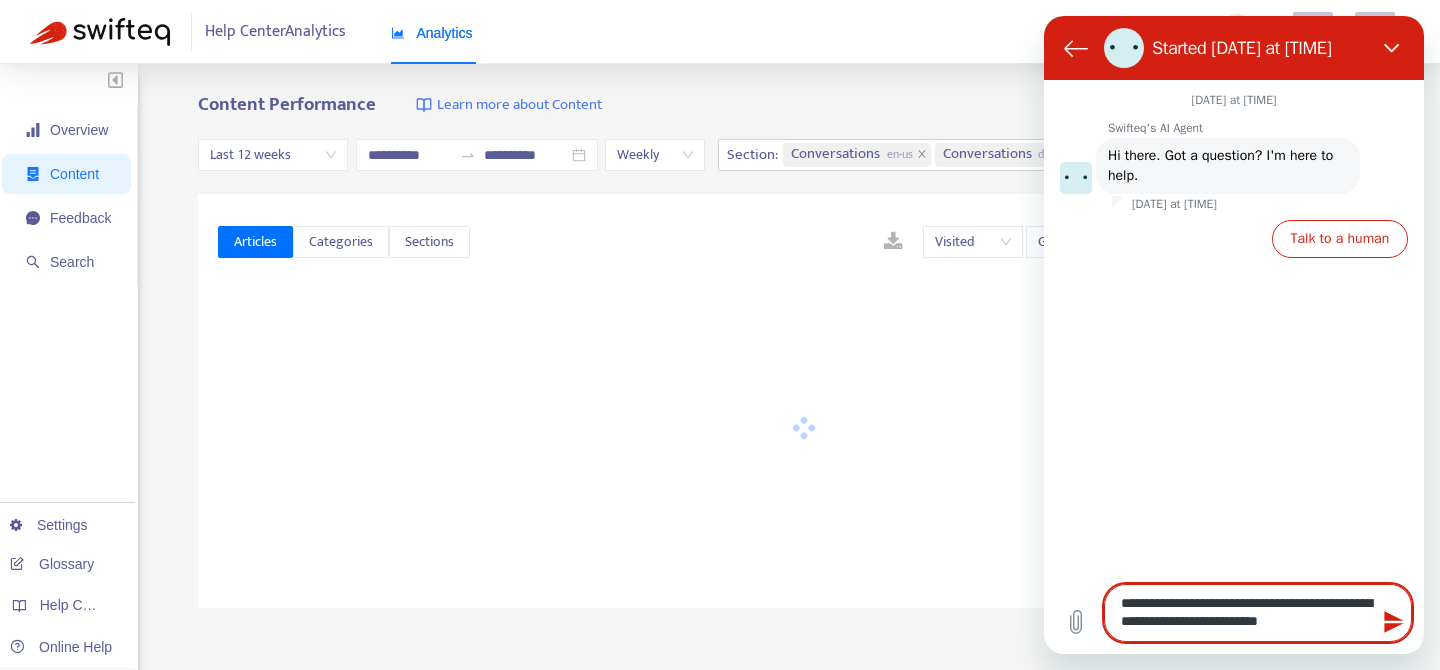 type on "**********" 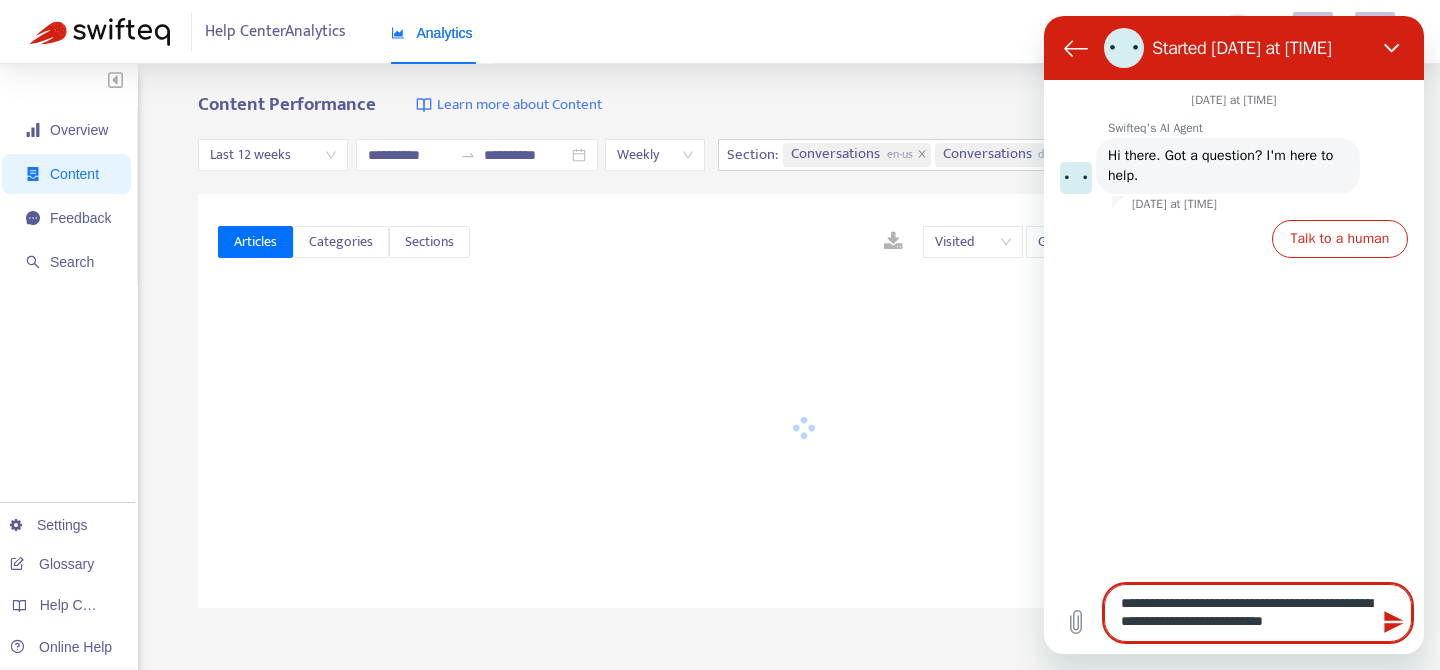 type on "*" 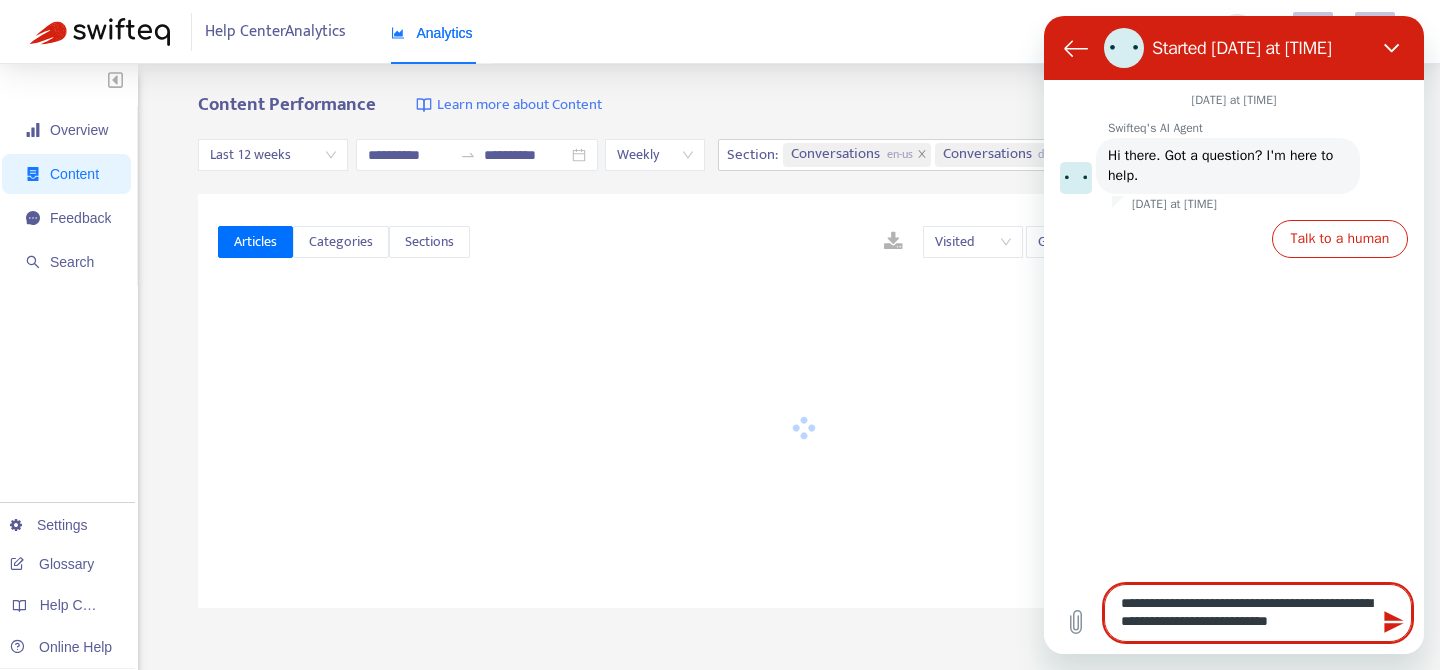 type on "**********" 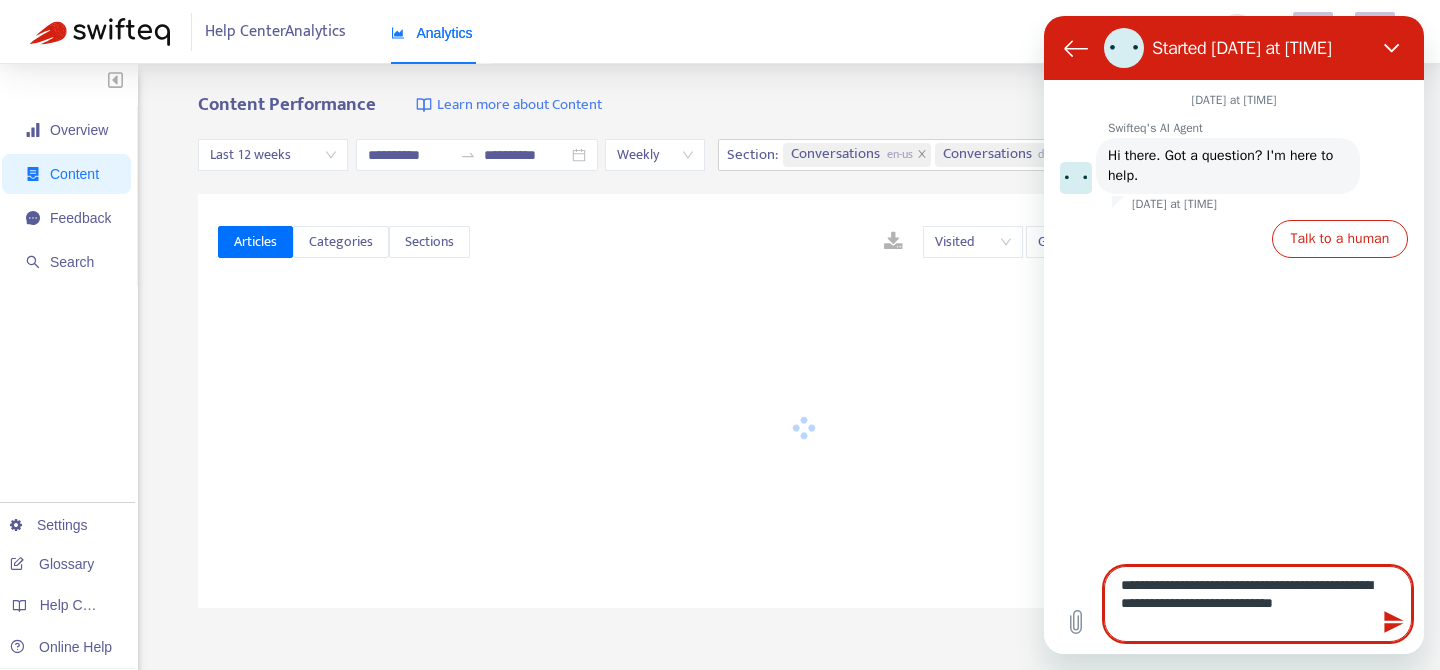 type on "**********" 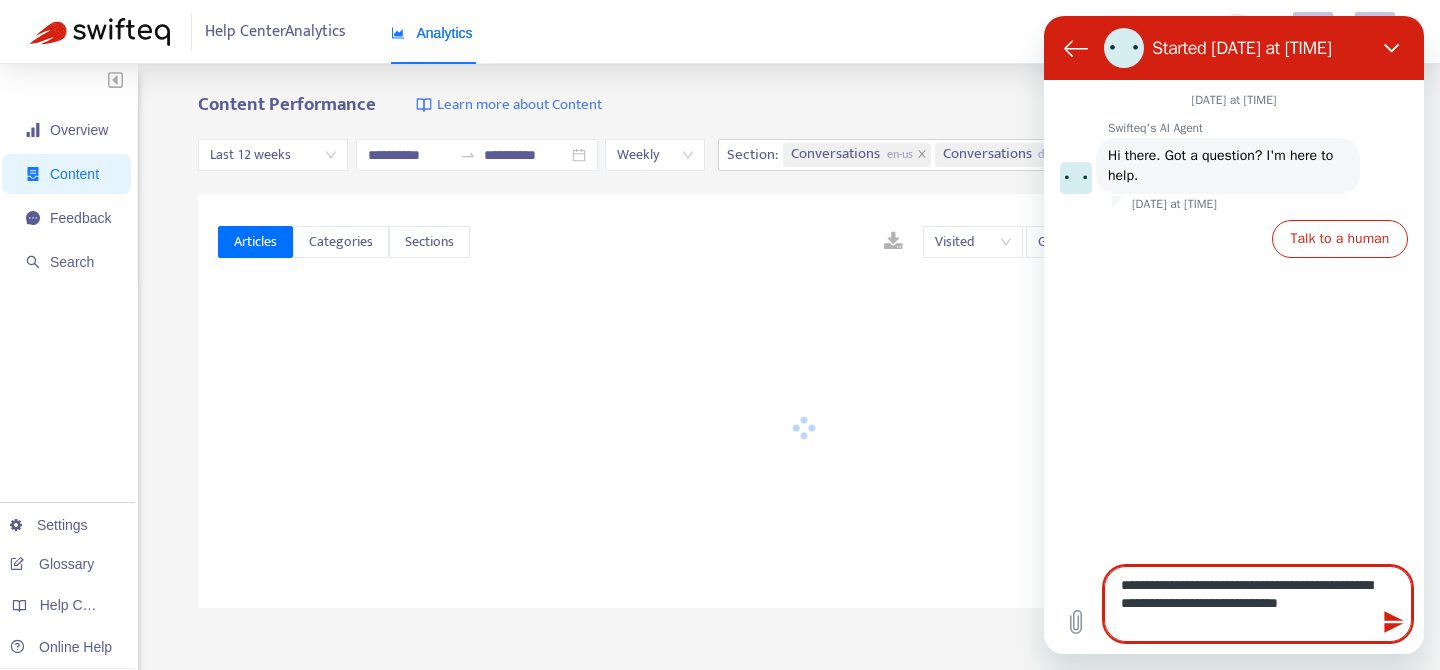 type on "**********" 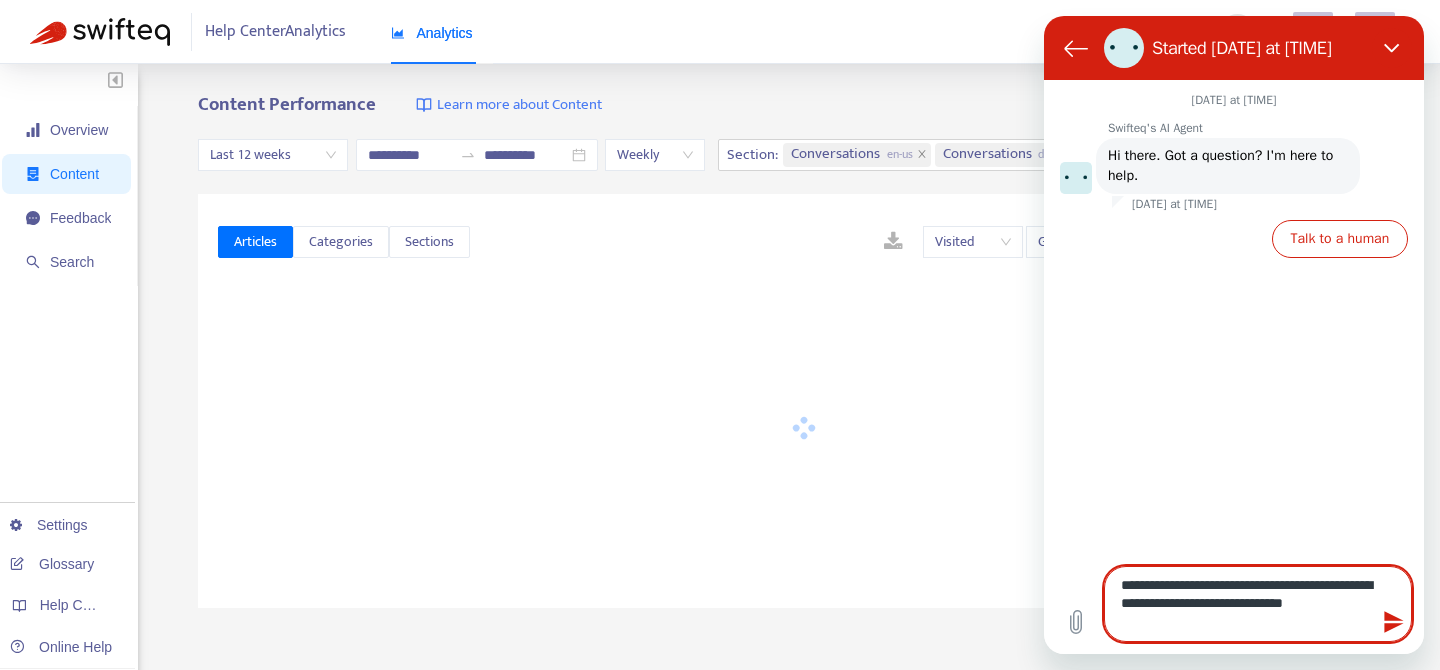 type on "*" 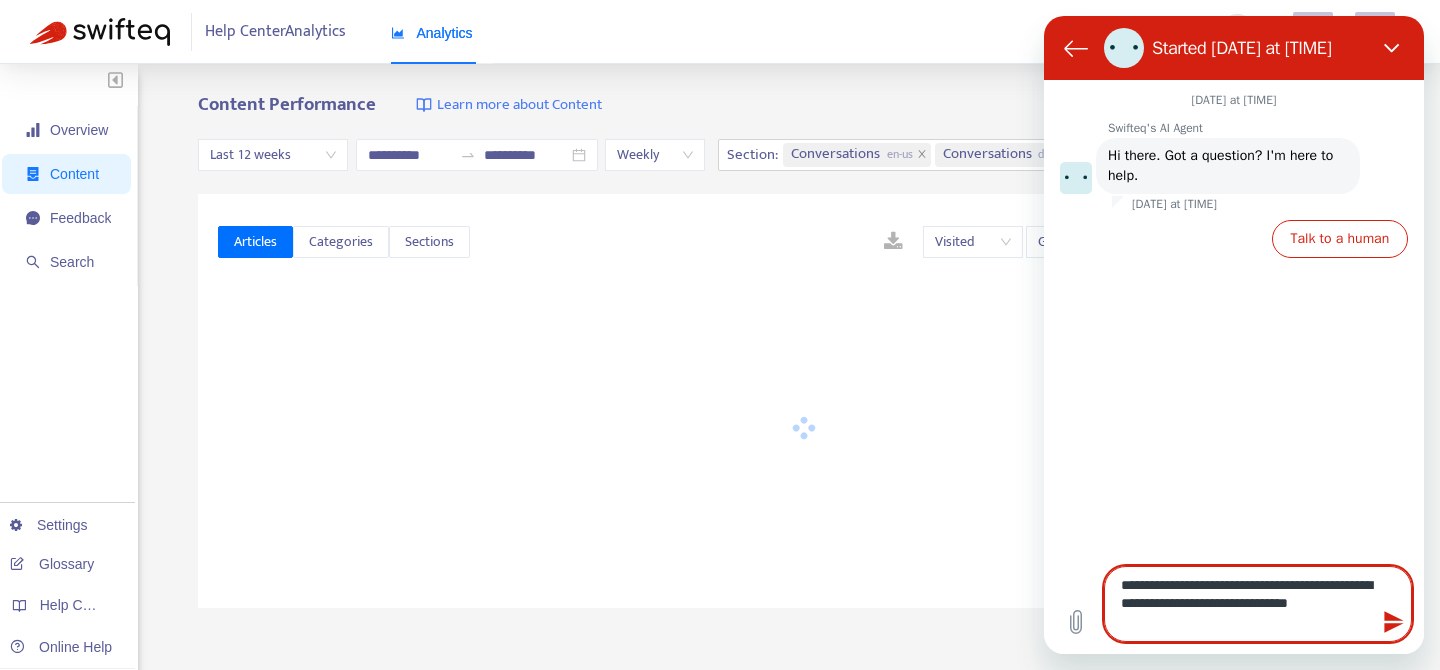 type on "**********" 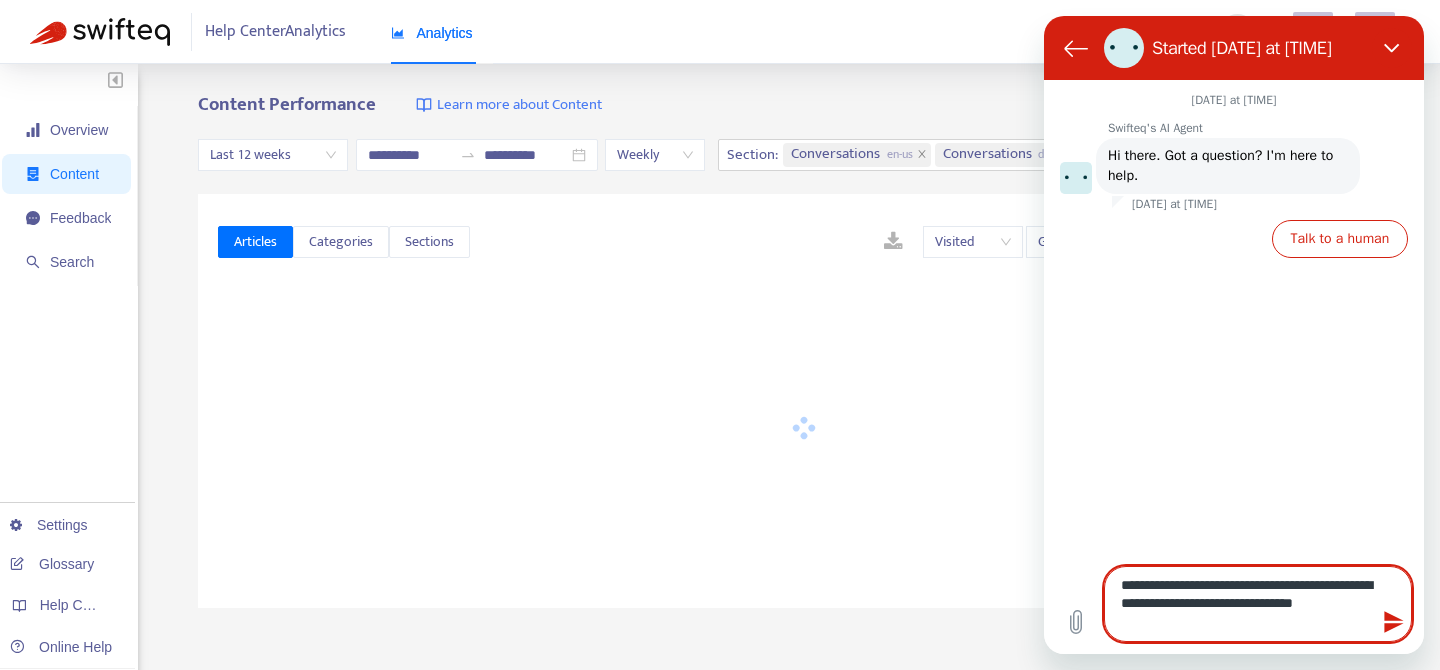 type on "**********" 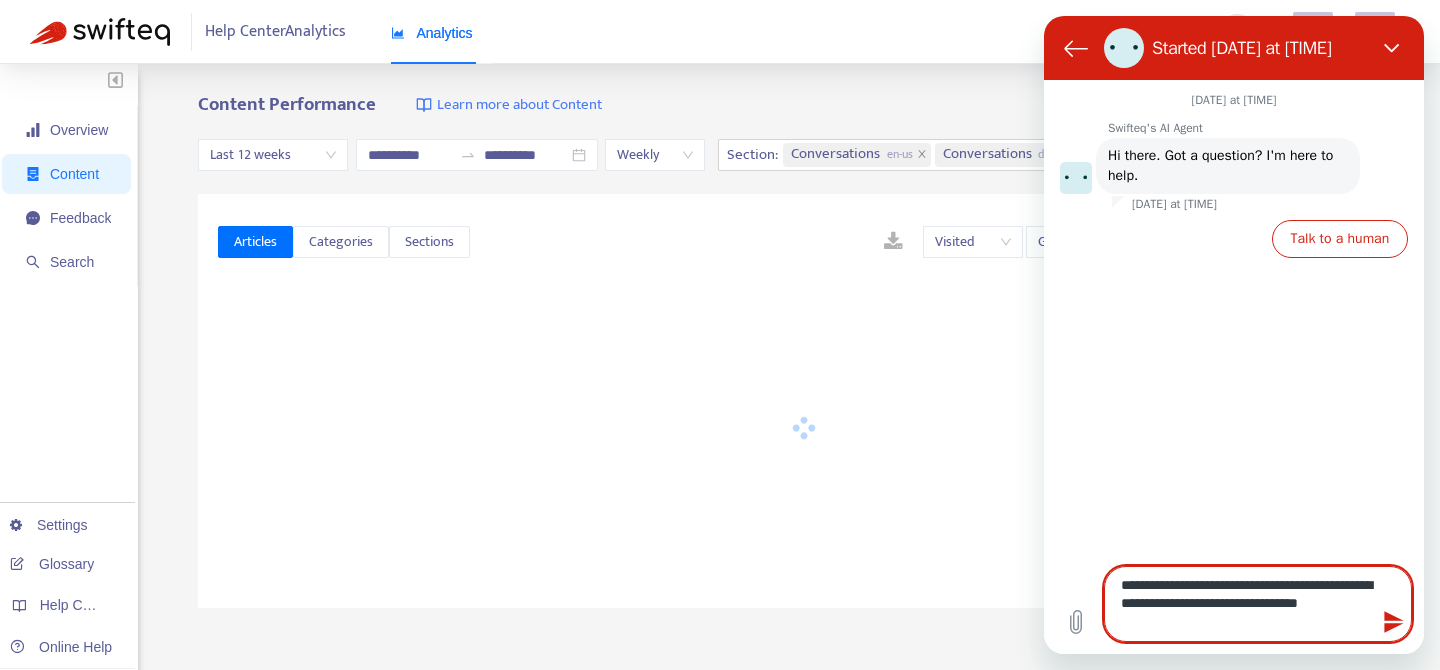 type on "**********" 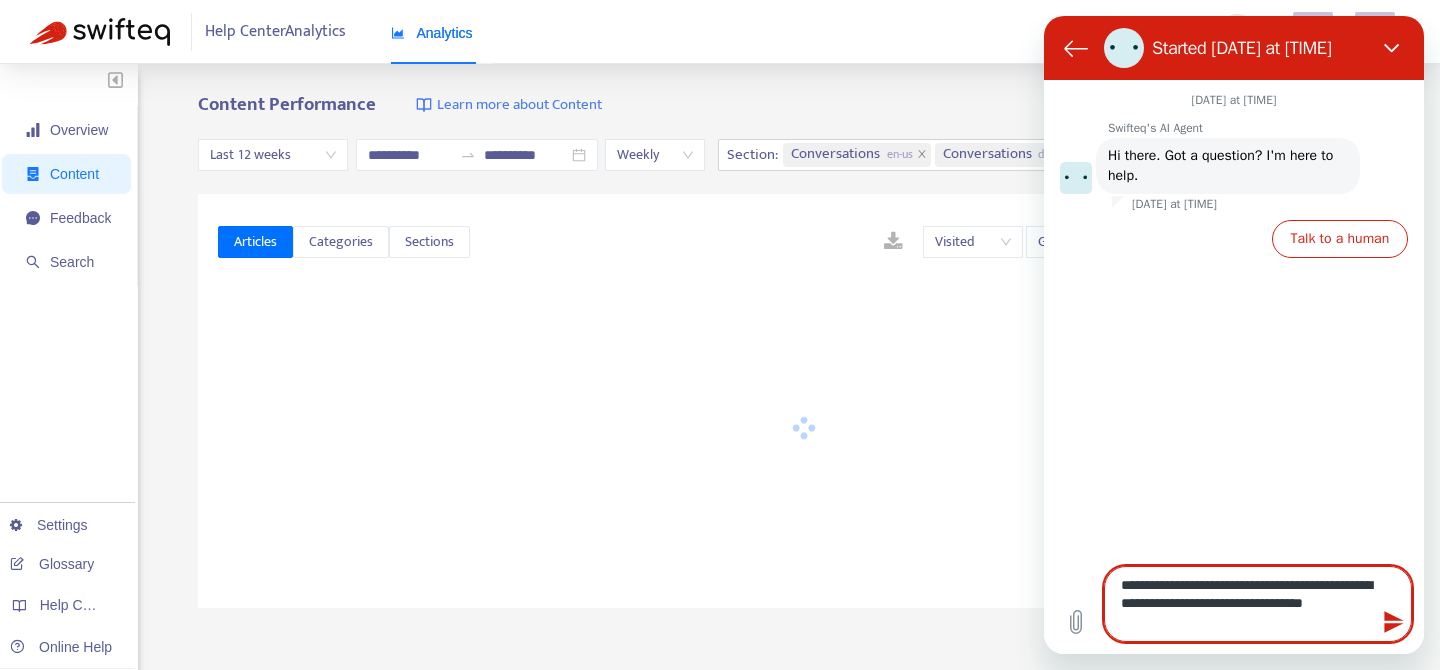 type on "*" 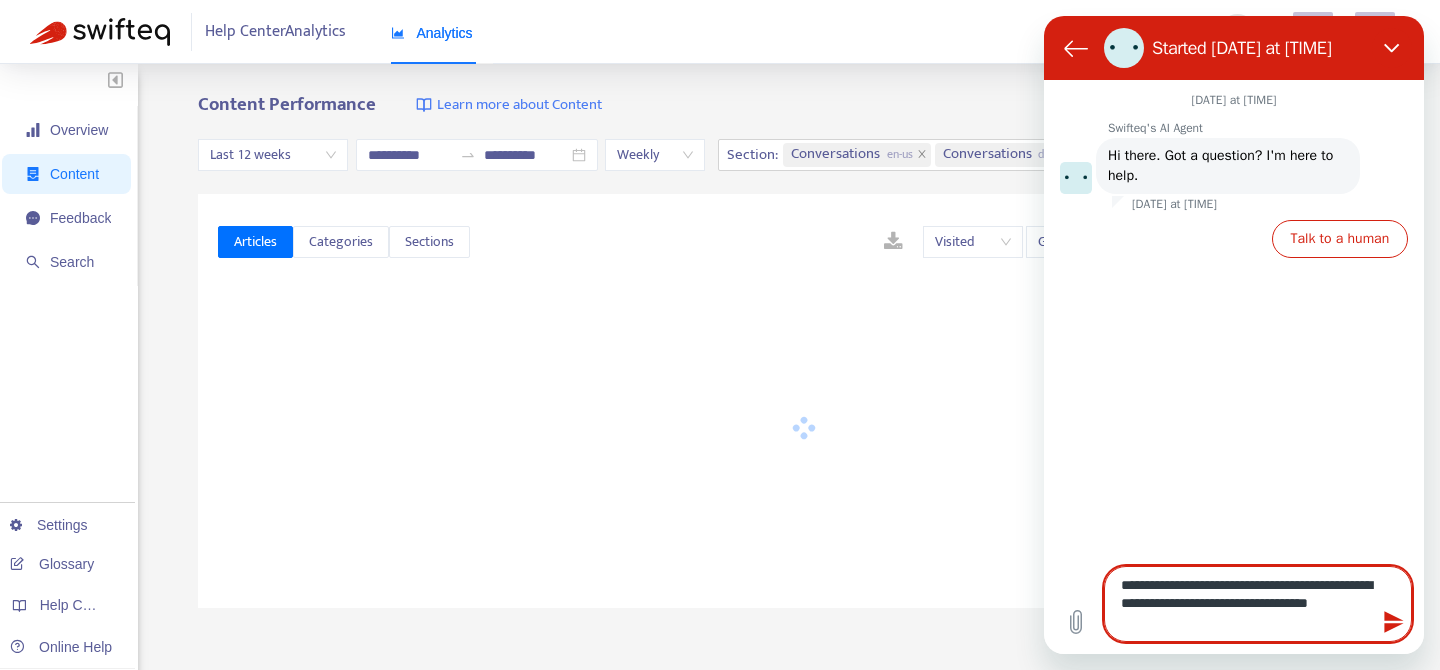 type on "**********" 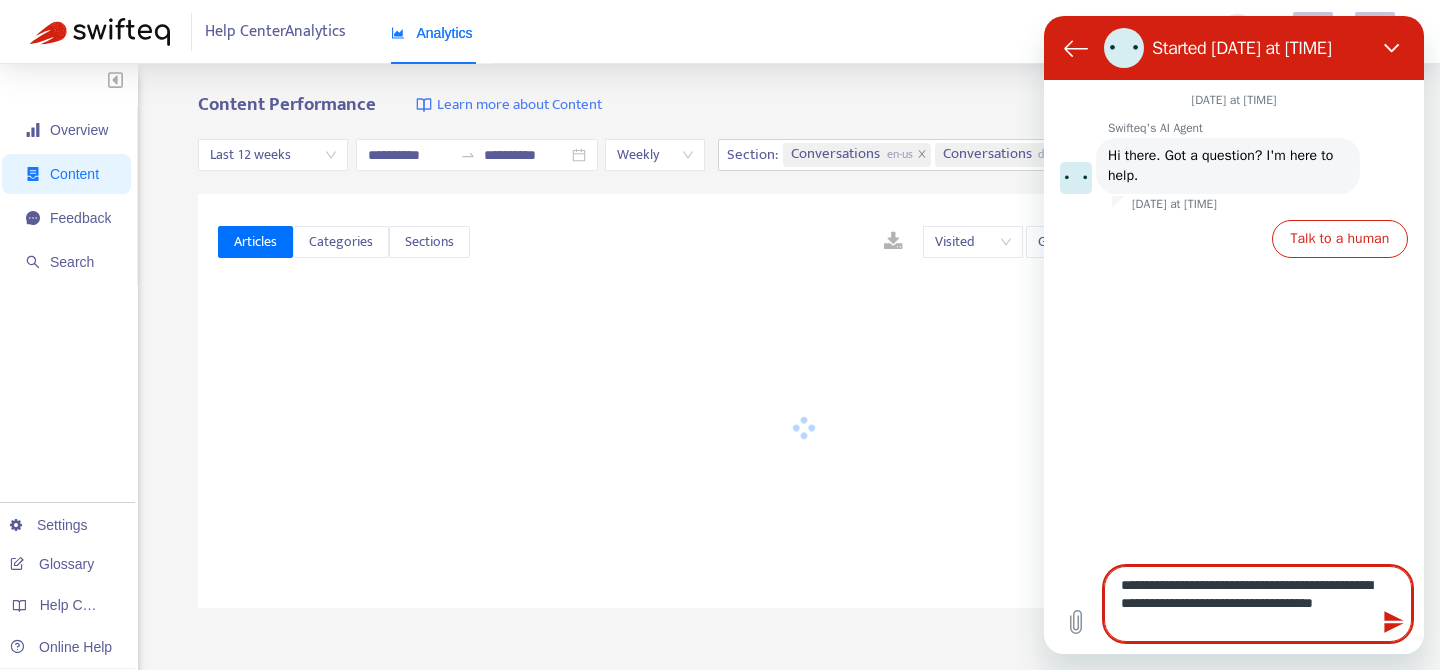 type on "**********" 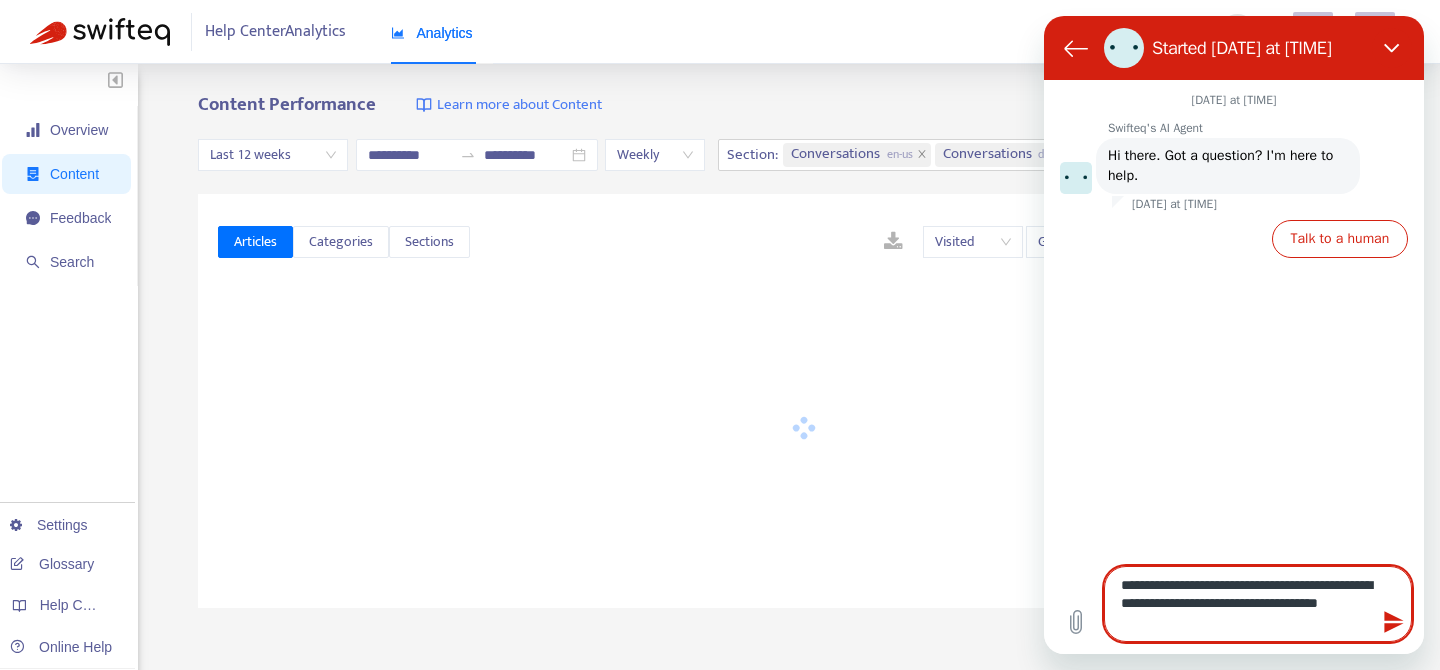 type on "**********" 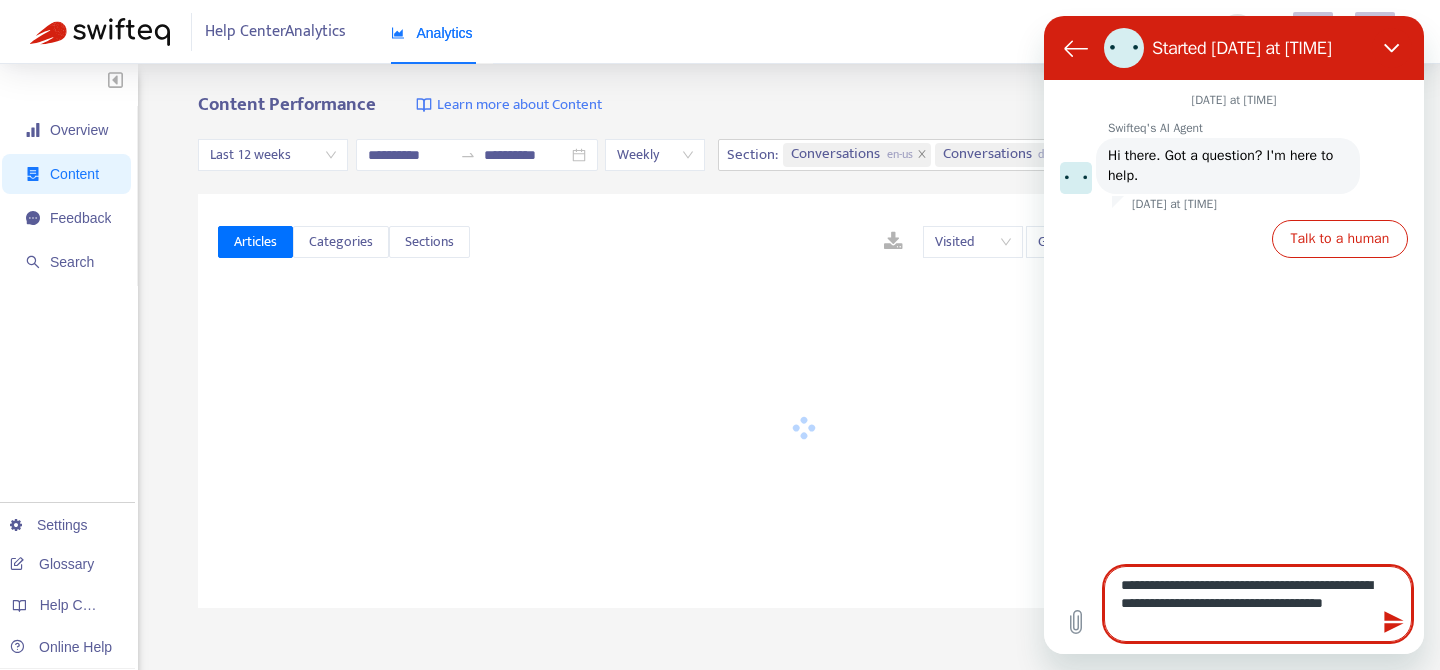 type on "**********" 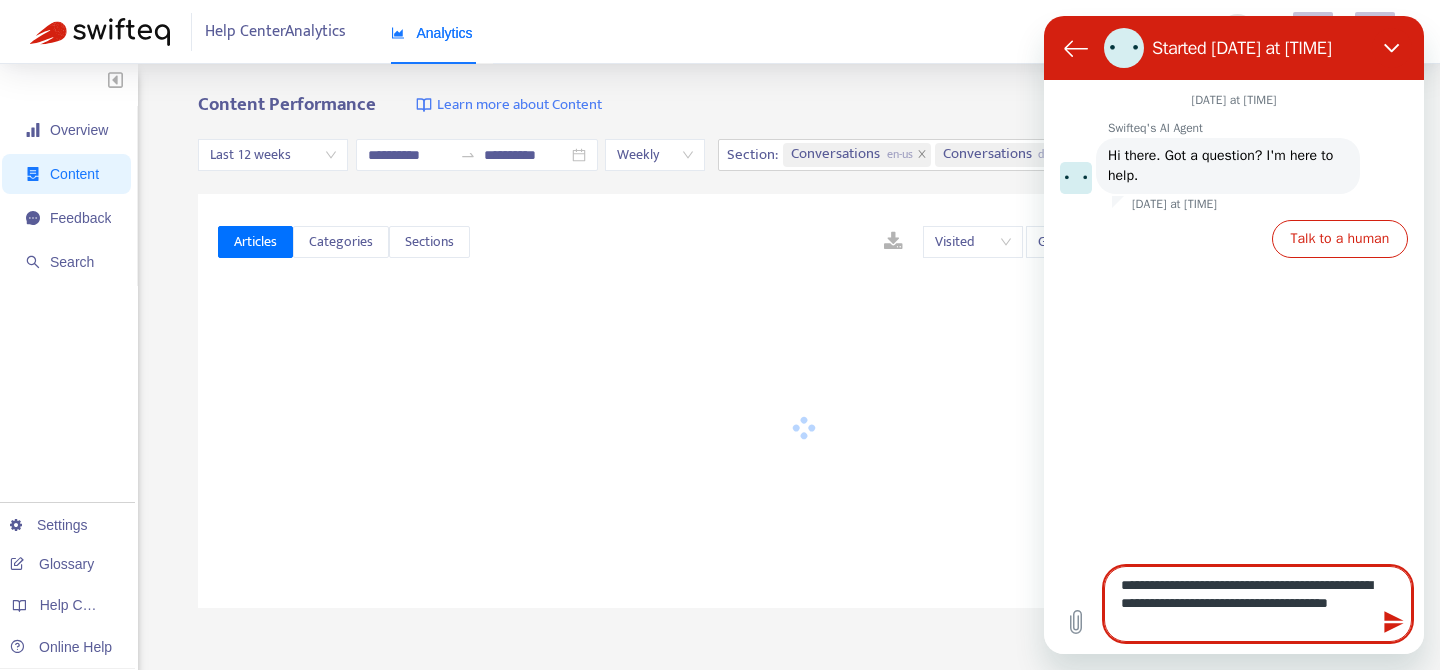 type on "**********" 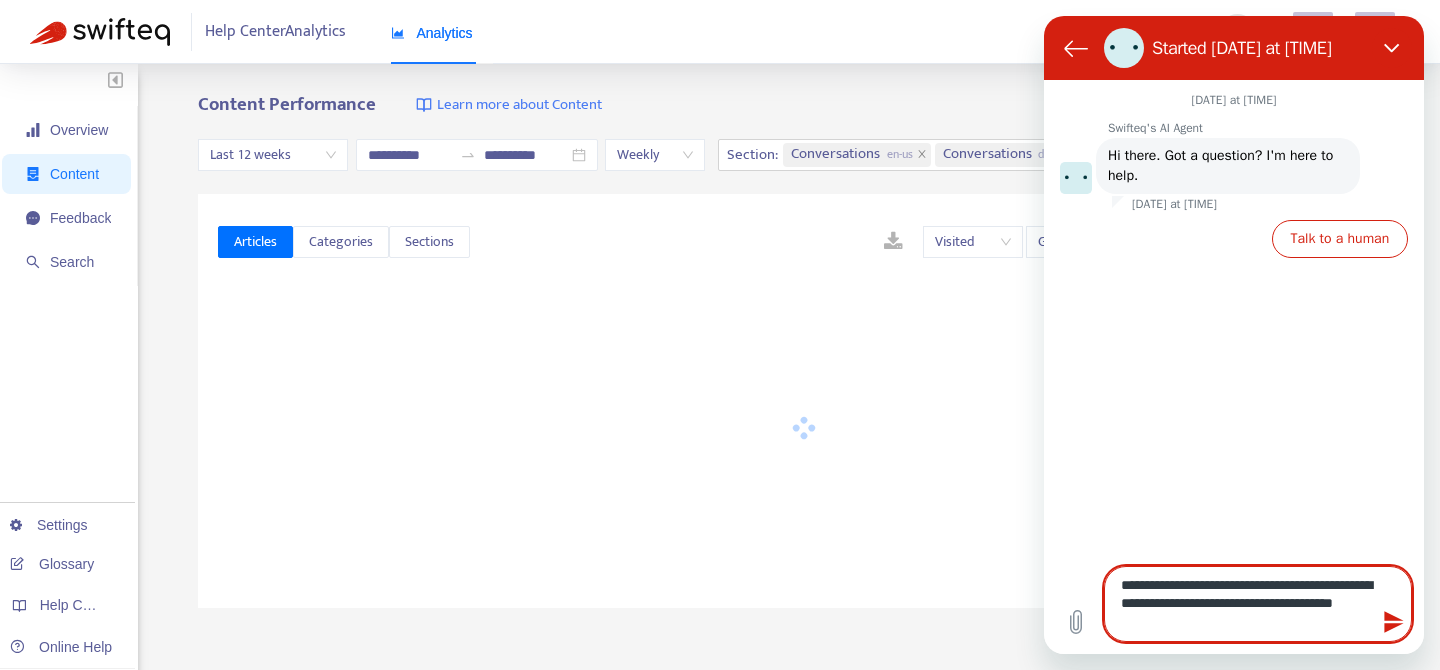 type on "**********" 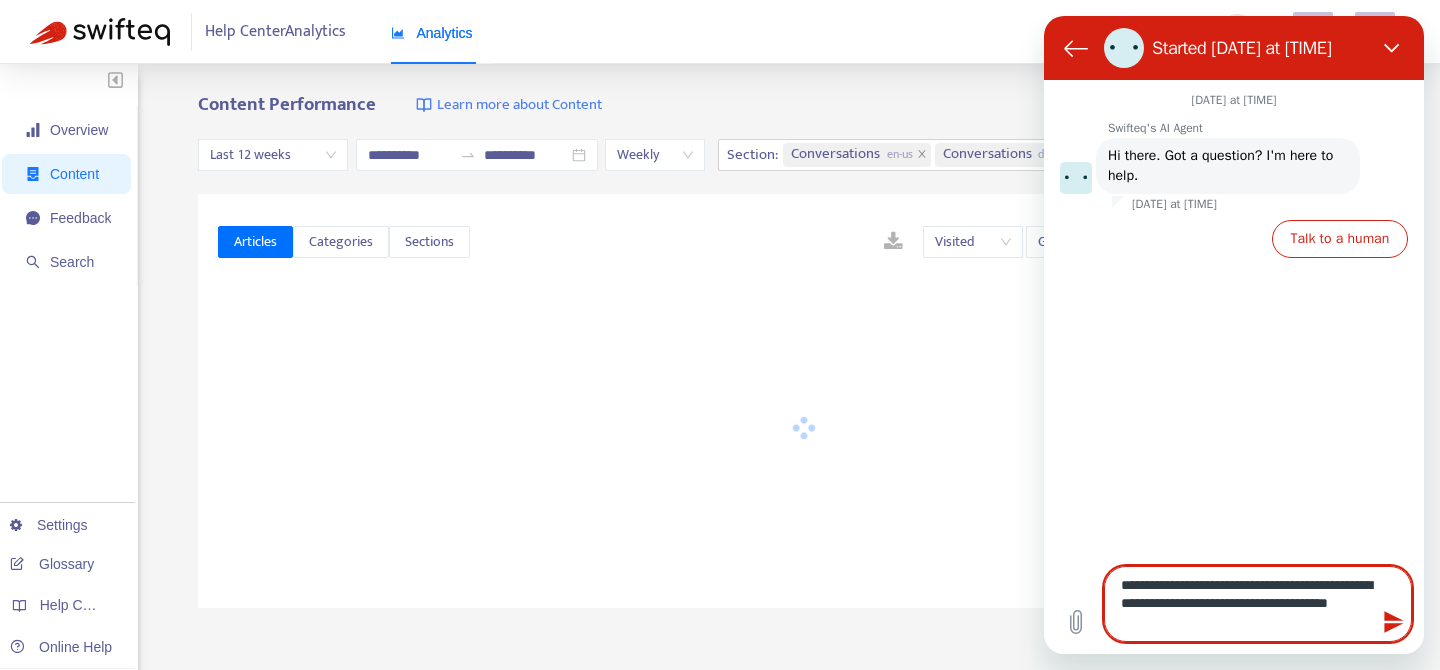 type 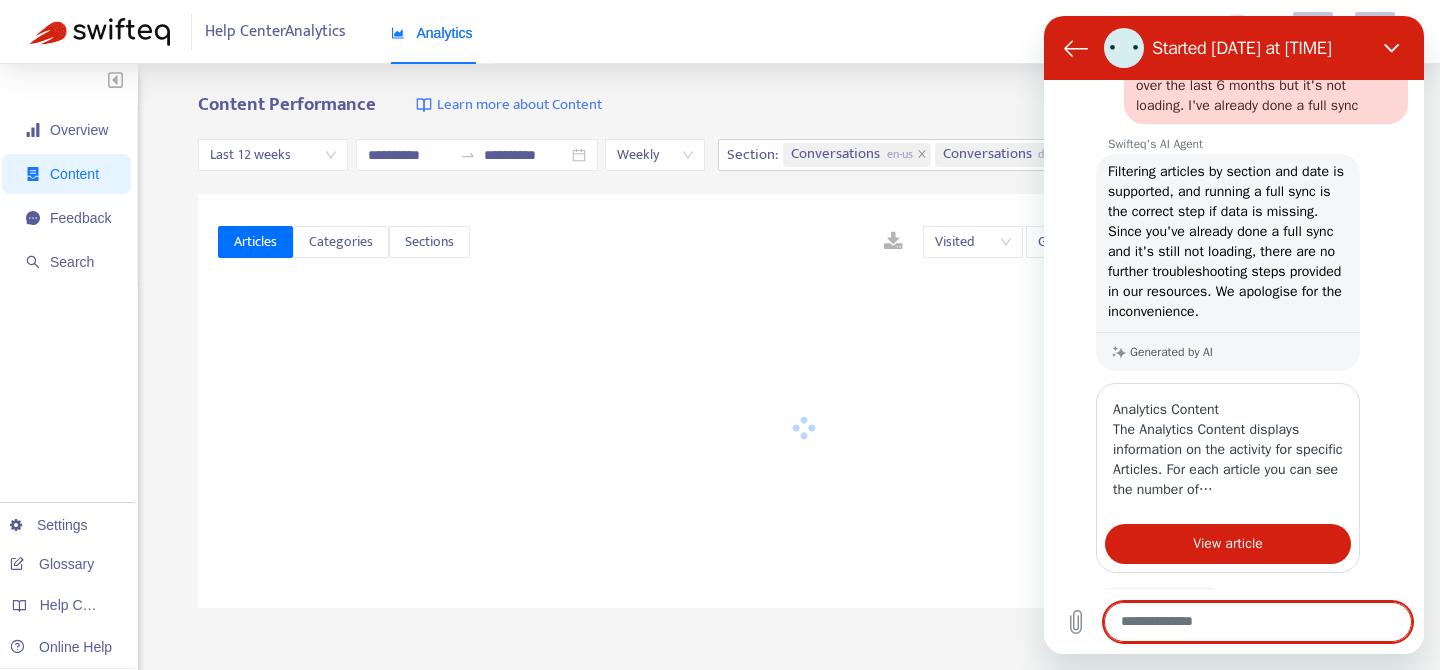 scroll, scrollTop: 157, scrollLeft: 0, axis: vertical 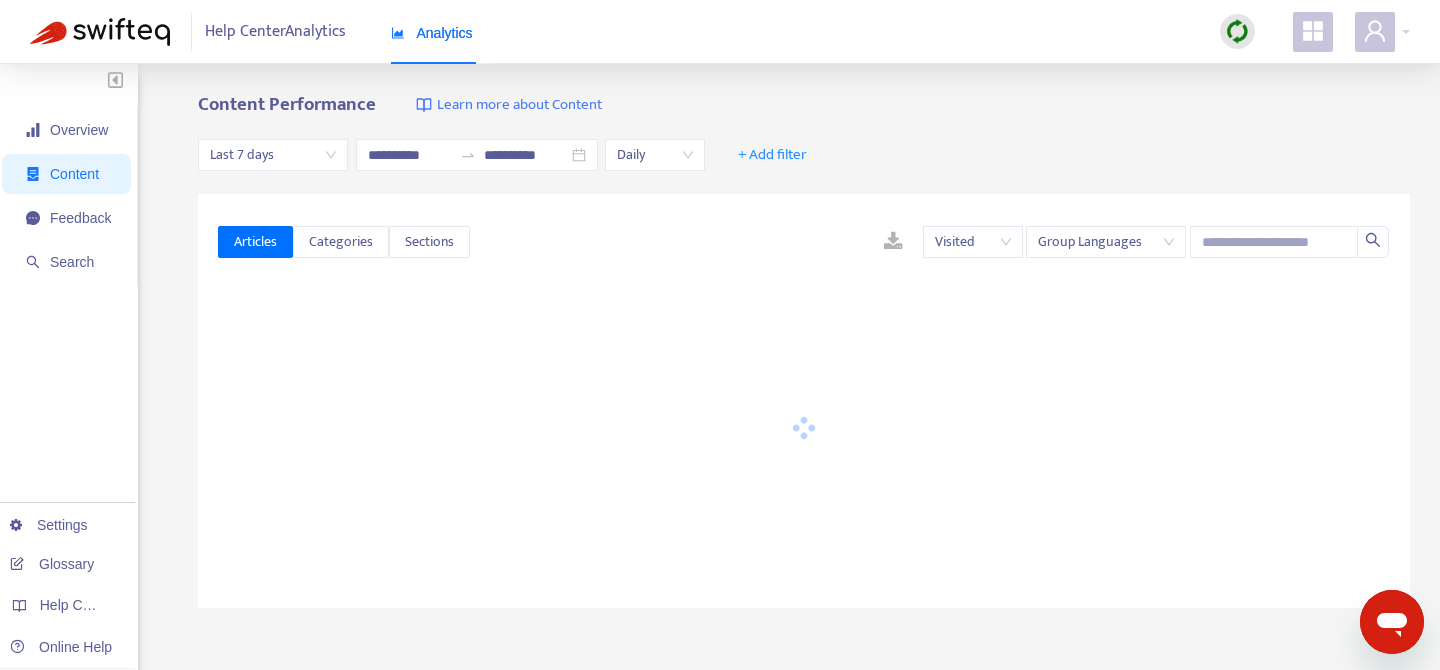 type on "**********" 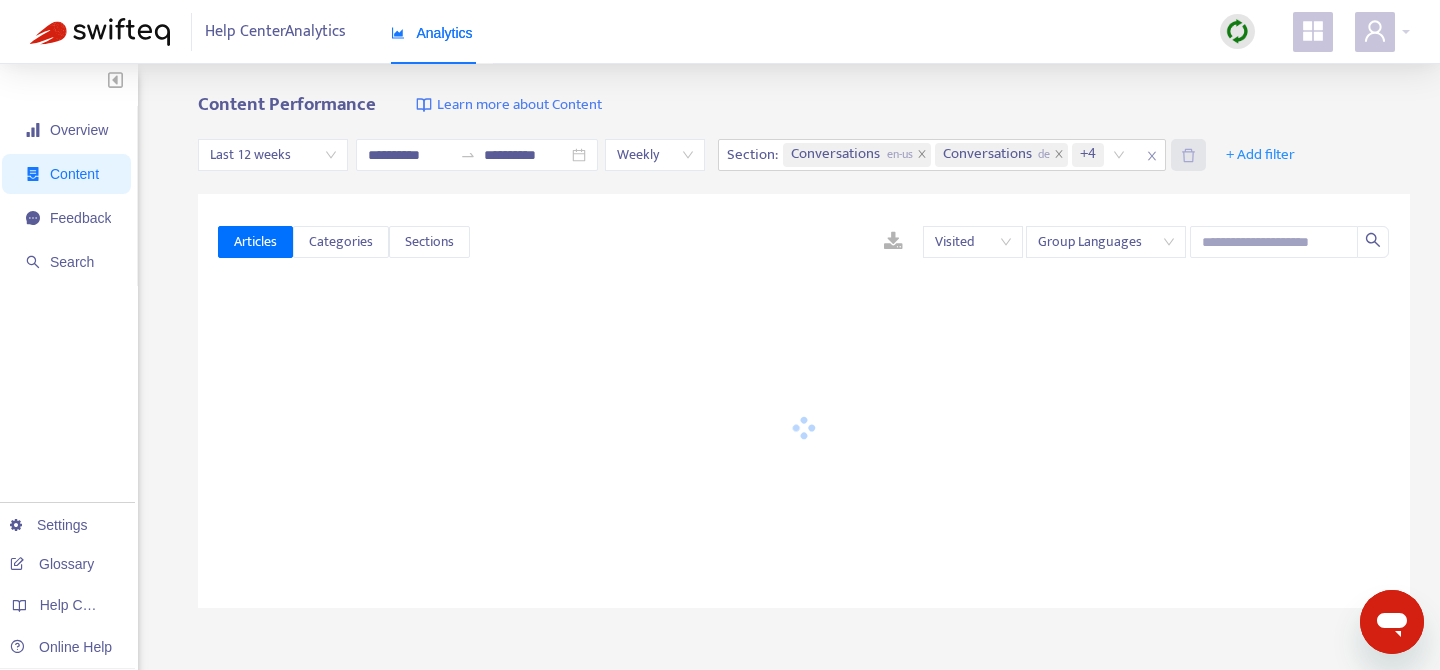 click 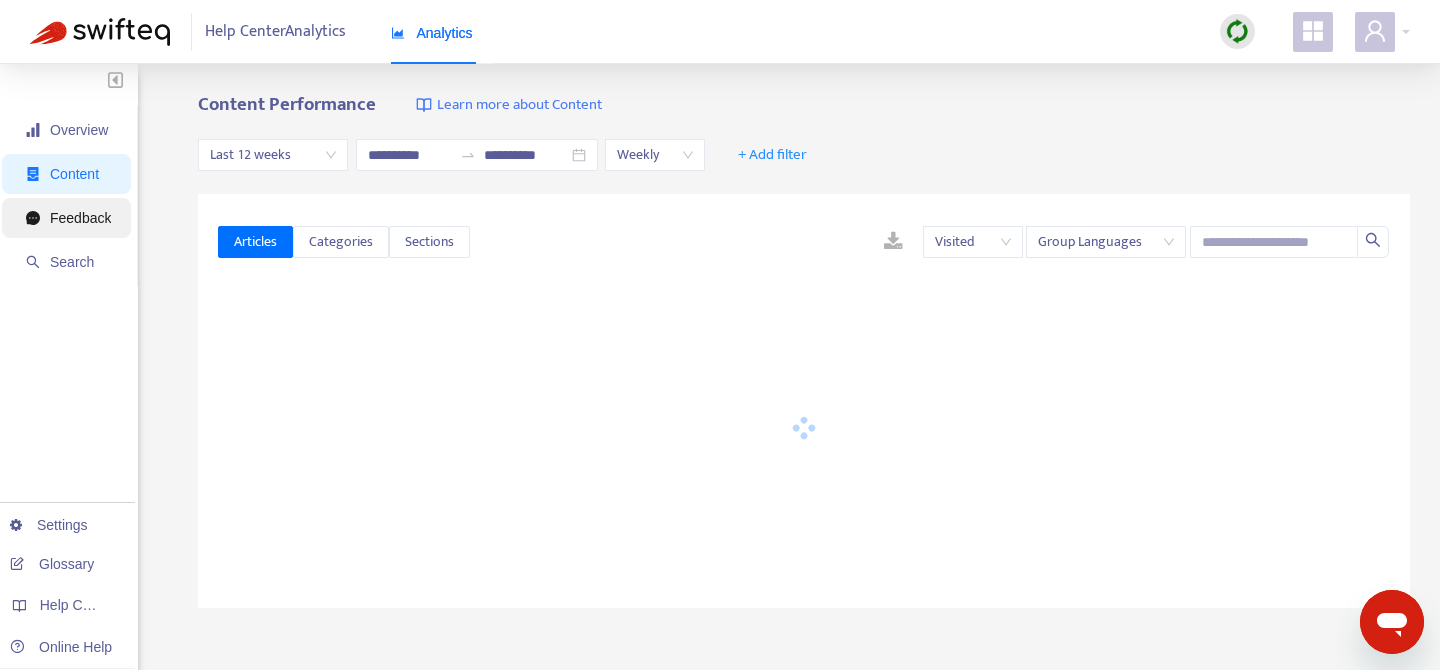 click on "Feedback" at bounding box center [68, 218] 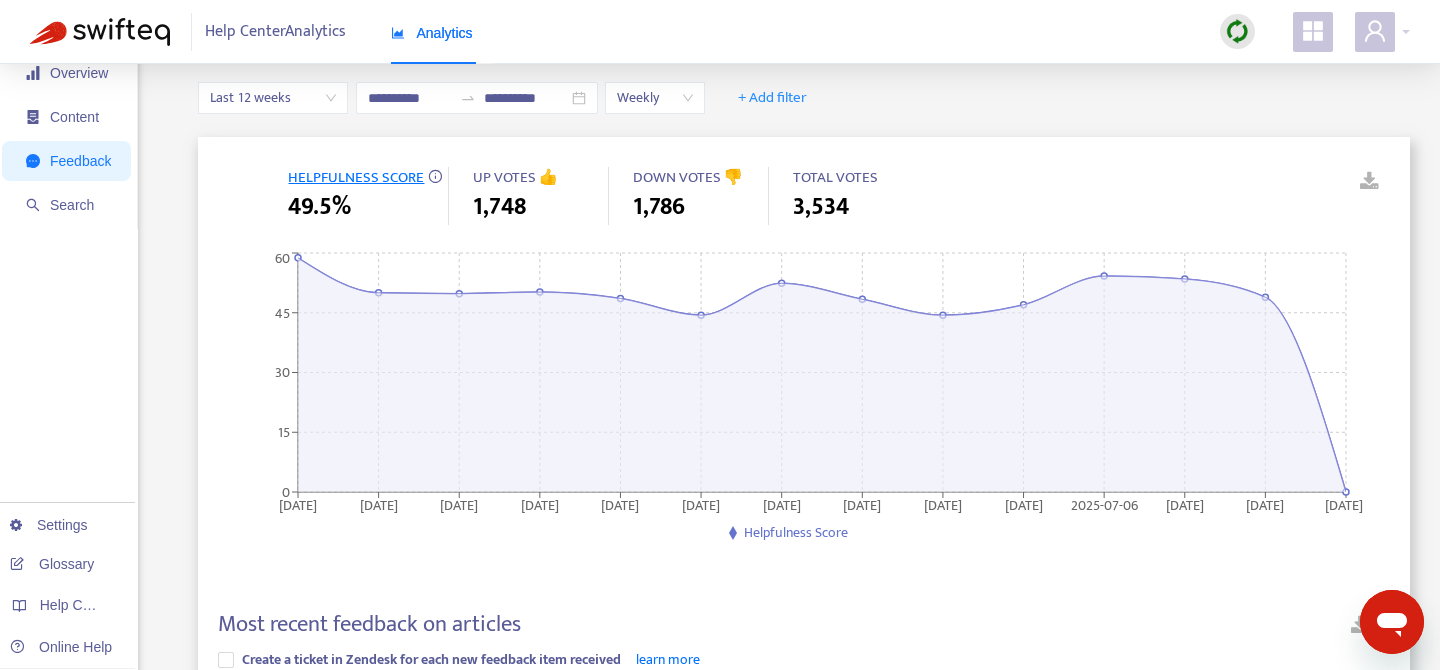 scroll, scrollTop: 0, scrollLeft: 0, axis: both 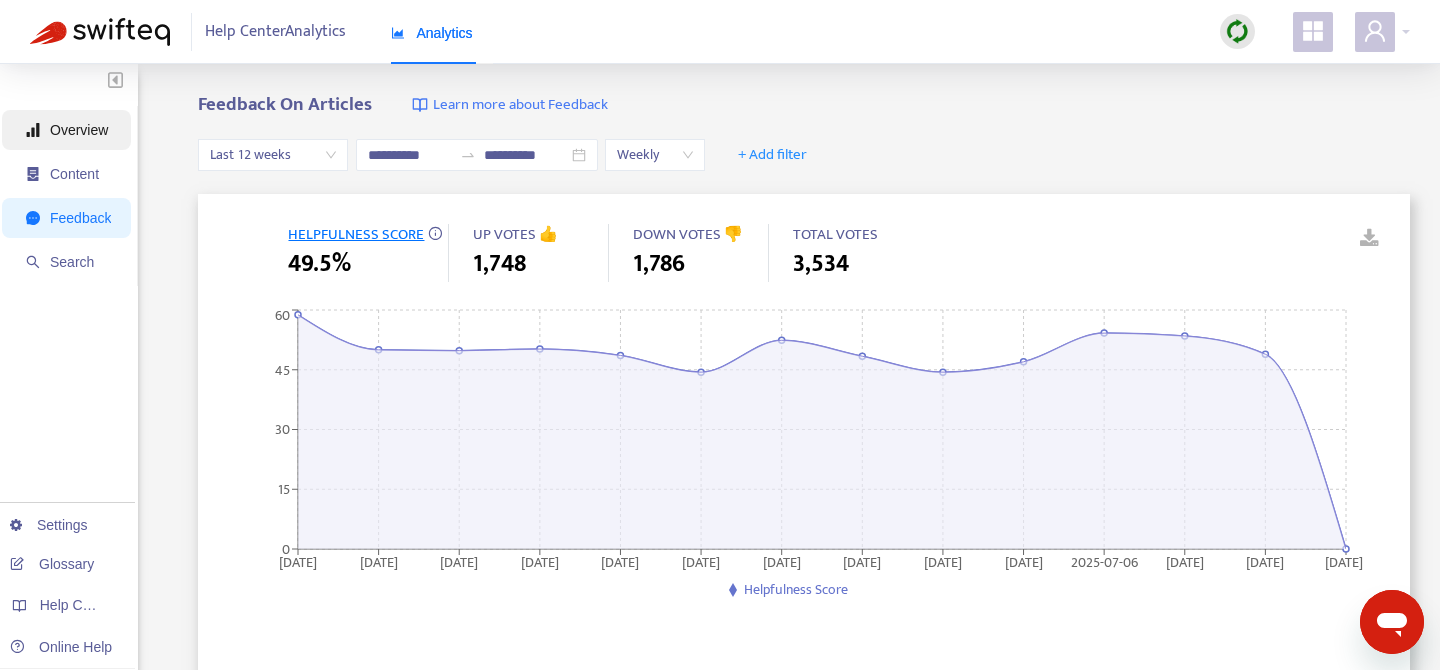 click on "Overview" at bounding box center [79, 130] 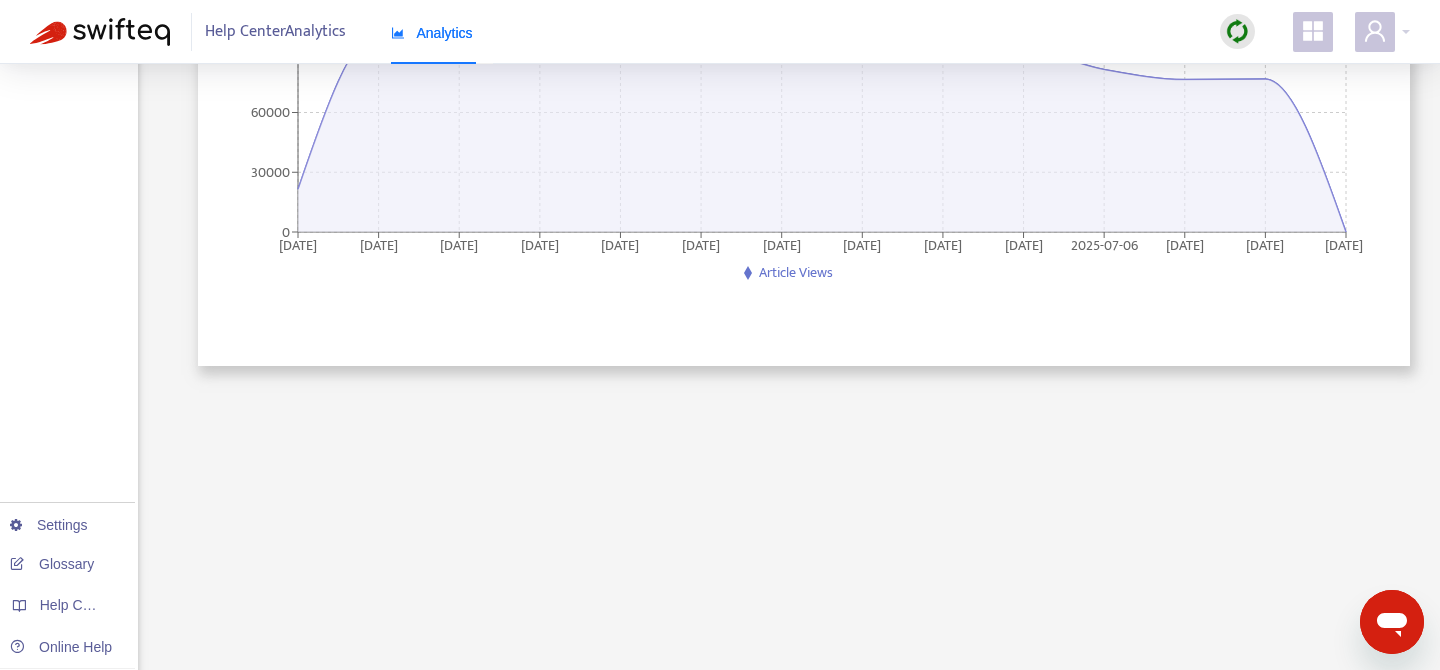 scroll, scrollTop: 0, scrollLeft: 0, axis: both 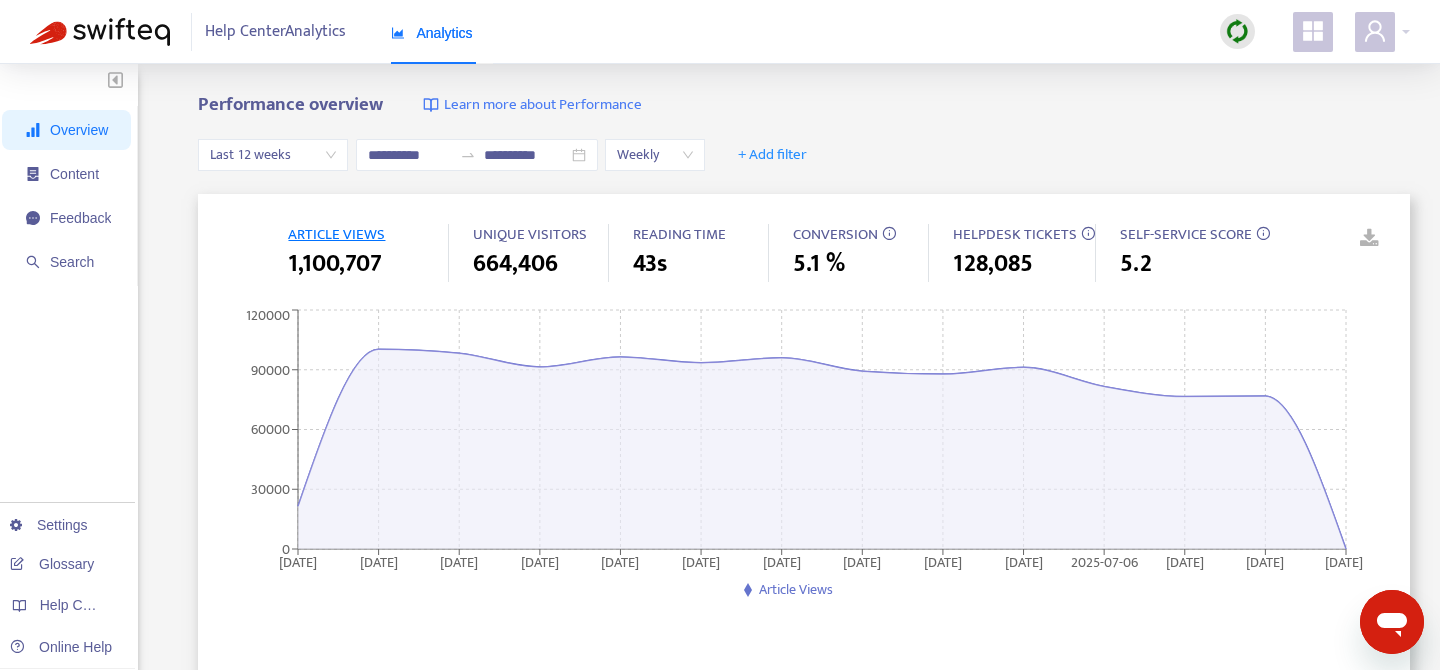 drag, startPoint x: 73, startPoint y: 174, endPoint x: 159, endPoint y: 249, distance: 114.1096 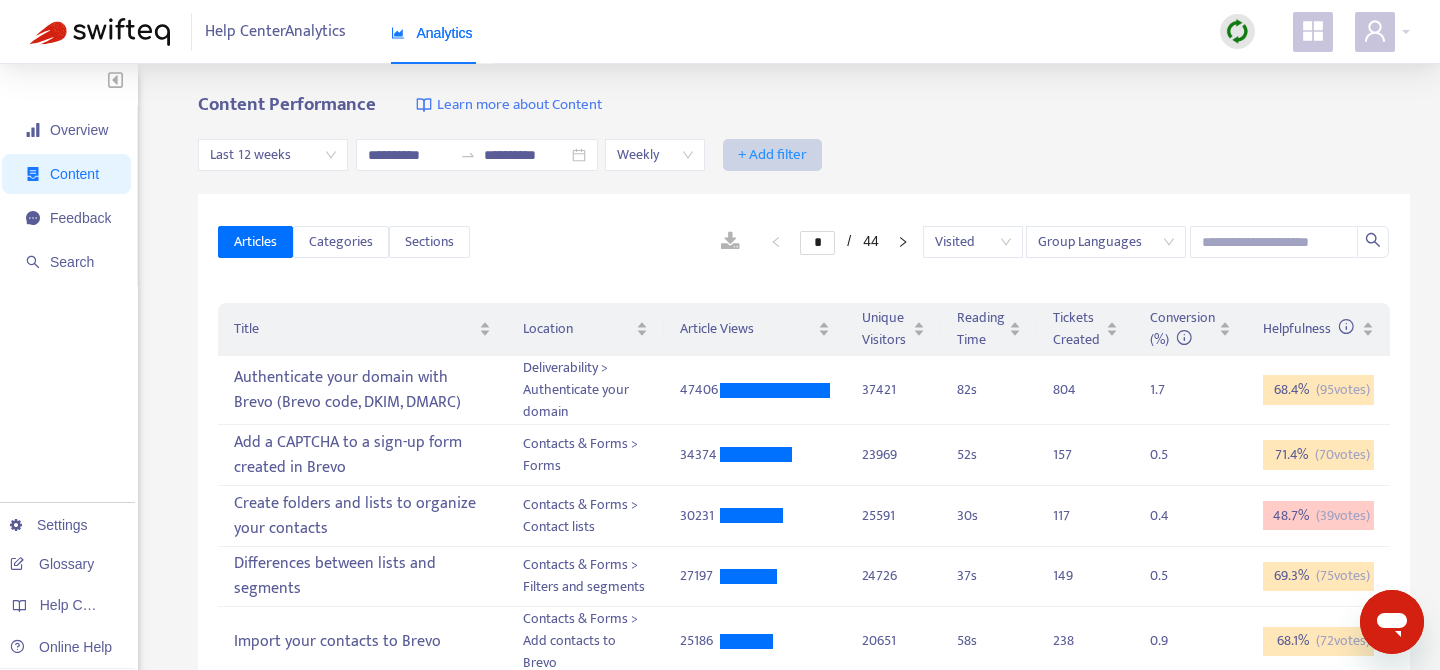 click on "+ Add filter" at bounding box center (772, 155) 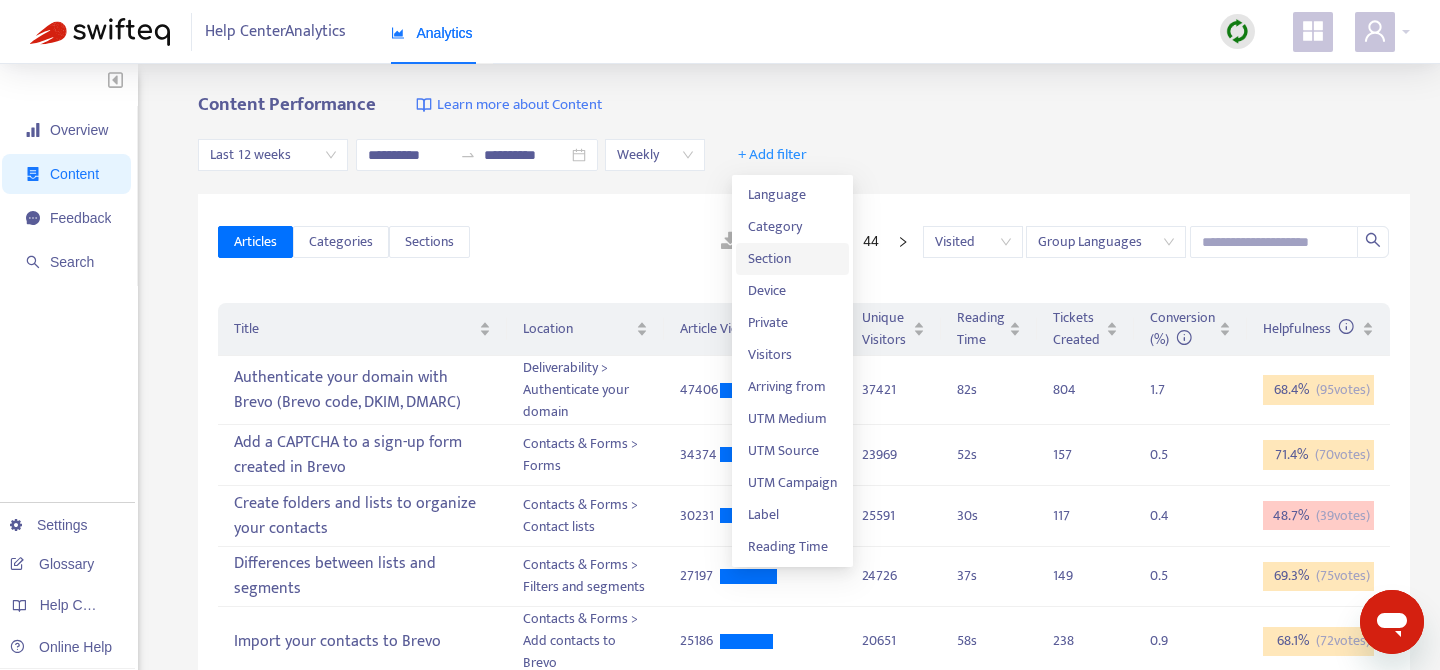 click on "Section" at bounding box center [792, 259] 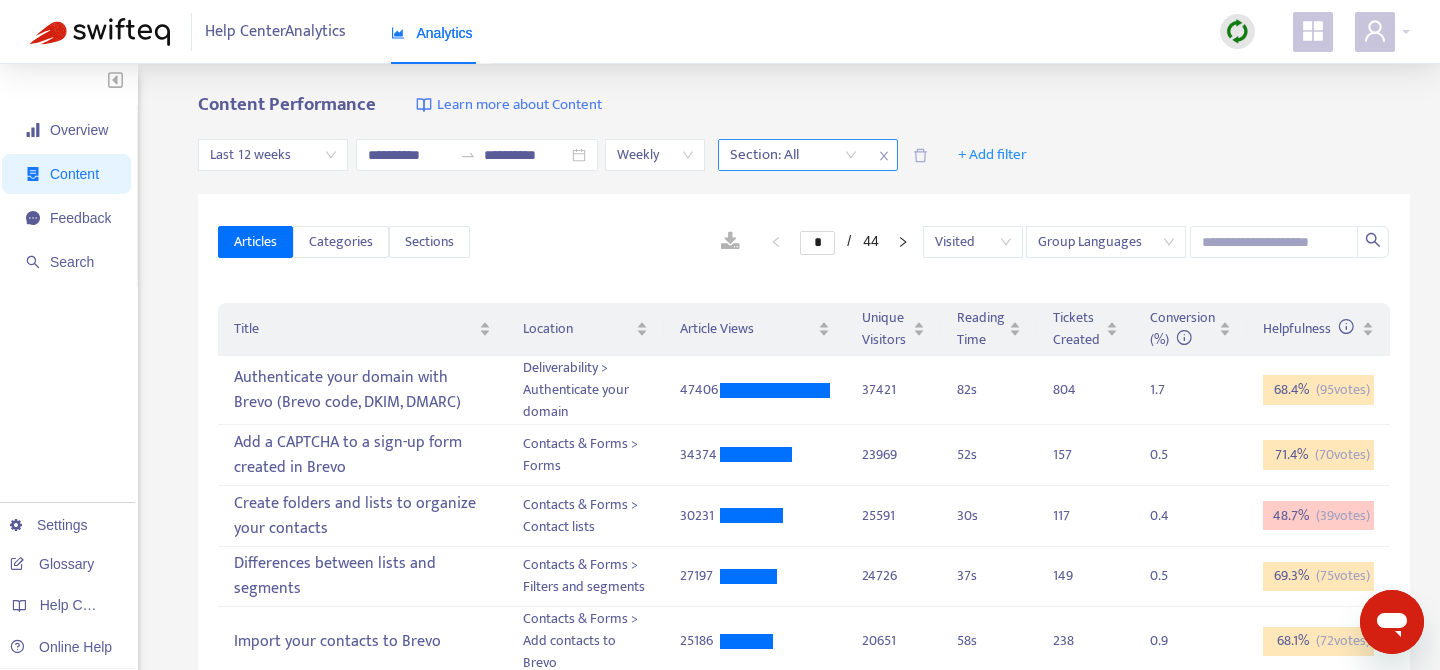 click on "Section: All" at bounding box center (793, 155) 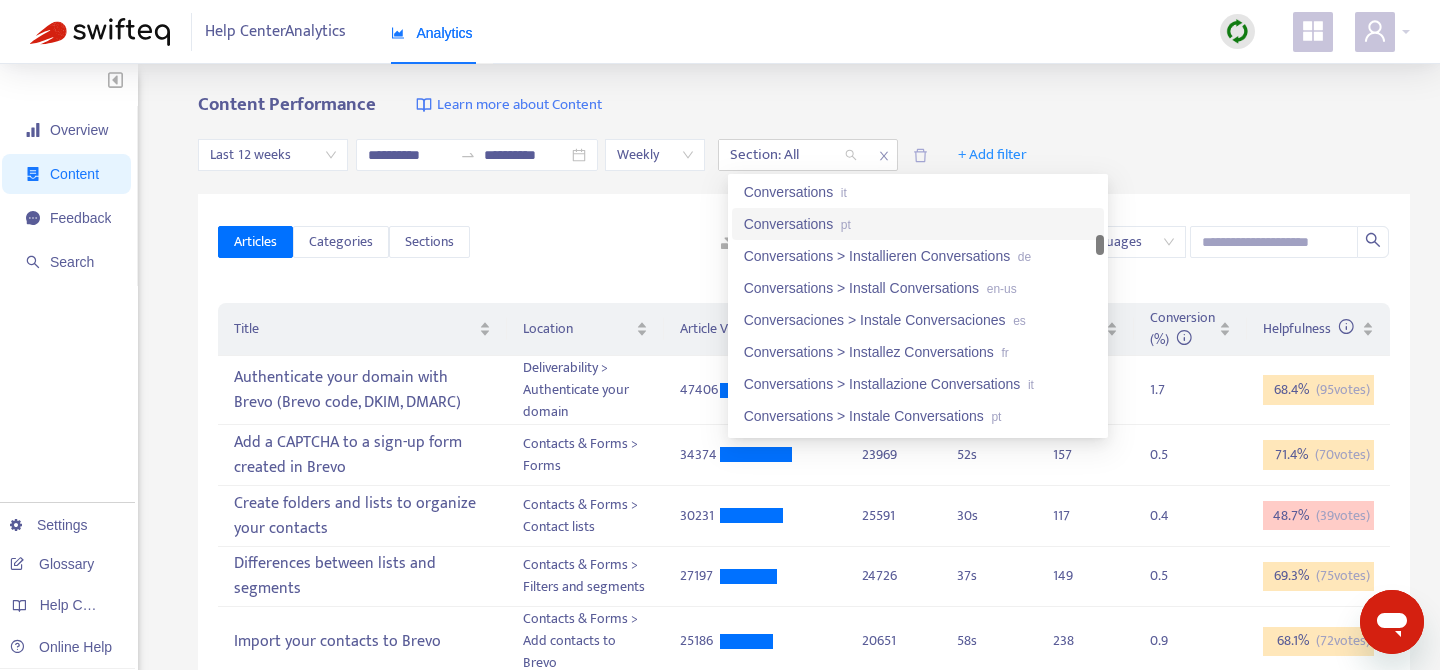scroll, scrollTop: 3438, scrollLeft: 0, axis: vertical 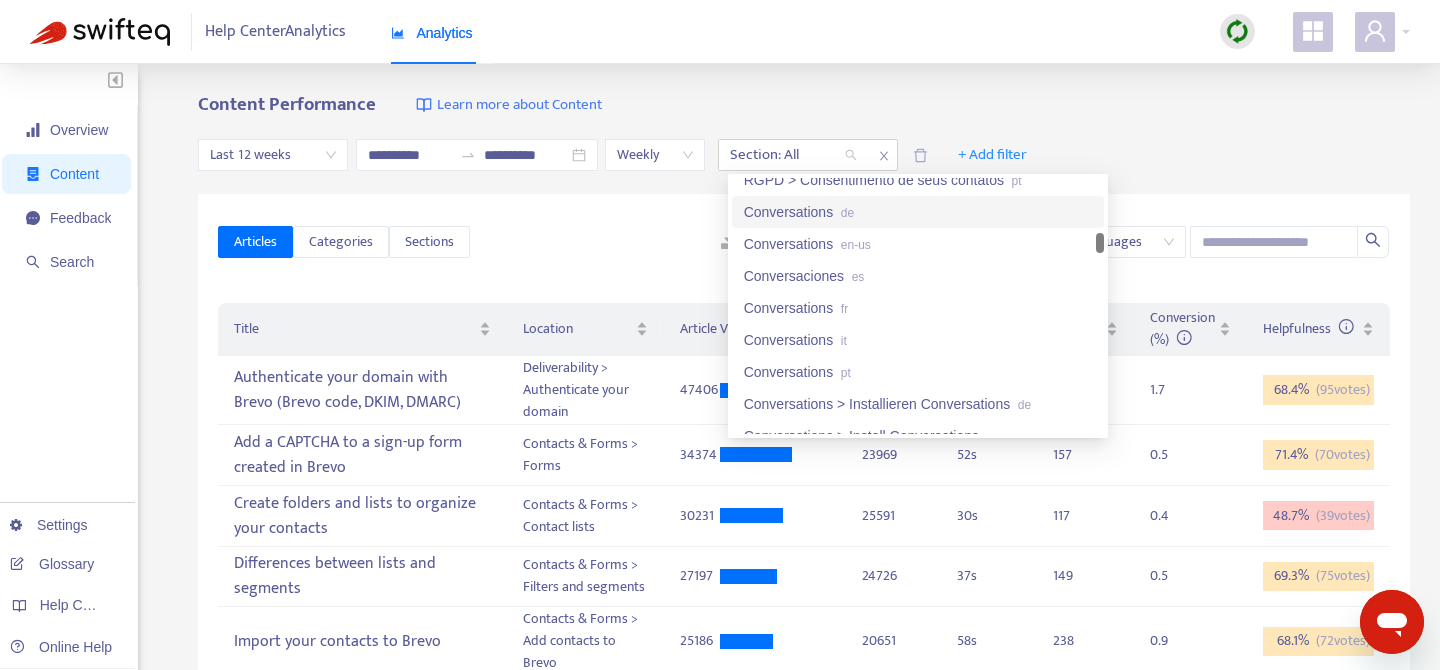 click on "Conversations   de" at bounding box center (918, 212) 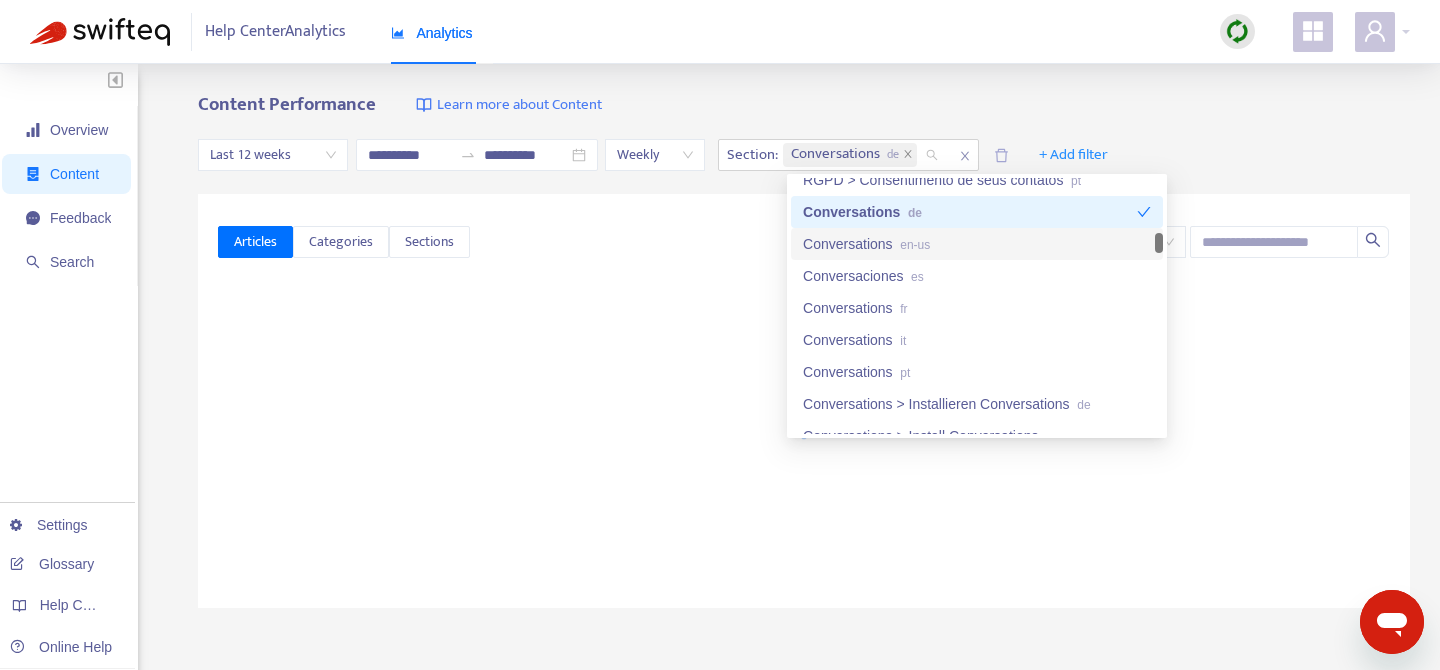 click on "Conversations   en-us" at bounding box center [977, 244] 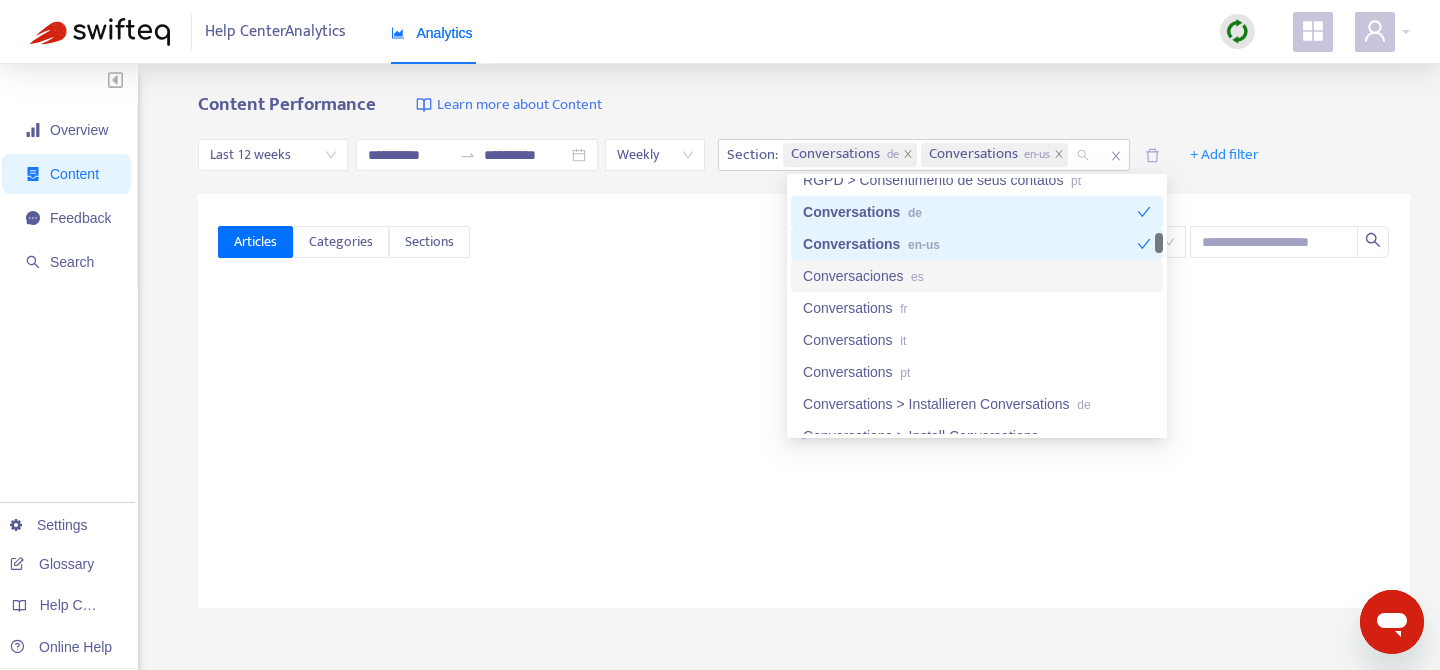 click on "Conversaciones   es" at bounding box center [977, 276] 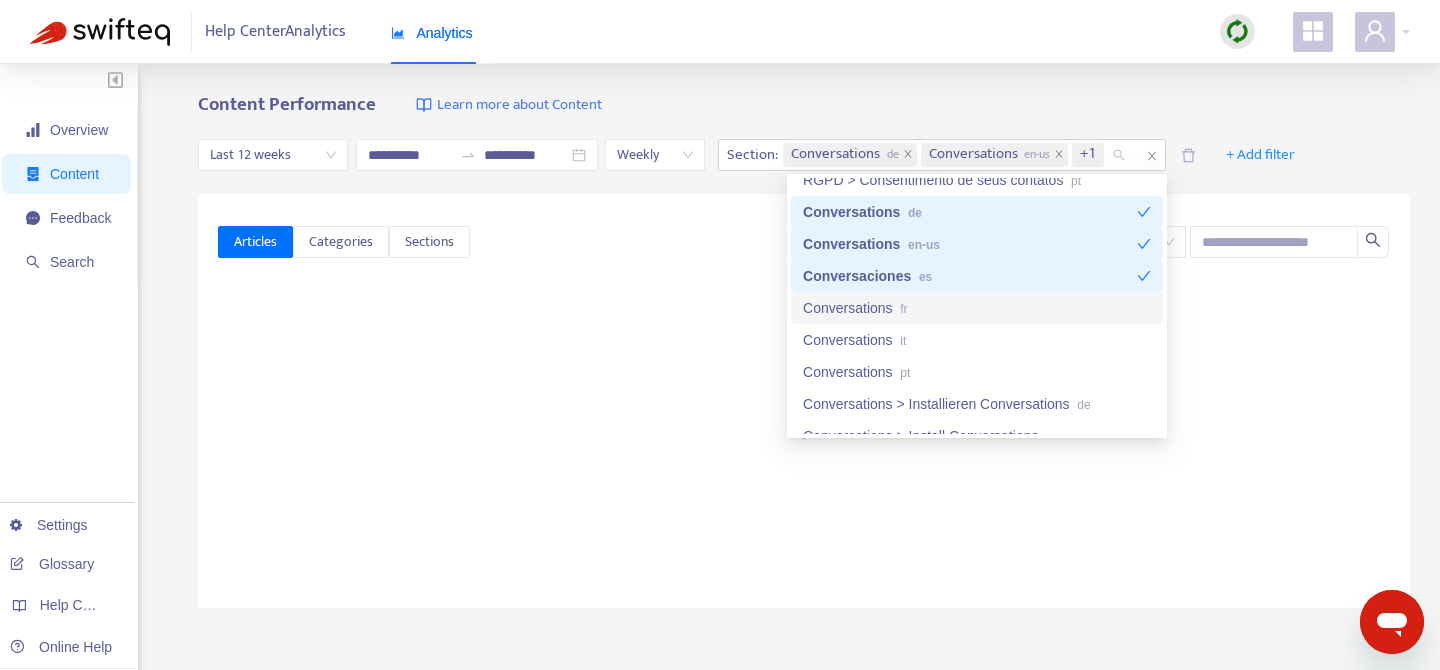click on "Conversations   fr" at bounding box center [977, 308] 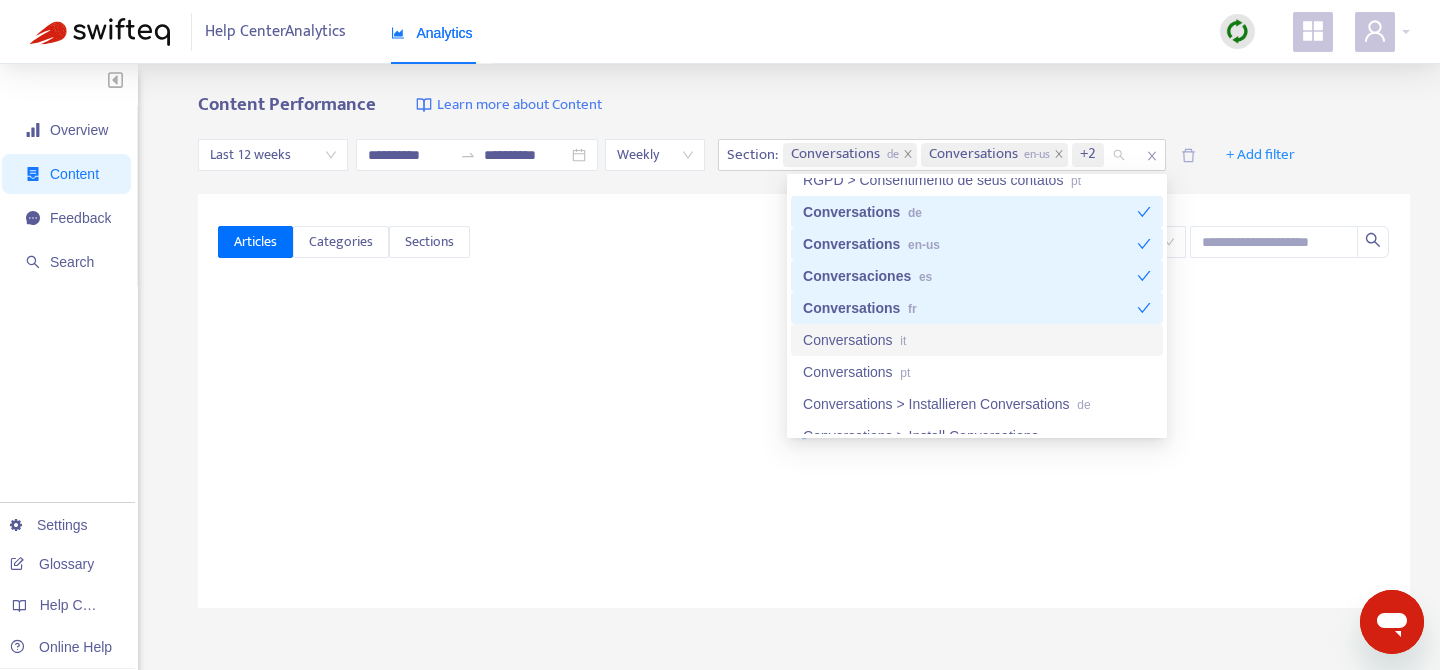 click on "it" at bounding box center (903, 341) 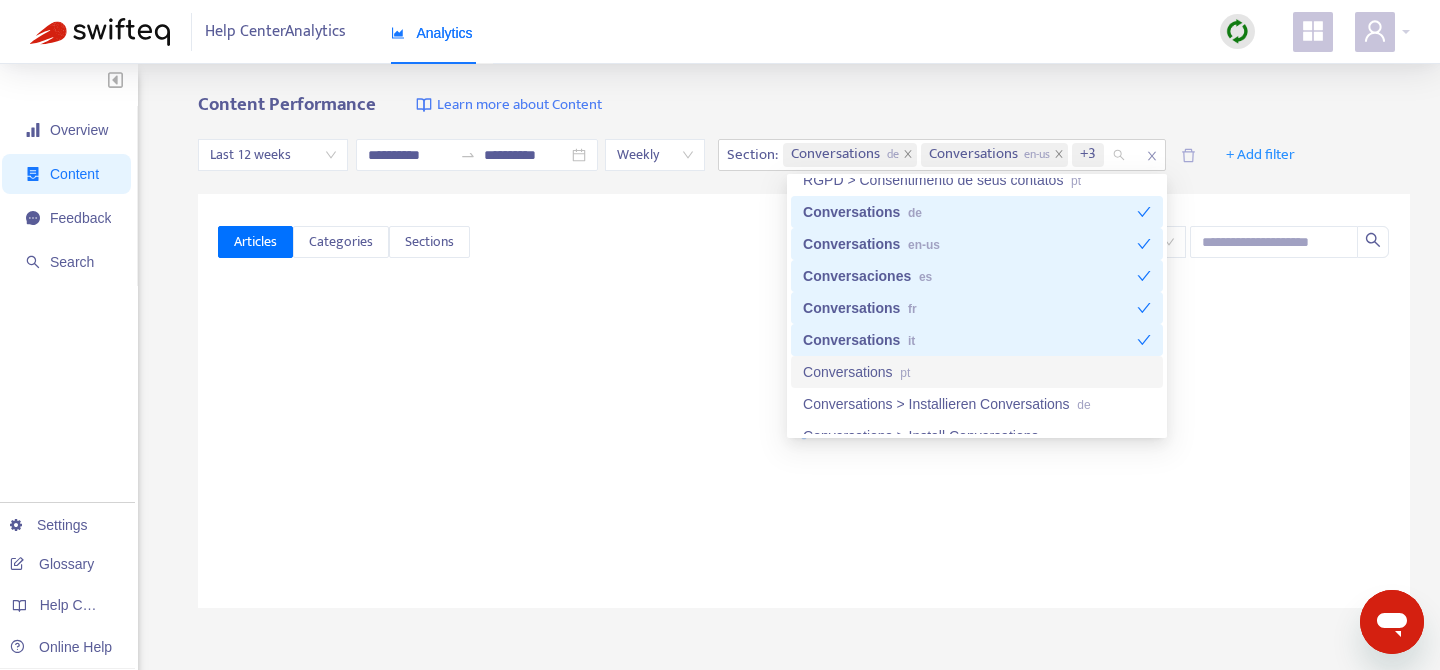 click on "pt" at bounding box center [905, 373] 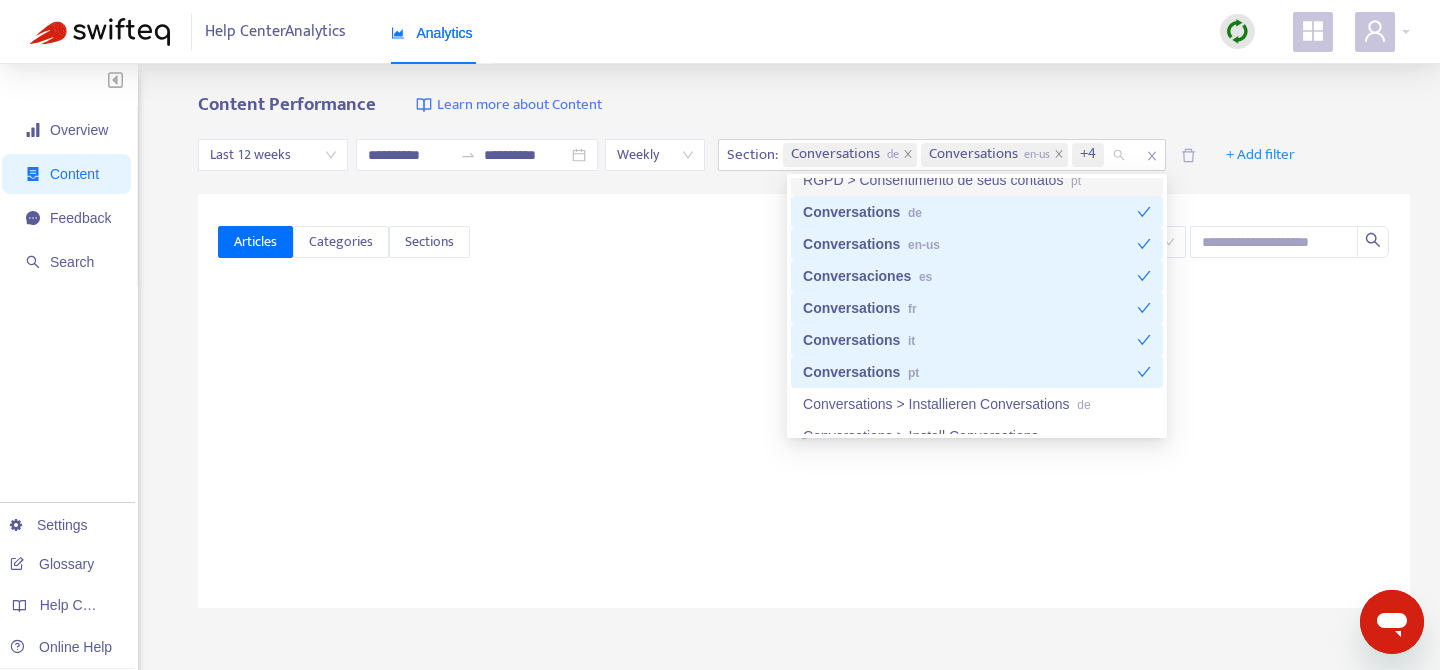 click on "**********" at bounding box center [720, 664] 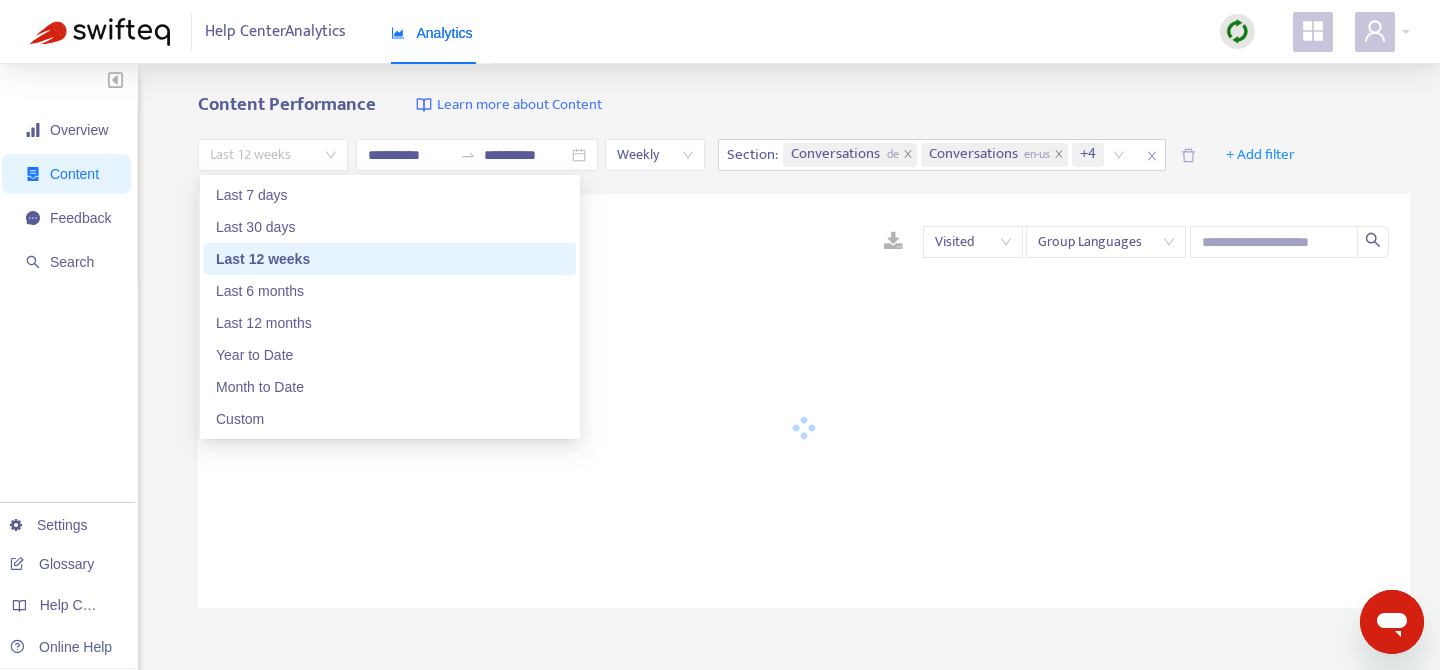click on "Last 12 weeks" at bounding box center [273, 155] 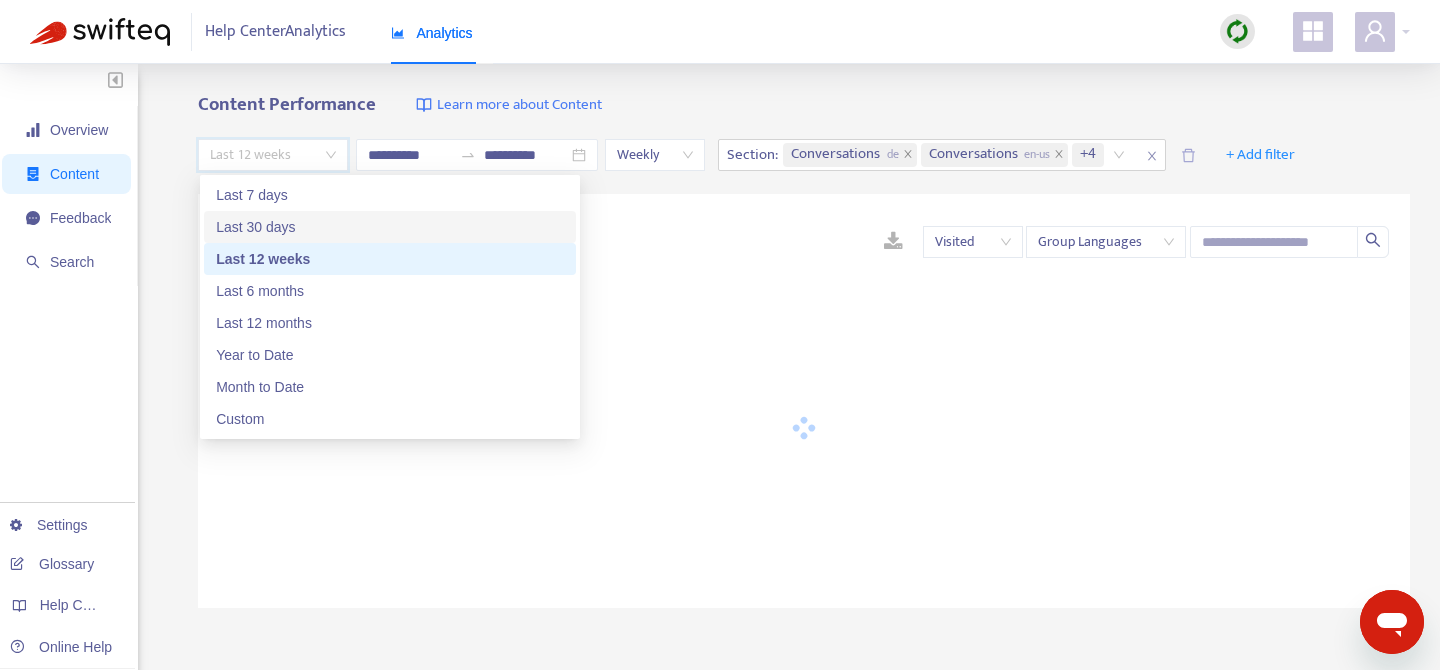 click on "Last 30 days" at bounding box center (390, 227) 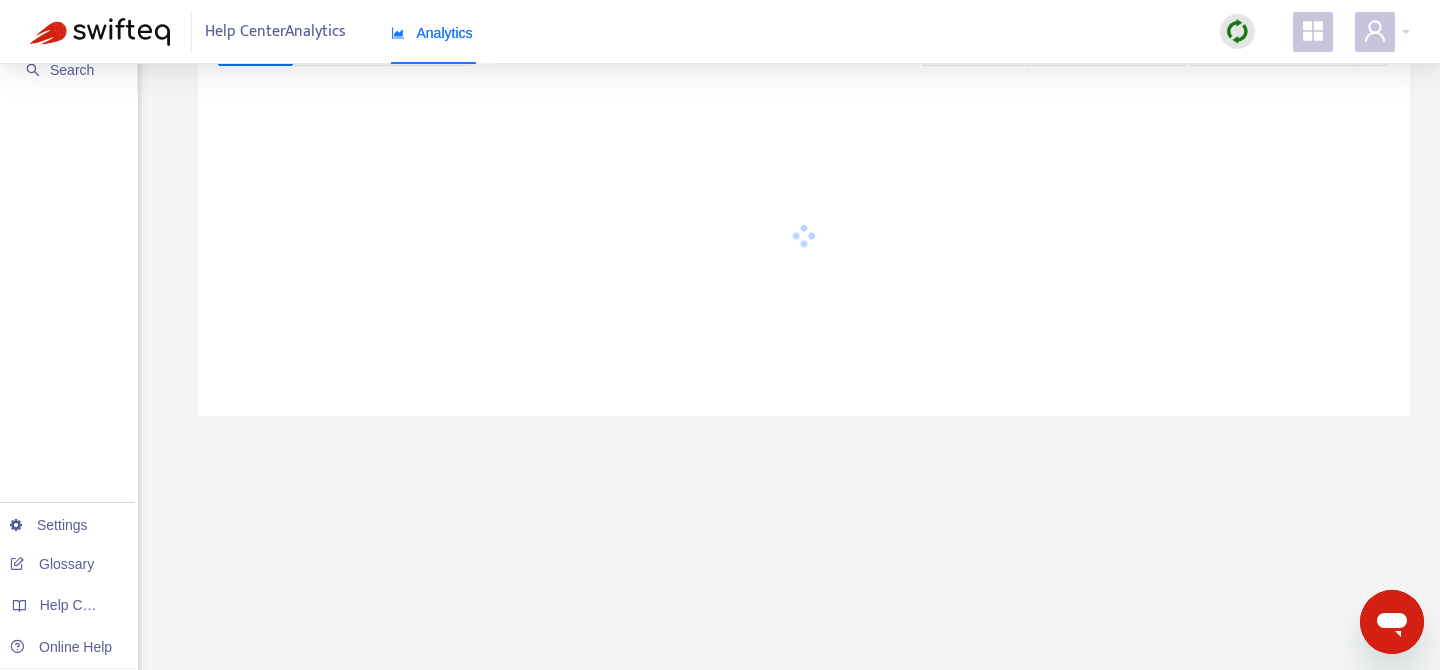 scroll, scrollTop: 0, scrollLeft: 0, axis: both 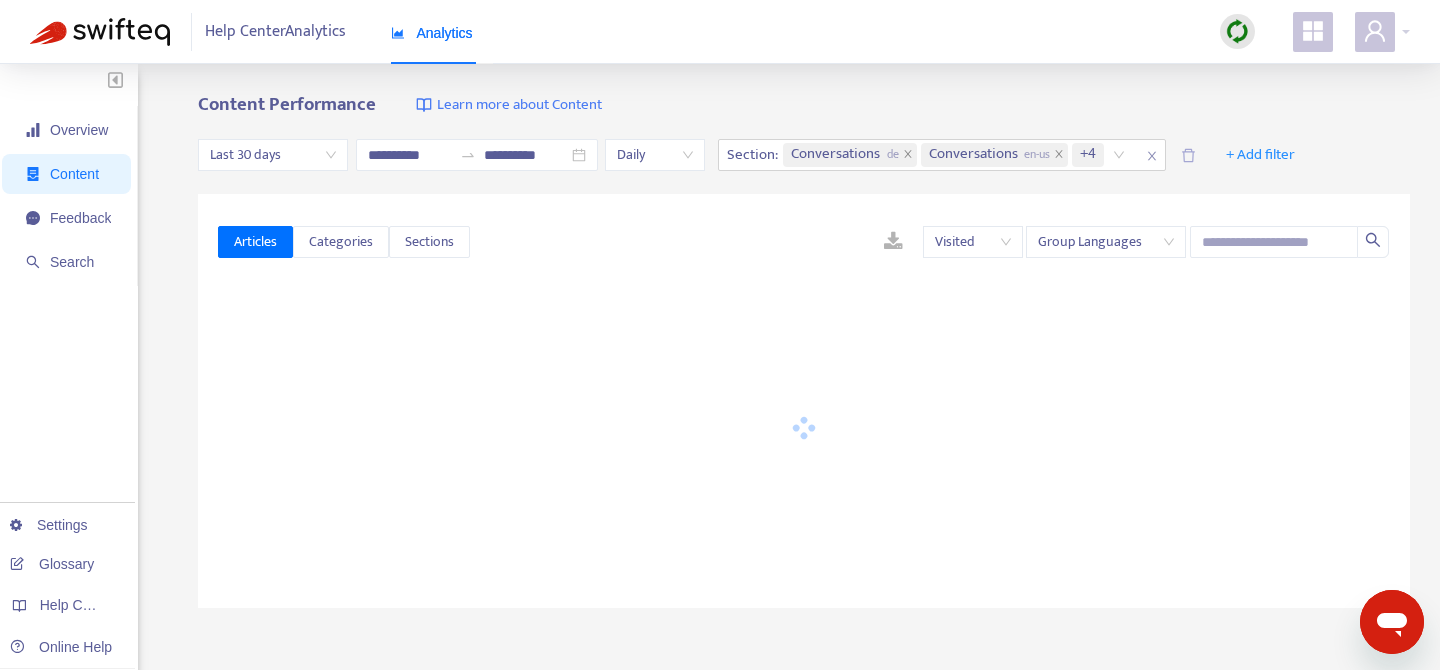 click 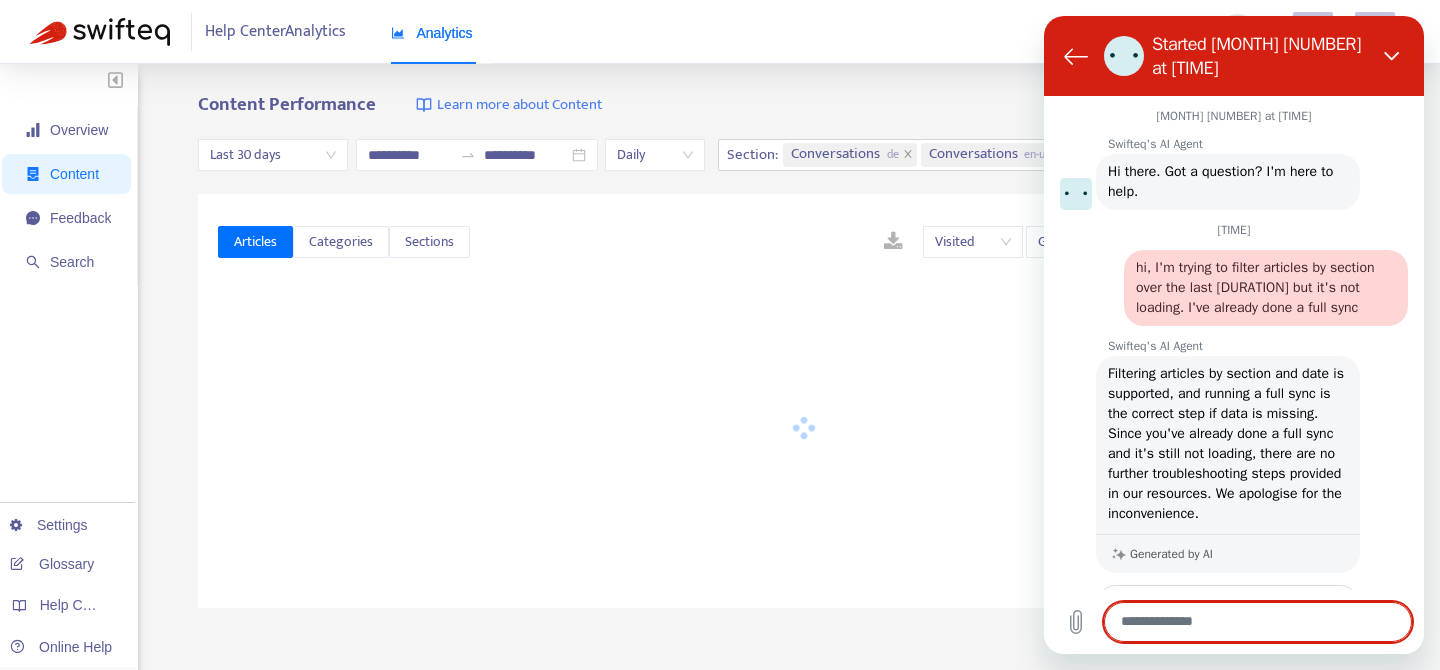 scroll, scrollTop: 0, scrollLeft: 0, axis: both 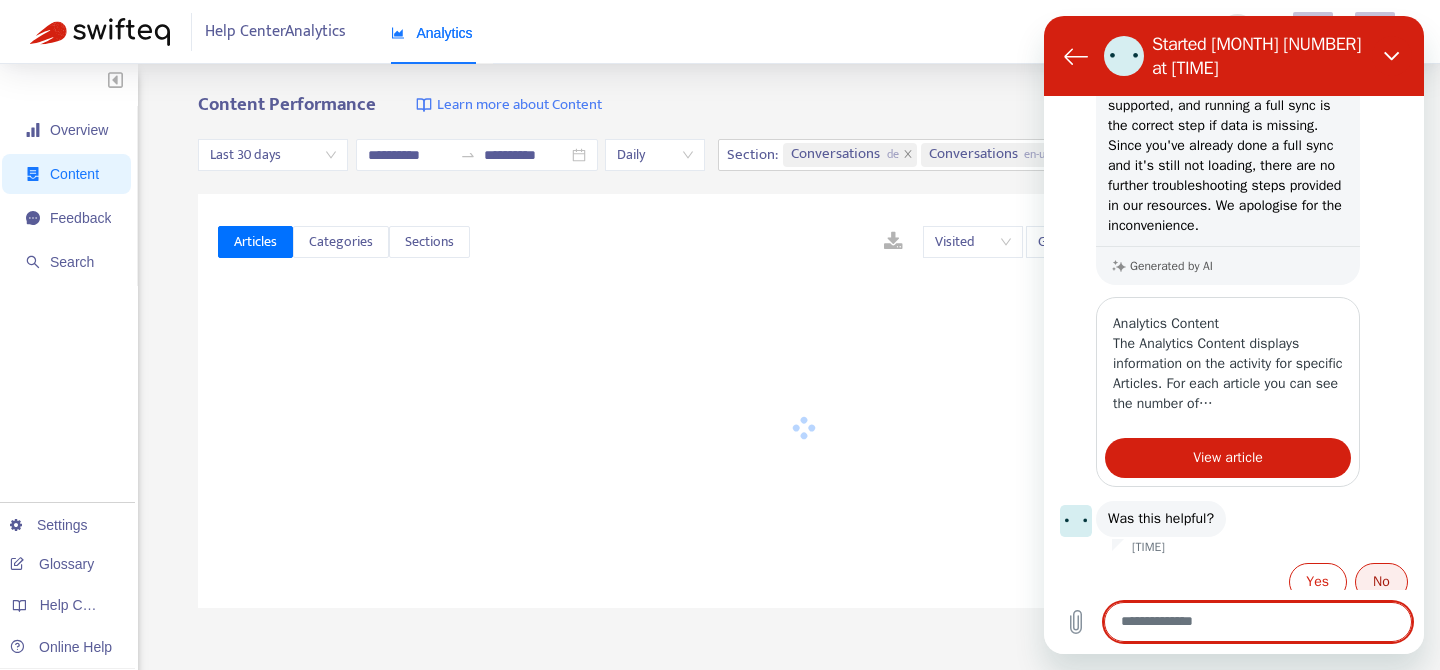 click on "No" at bounding box center (1381, 582) 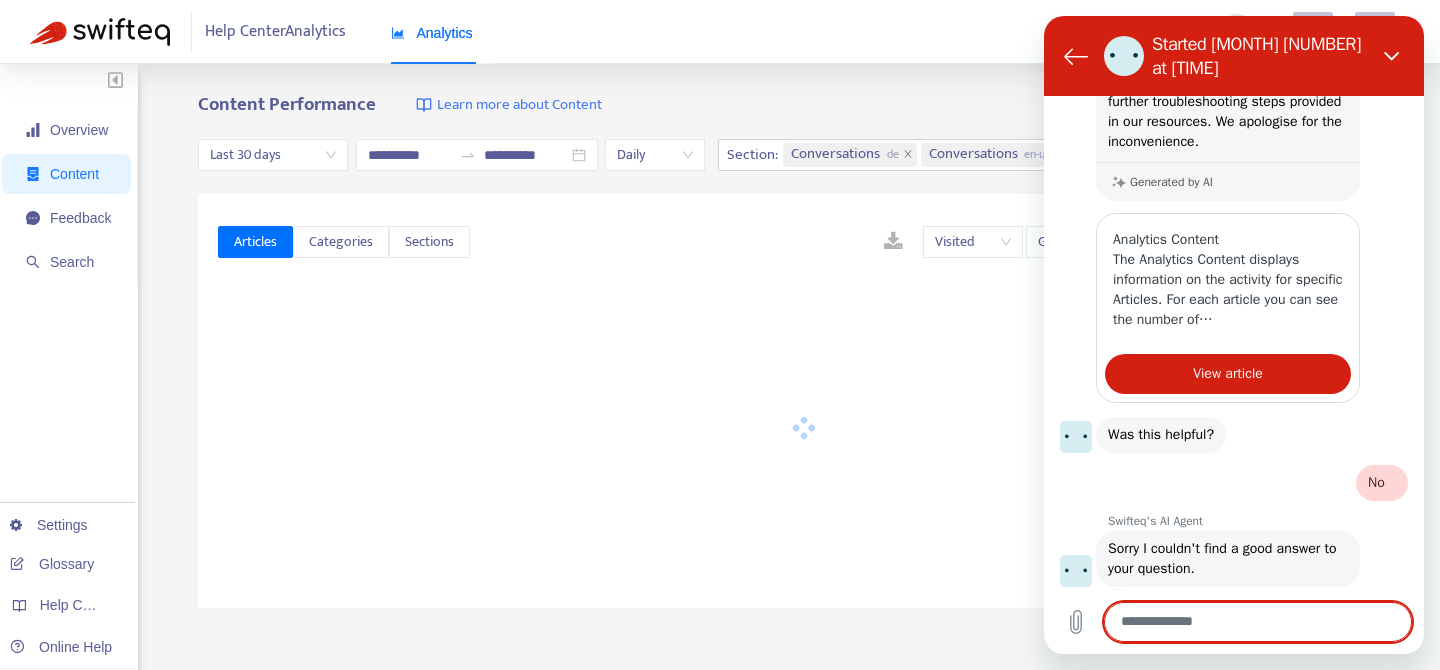 scroll, scrollTop: 422, scrollLeft: 0, axis: vertical 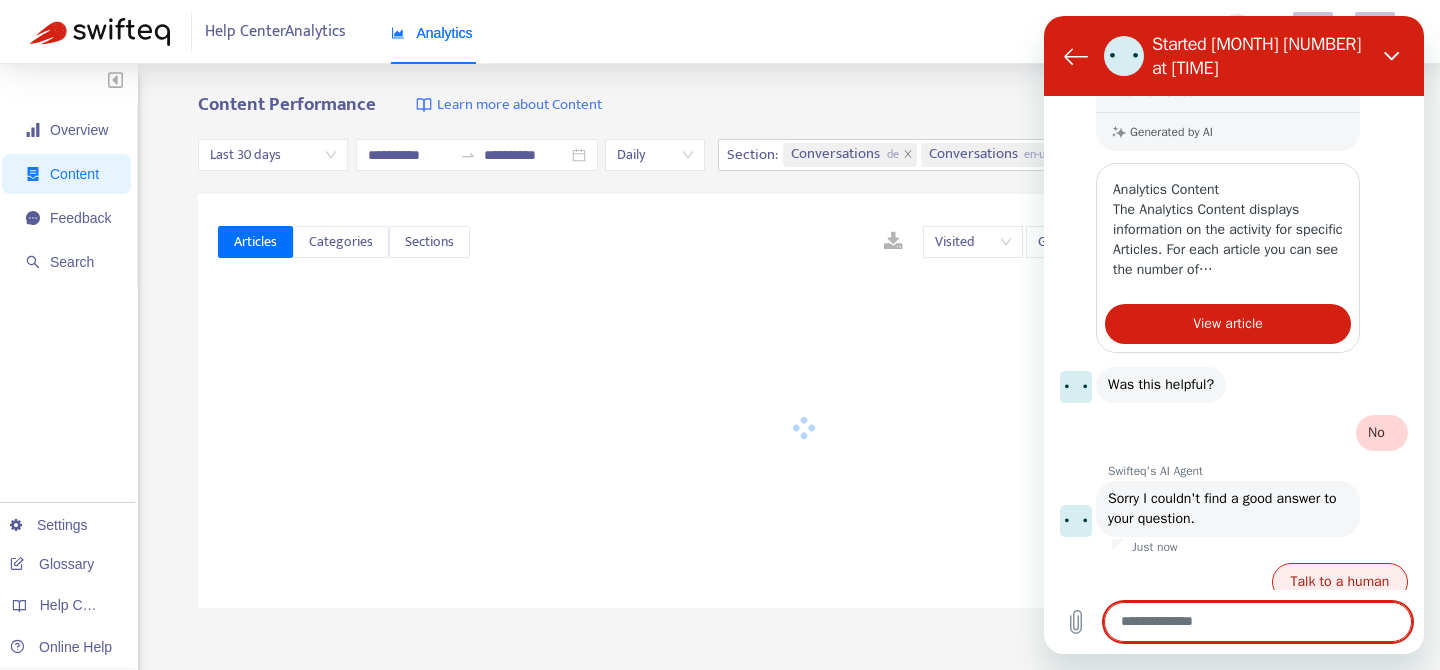 click on "Talk to a human" at bounding box center (1340, 582) 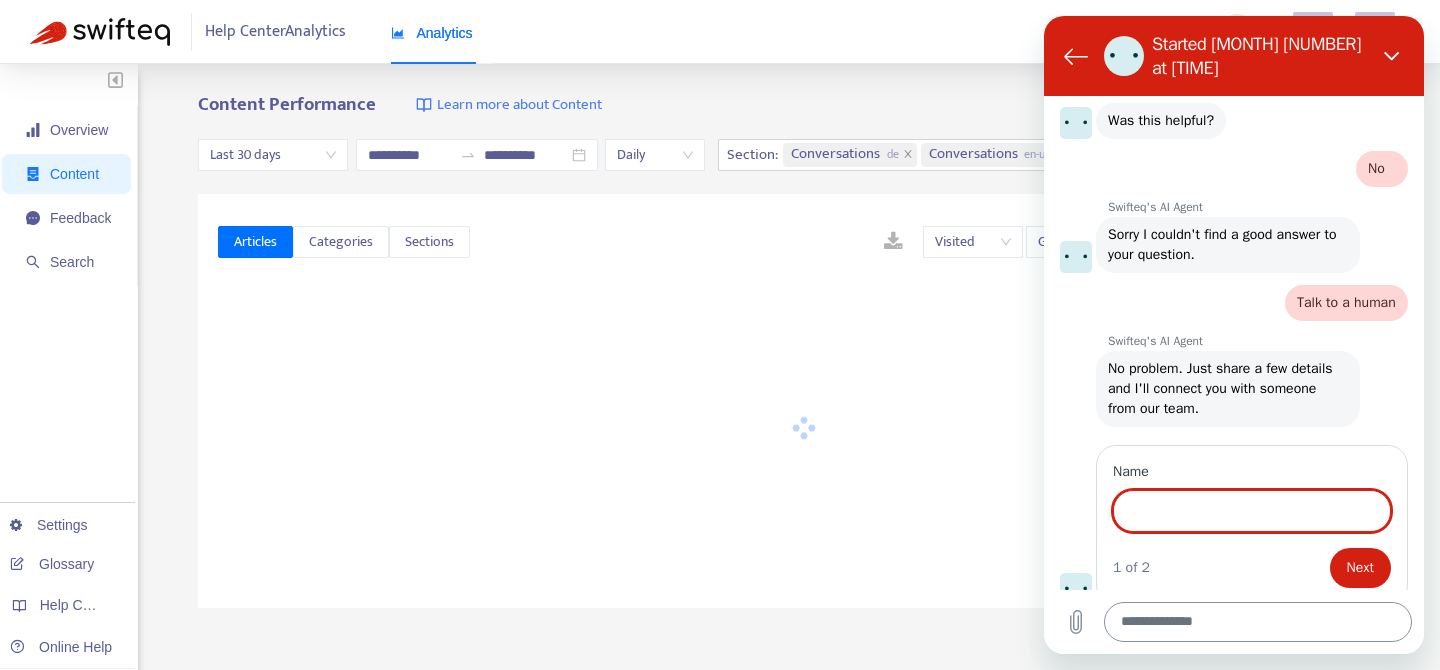 scroll, scrollTop: 684, scrollLeft: 0, axis: vertical 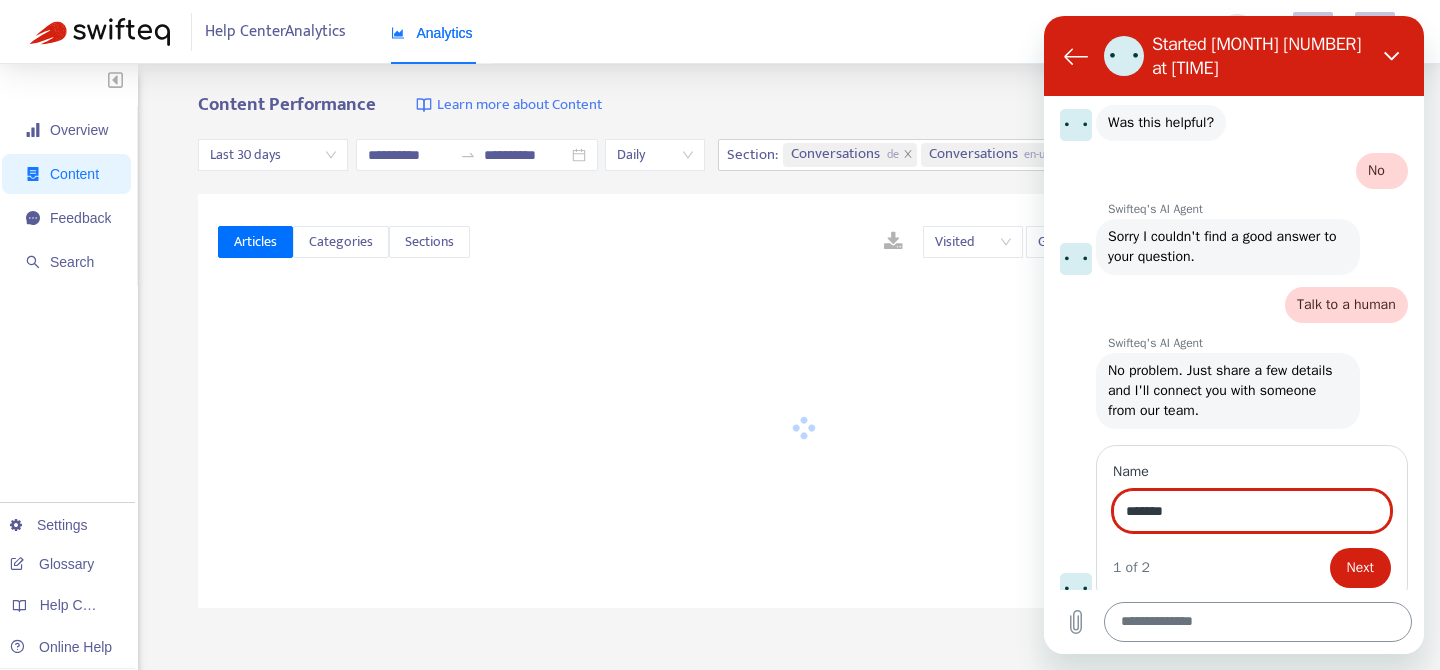 type on "*******" 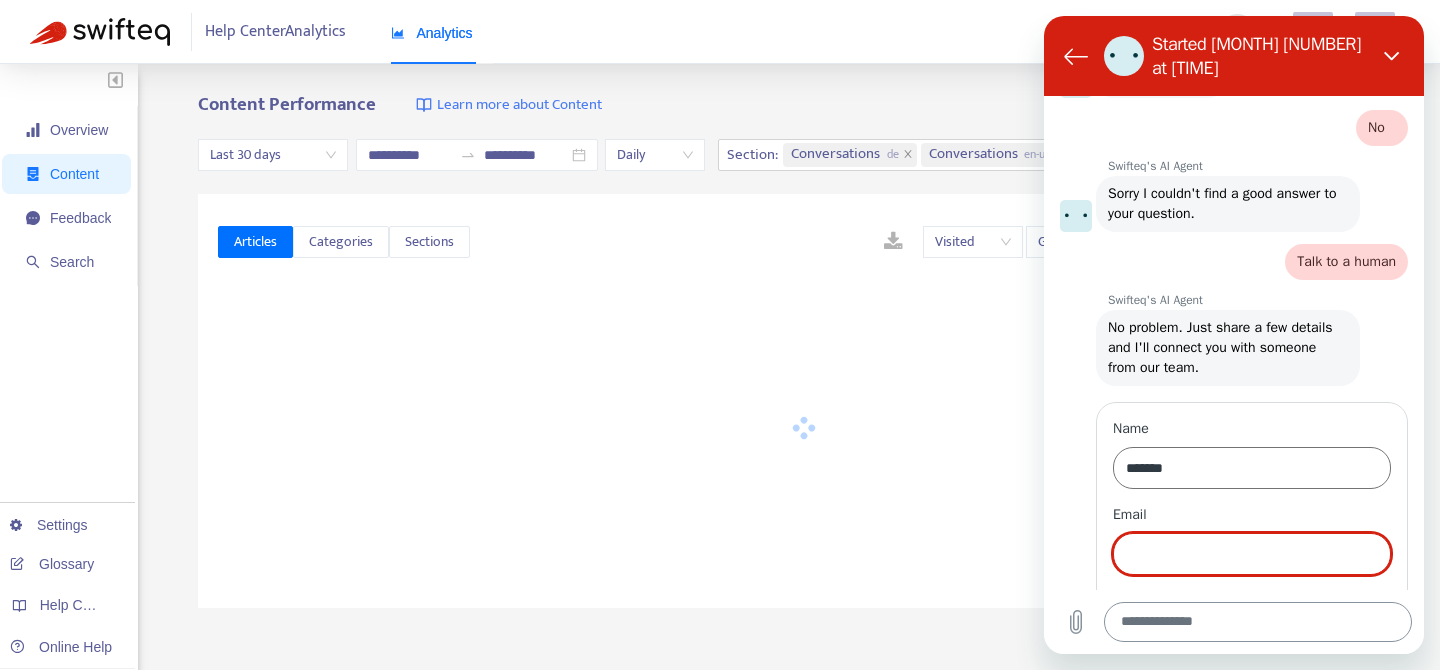 scroll, scrollTop: 770, scrollLeft: 0, axis: vertical 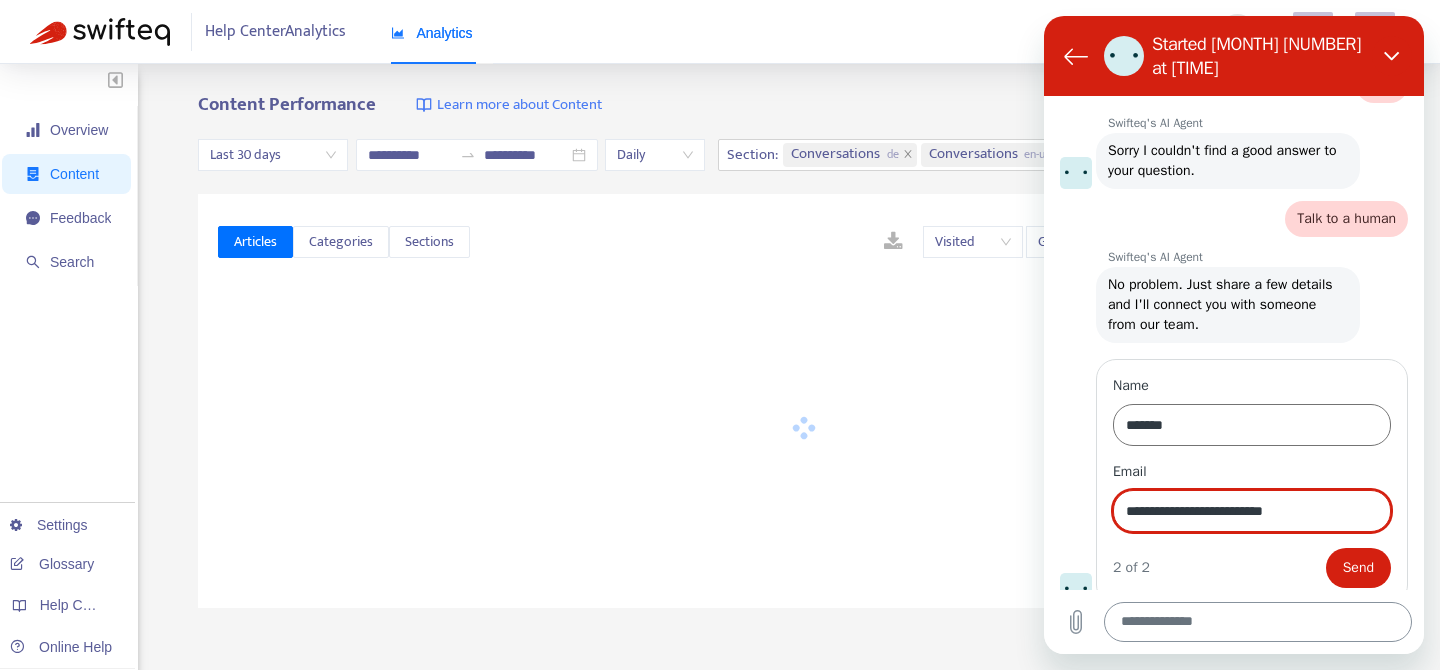 type on "**********" 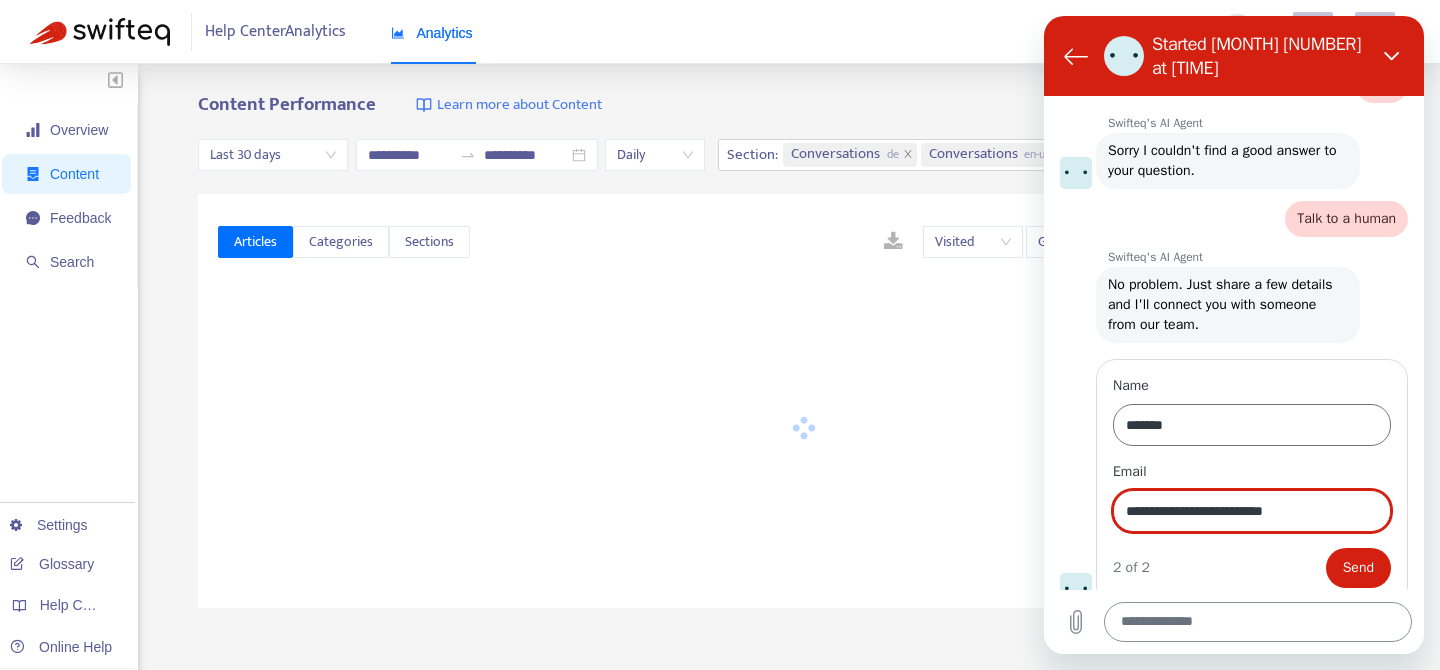 click on "Send" at bounding box center [1358, 568] 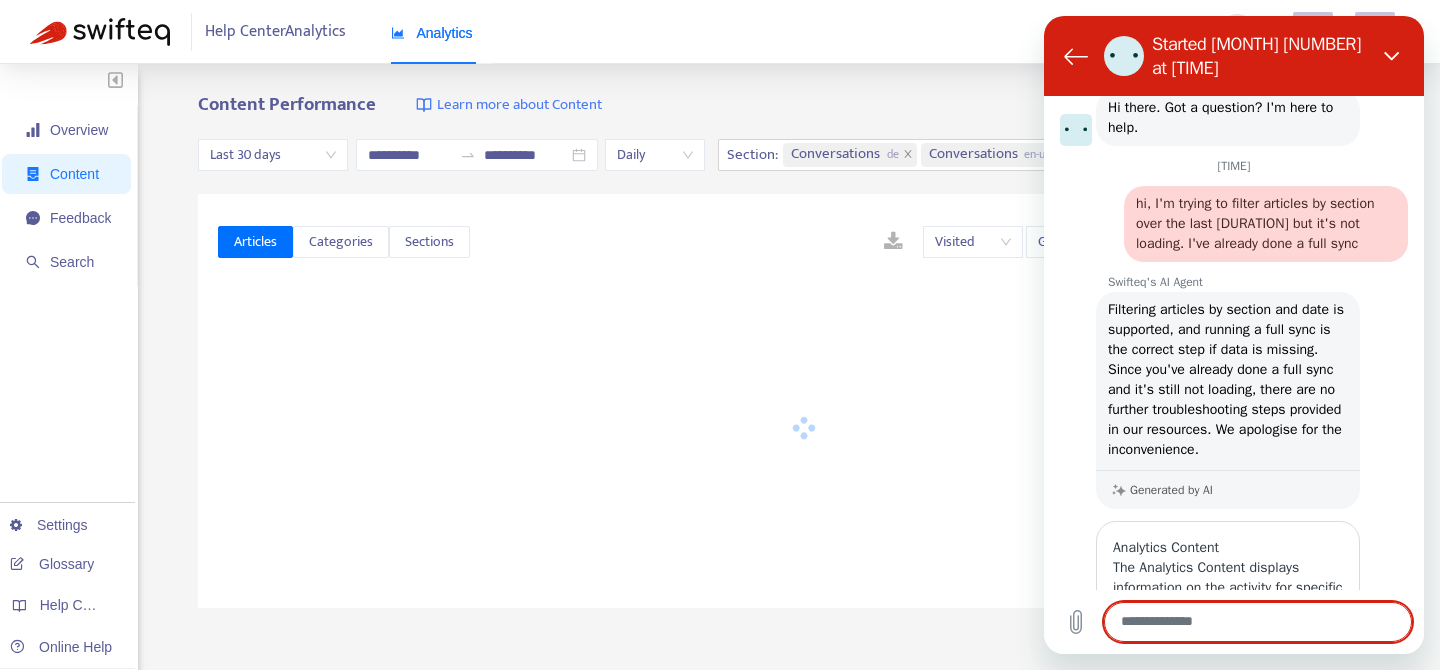 scroll, scrollTop: 61, scrollLeft: 0, axis: vertical 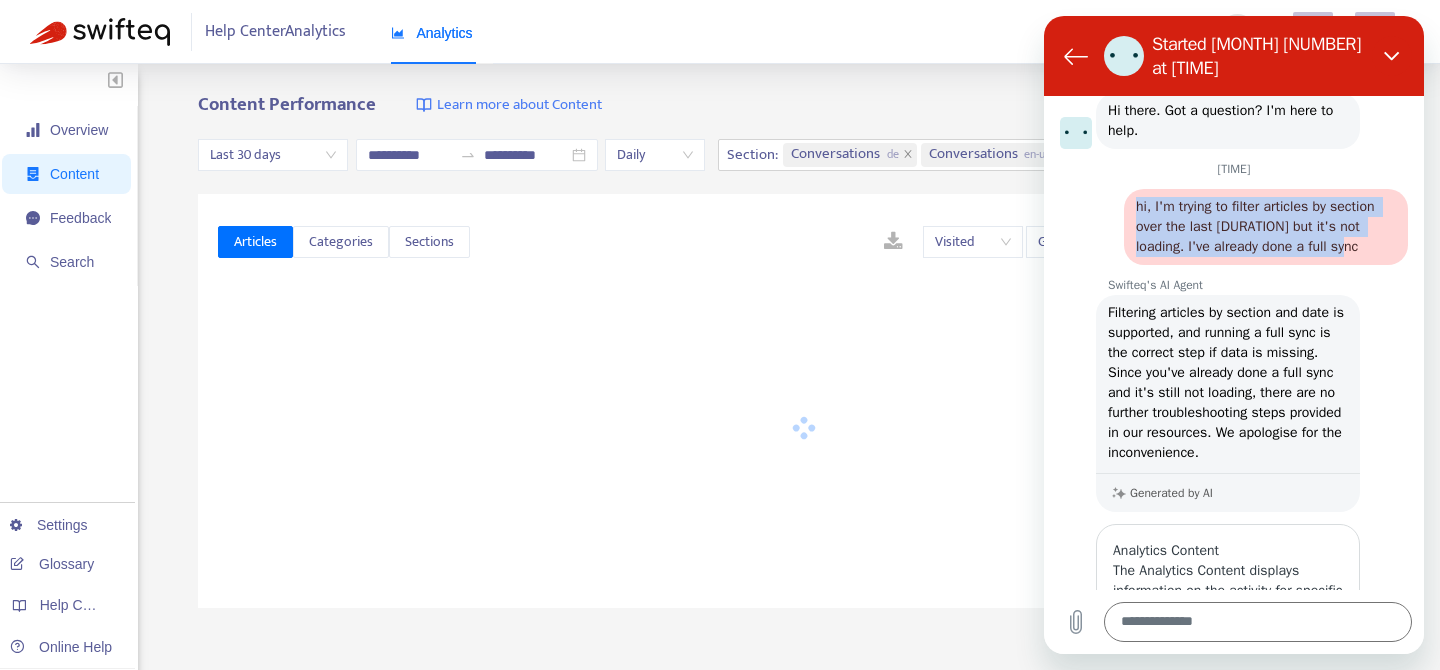 drag, startPoint x: 1134, startPoint y: 185, endPoint x: 1391, endPoint y: 228, distance: 260.57245 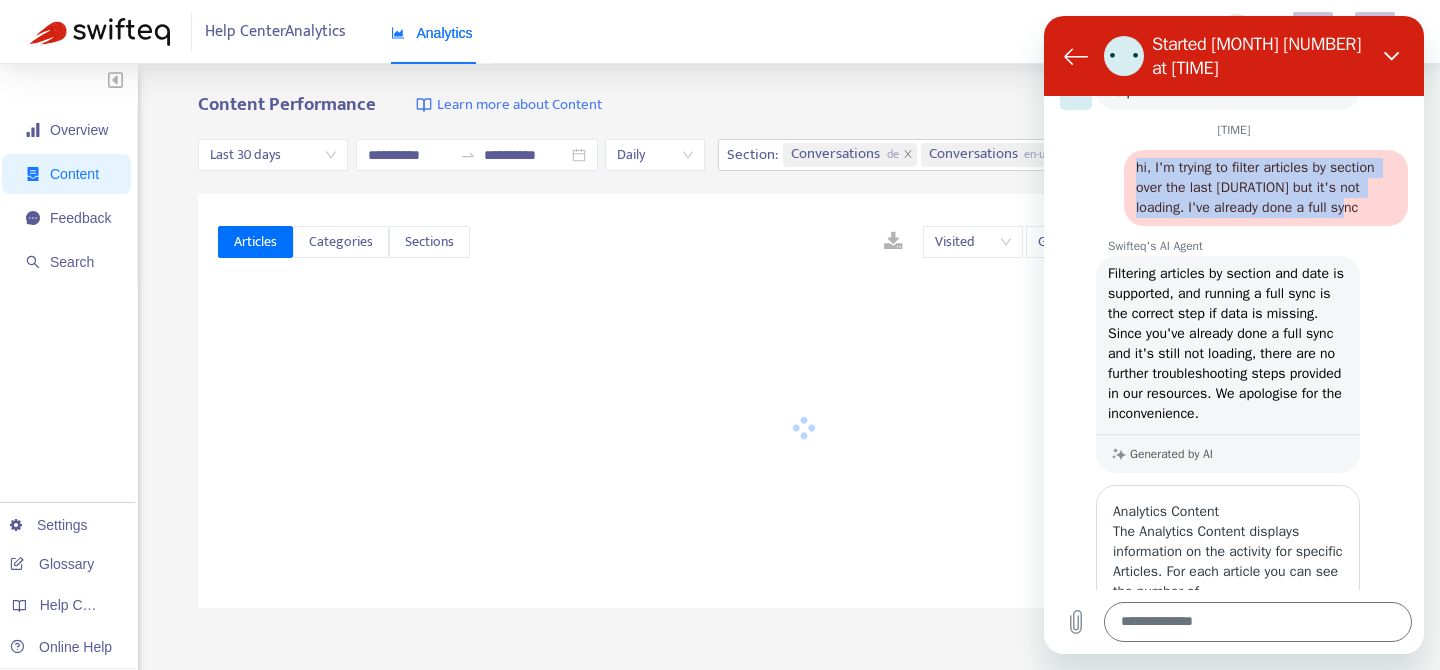 scroll, scrollTop: 978, scrollLeft: 0, axis: vertical 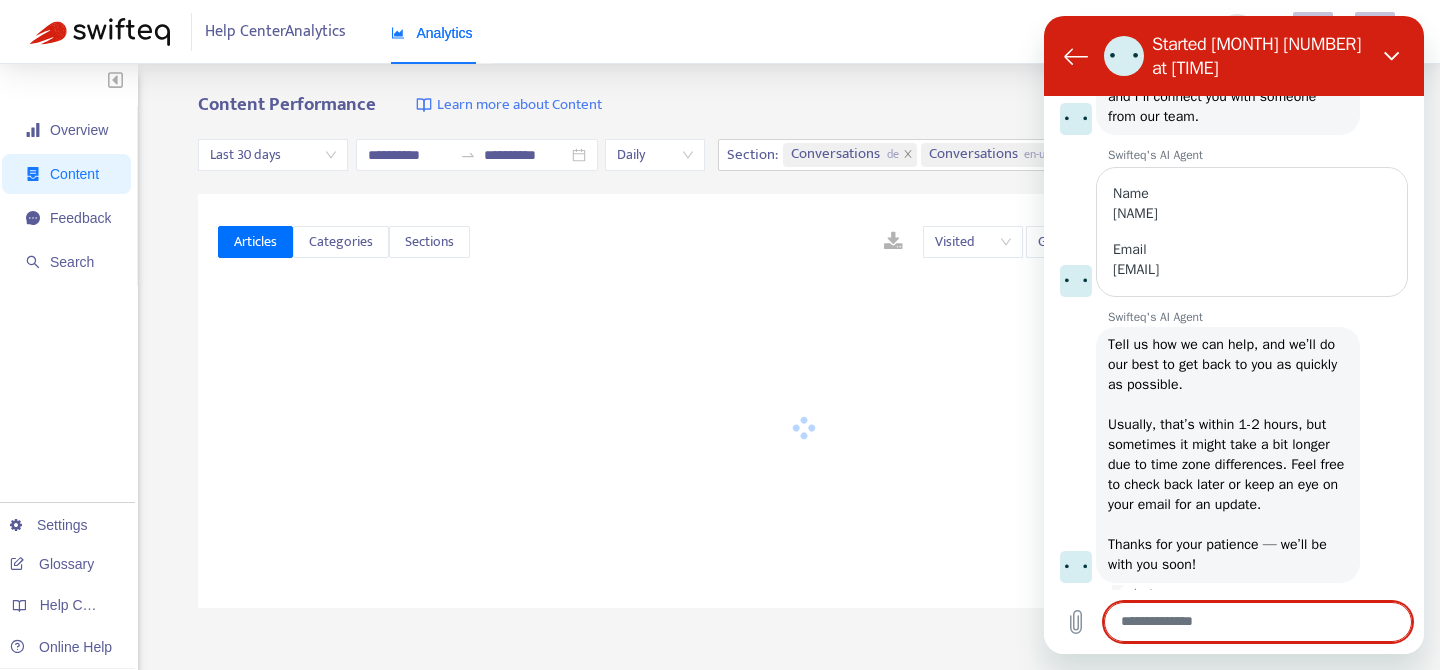 click at bounding box center (1258, 622) 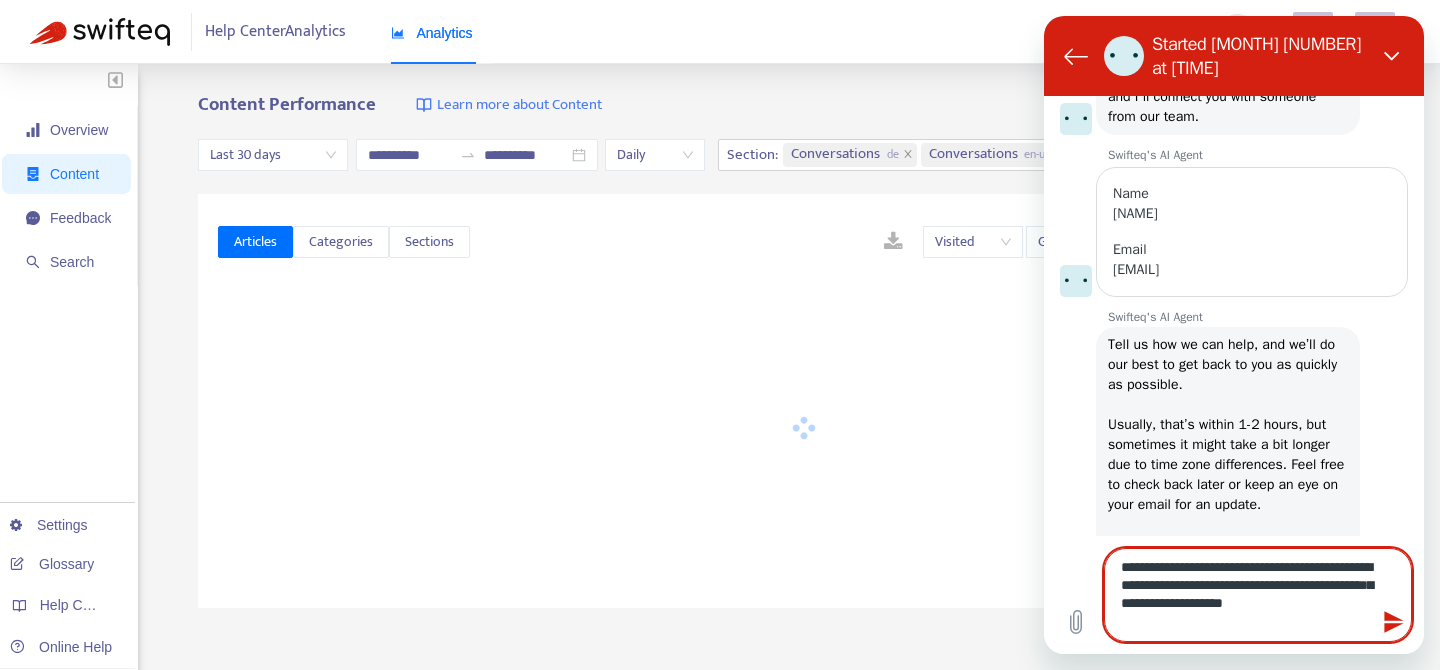 click on "**********" at bounding box center [1258, 595] 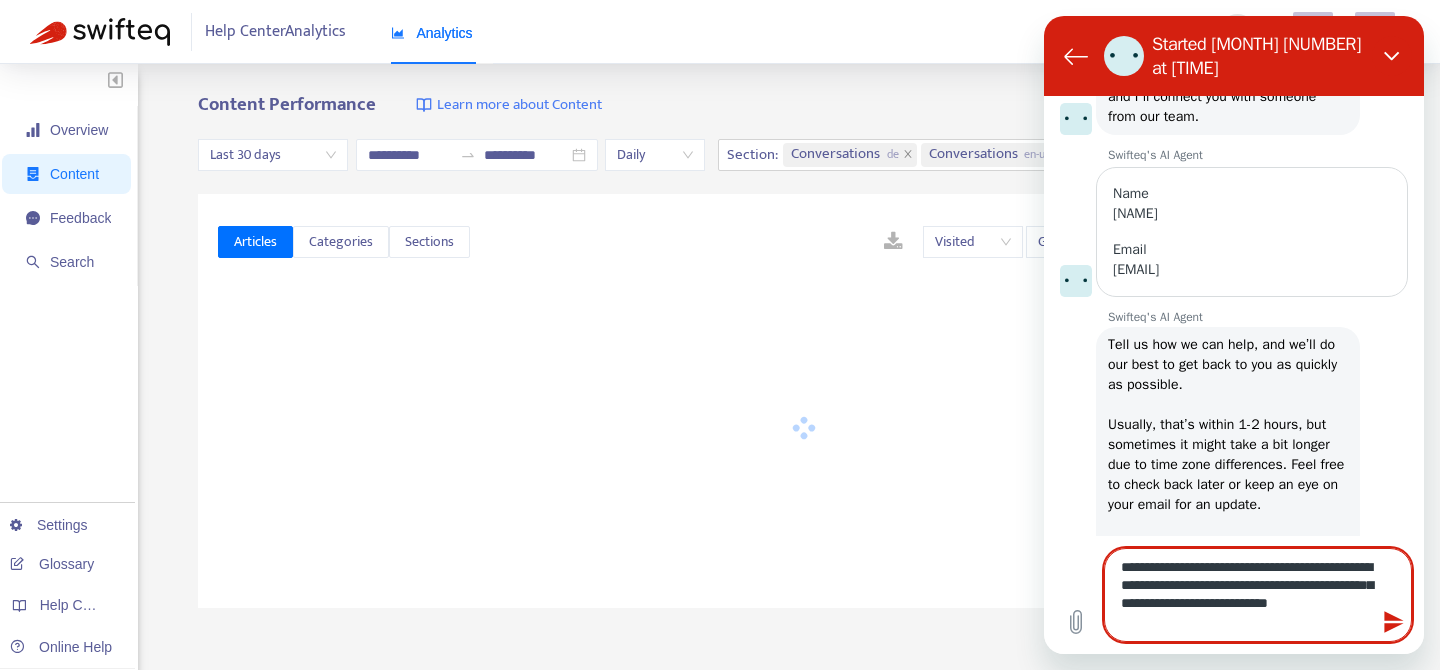 click on "**********" at bounding box center (1258, 595) 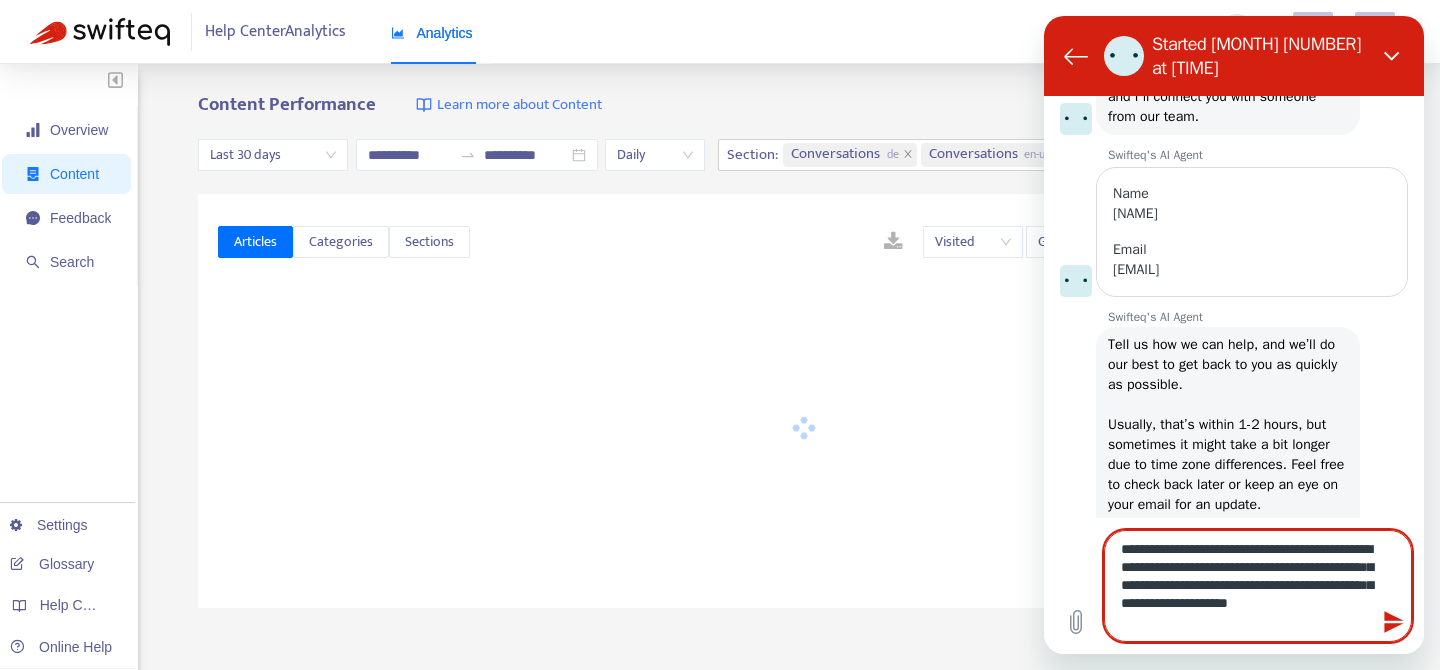 type on "**********" 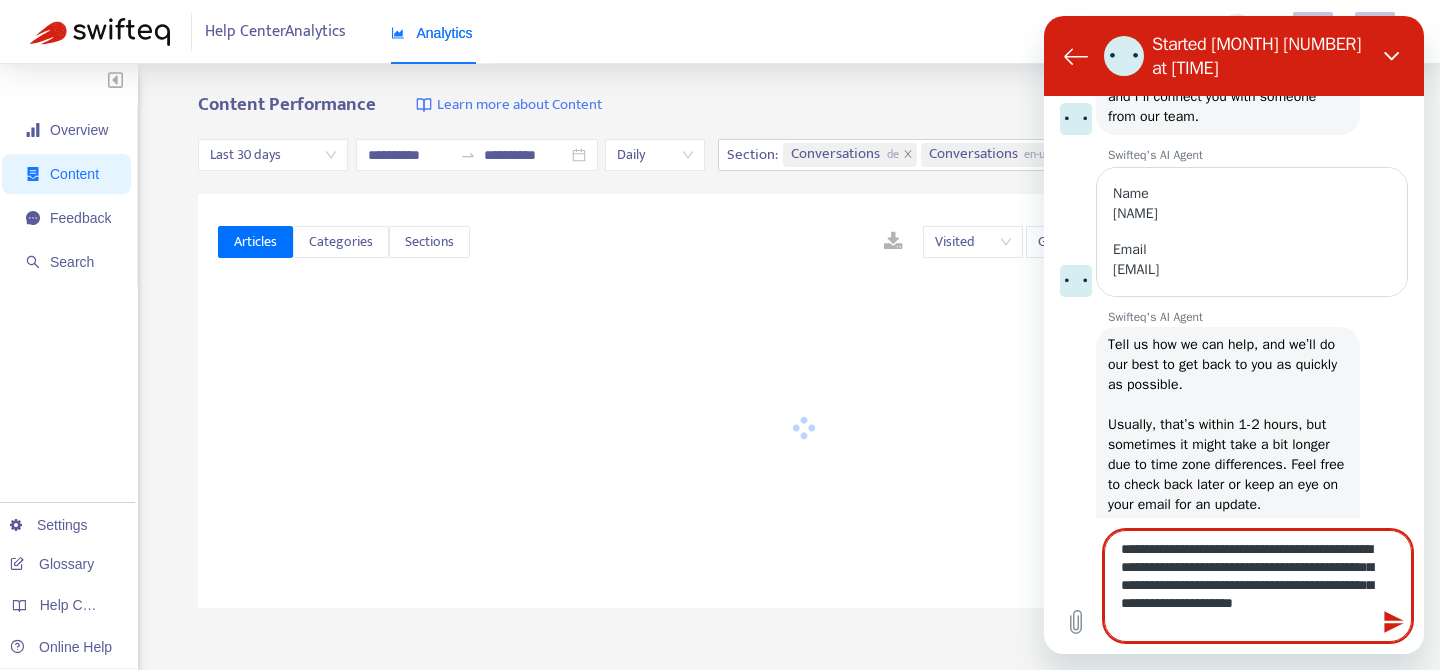 click on "**********" at bounding box center (1258, 586) 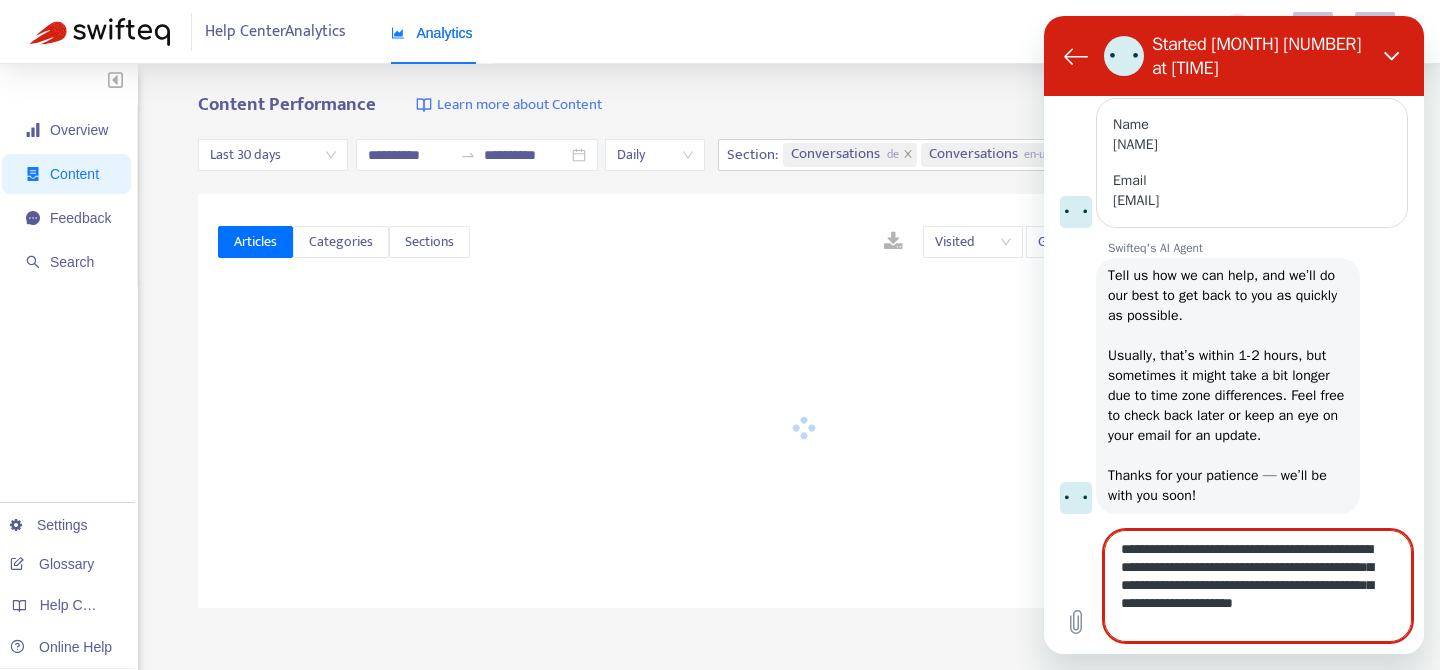 type 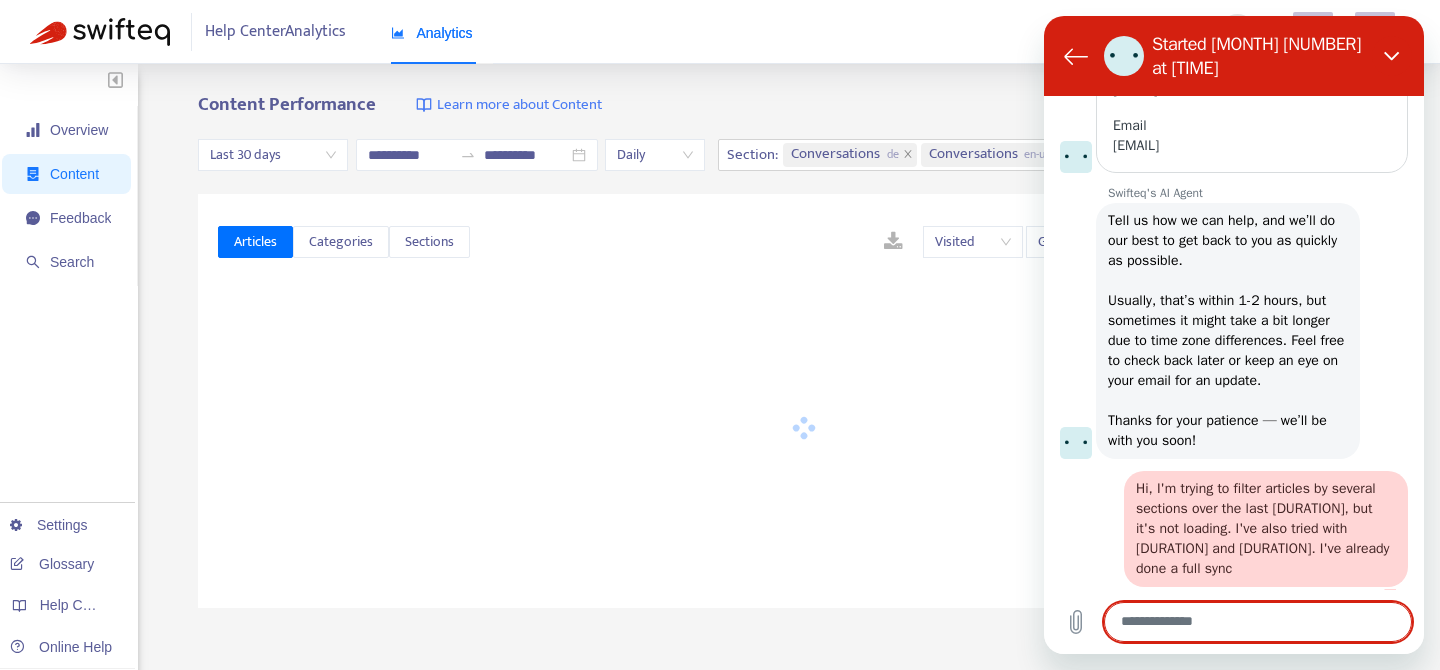 scroll, scrollTop: 1106, scrollLeft: 0, axis: vertical 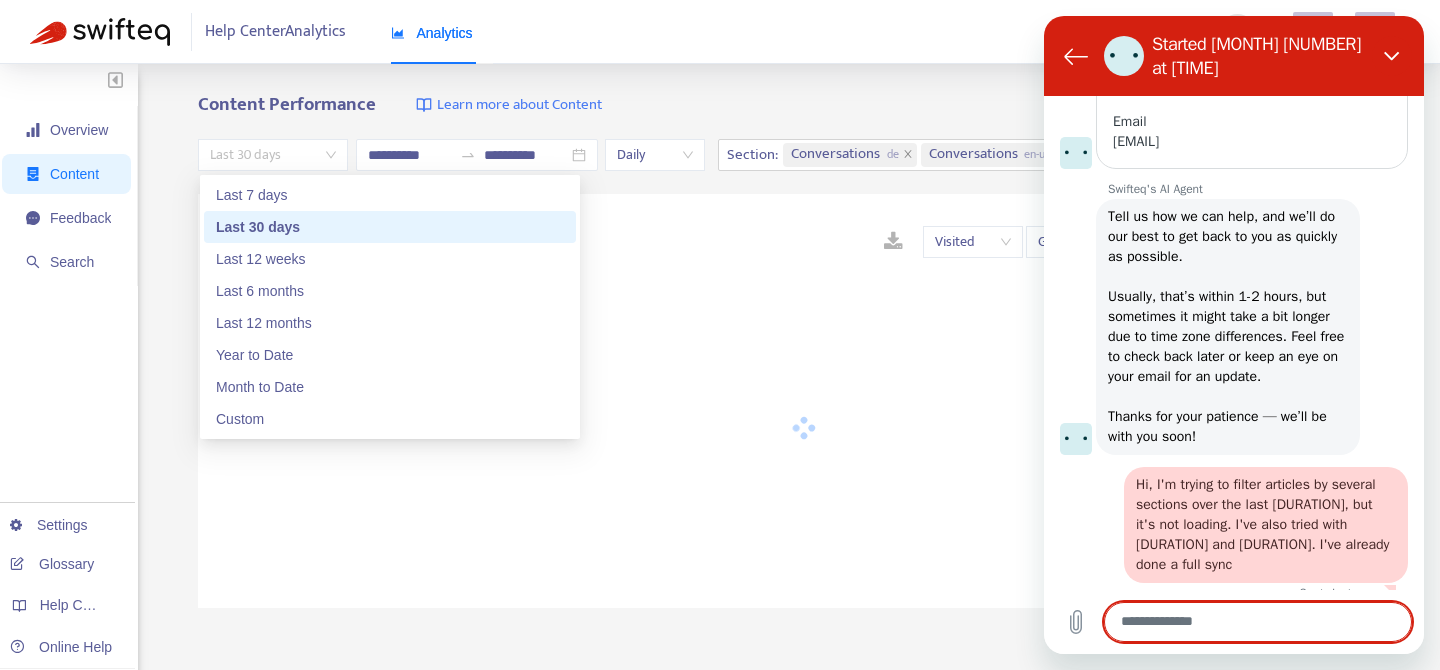 click on "Last 30 days" at bounding box center (273, 155) 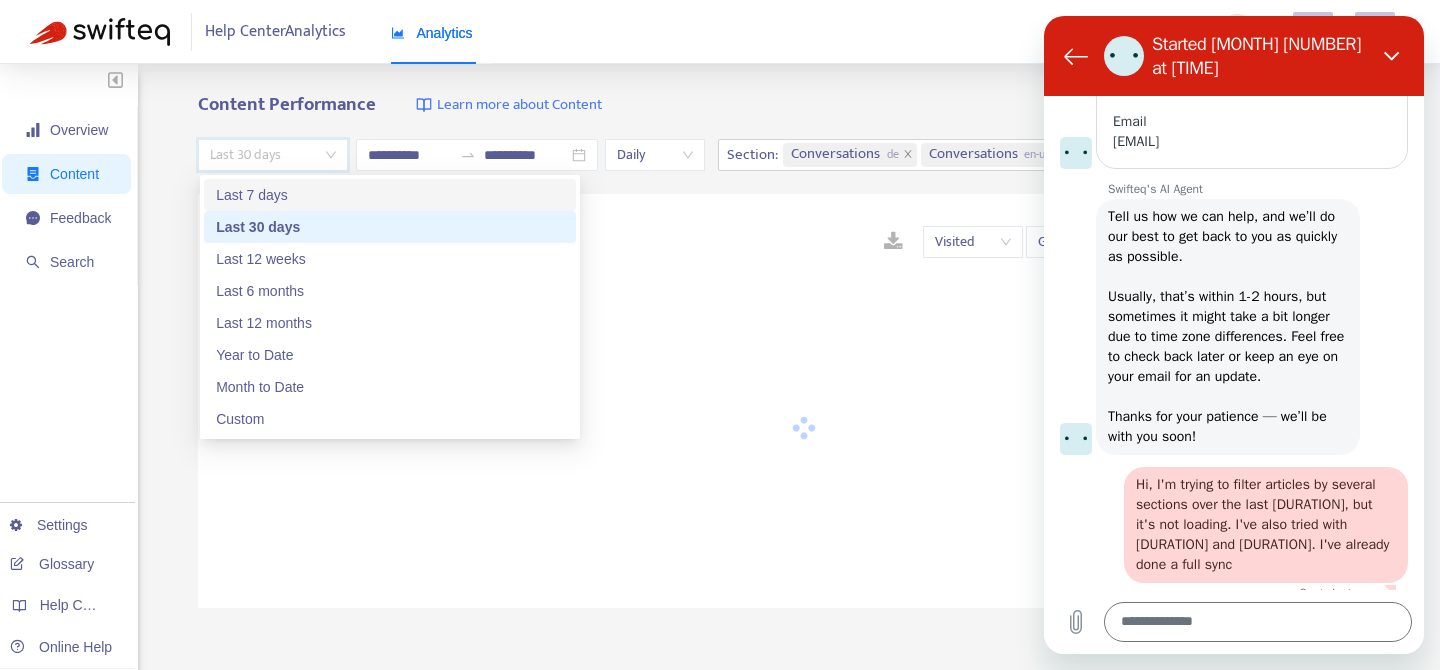 click on "Last 7 days" at bounding box center [390, 195] 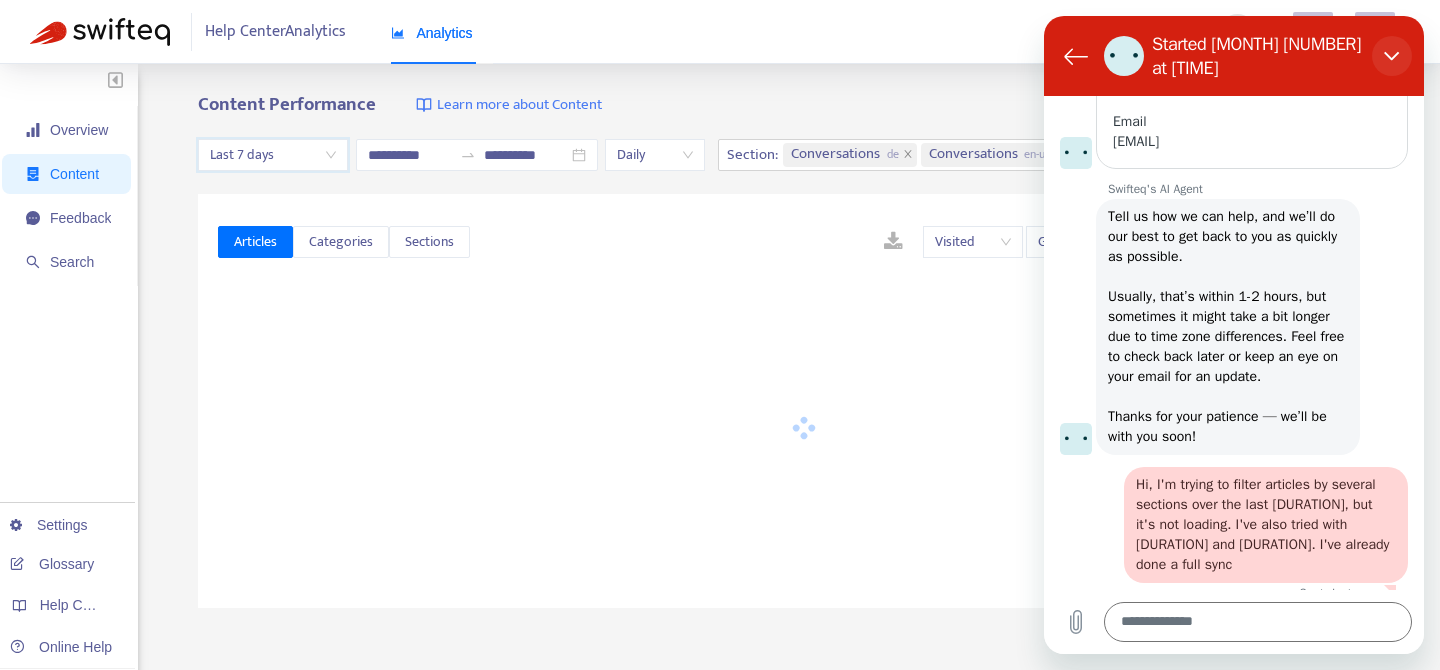 click 